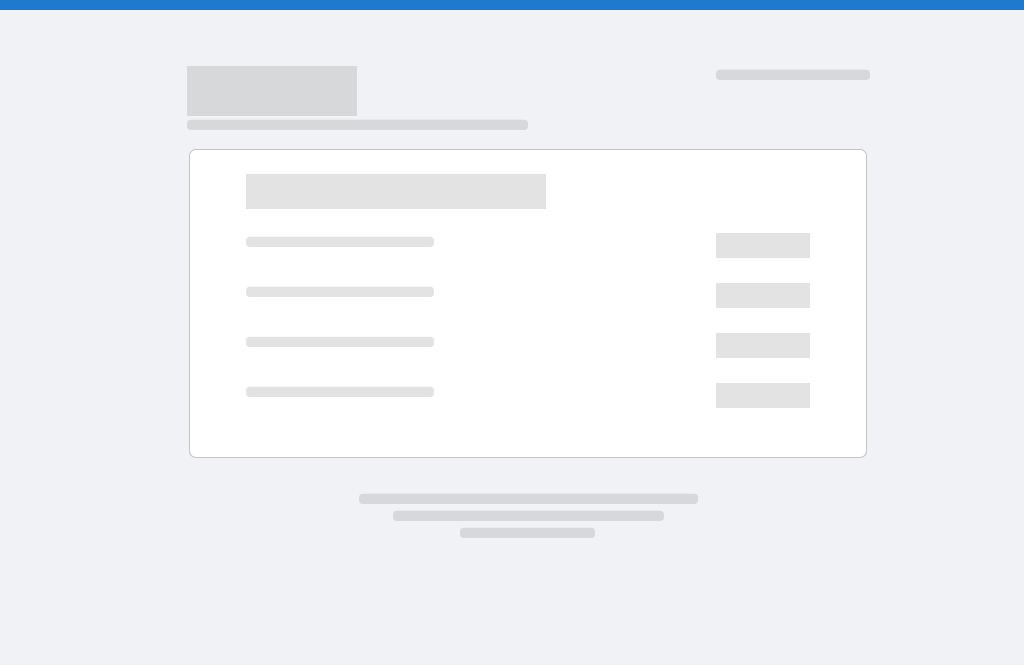 scroll, scrollTop: 0, scrollLeft: 0, axis: both 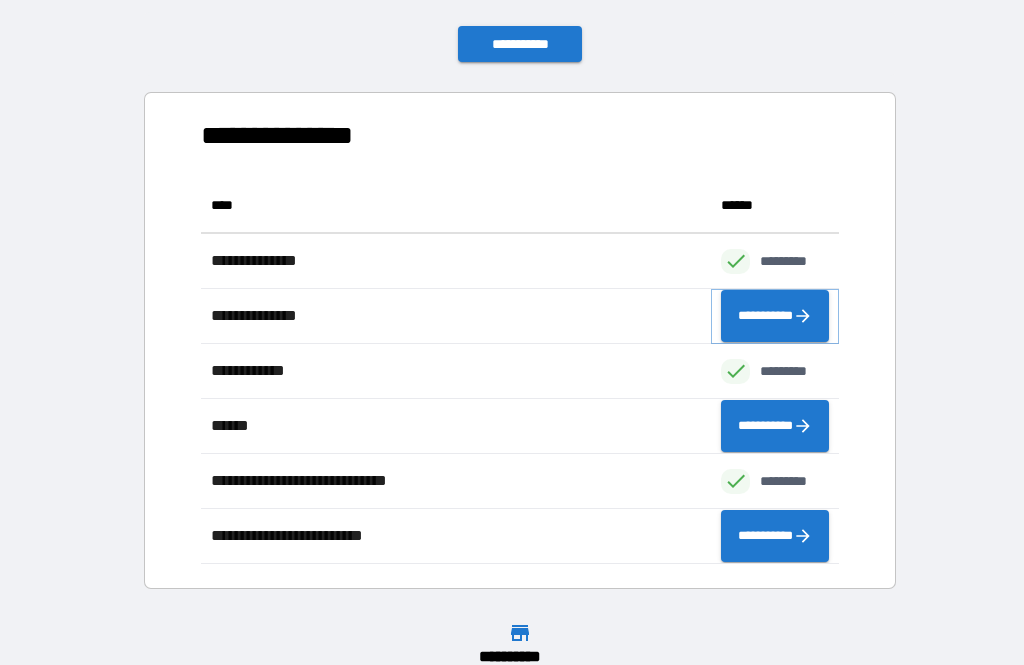 click on "**********" at bounding box center (775, 316) 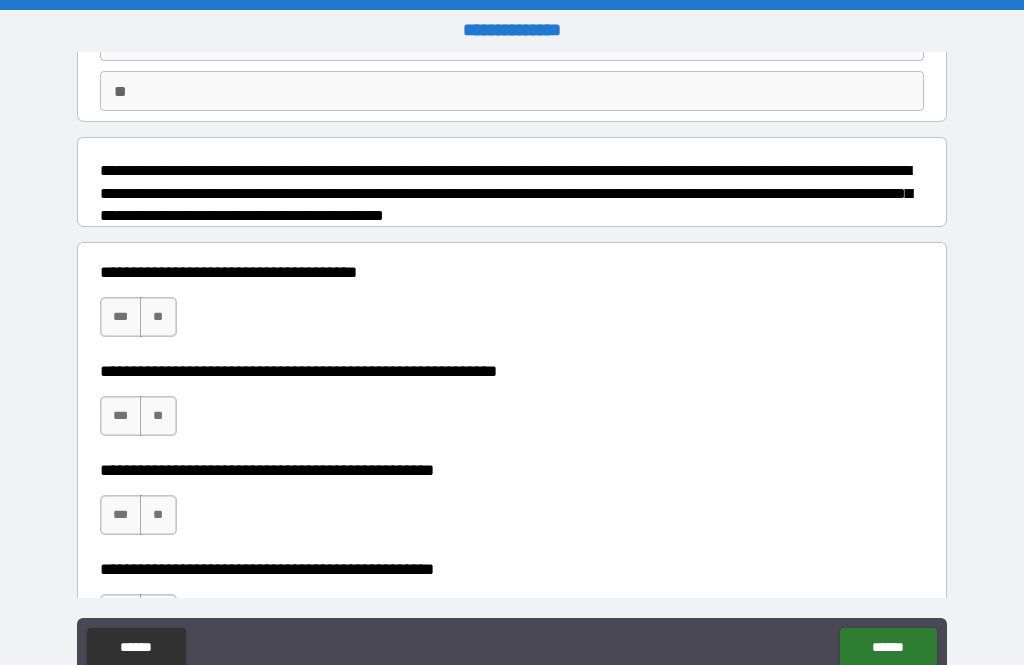 scroll, scrollTop: 175, scrollLeft: 0, axis: vertical 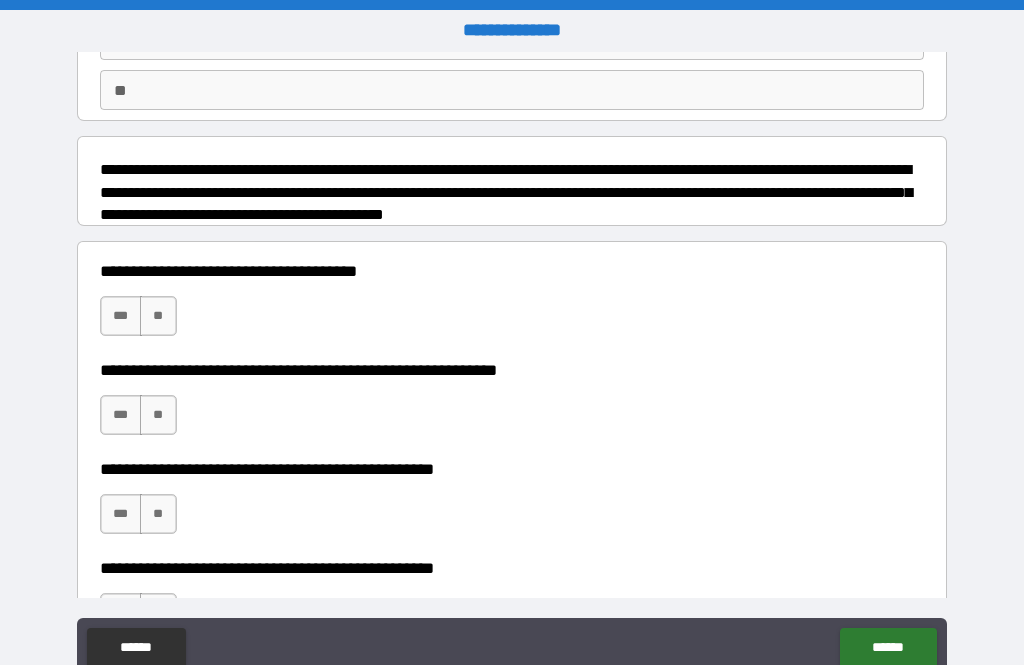 click on "**" at bounding box center [158, 316] 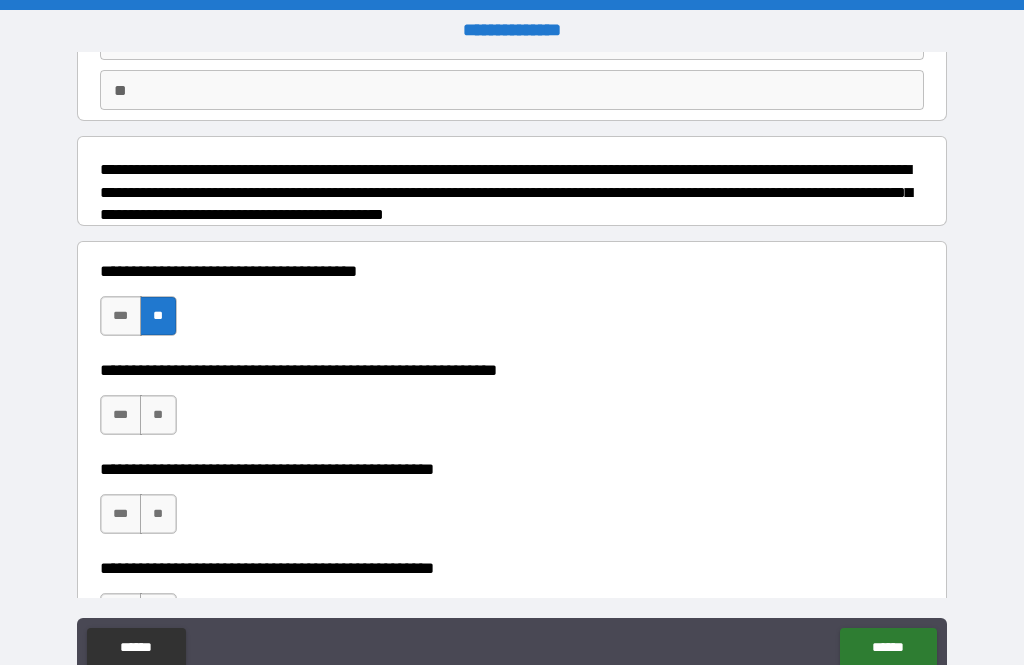 click on "**" at bounding box center [158, 415] 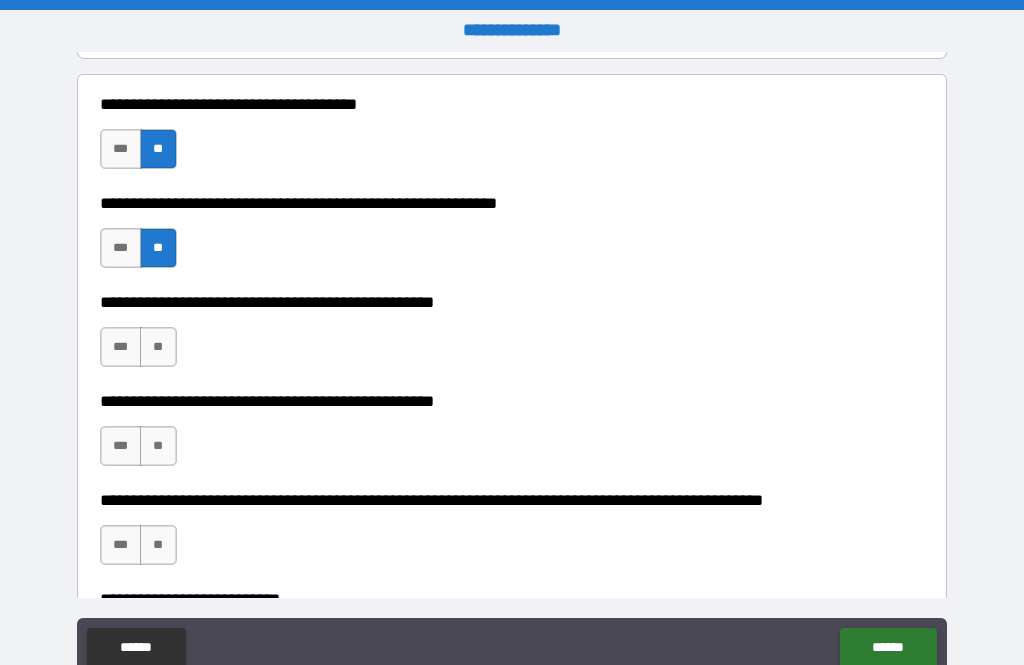 scroll, scrollTop: 340, scrollLeft: 0, axis: vertical 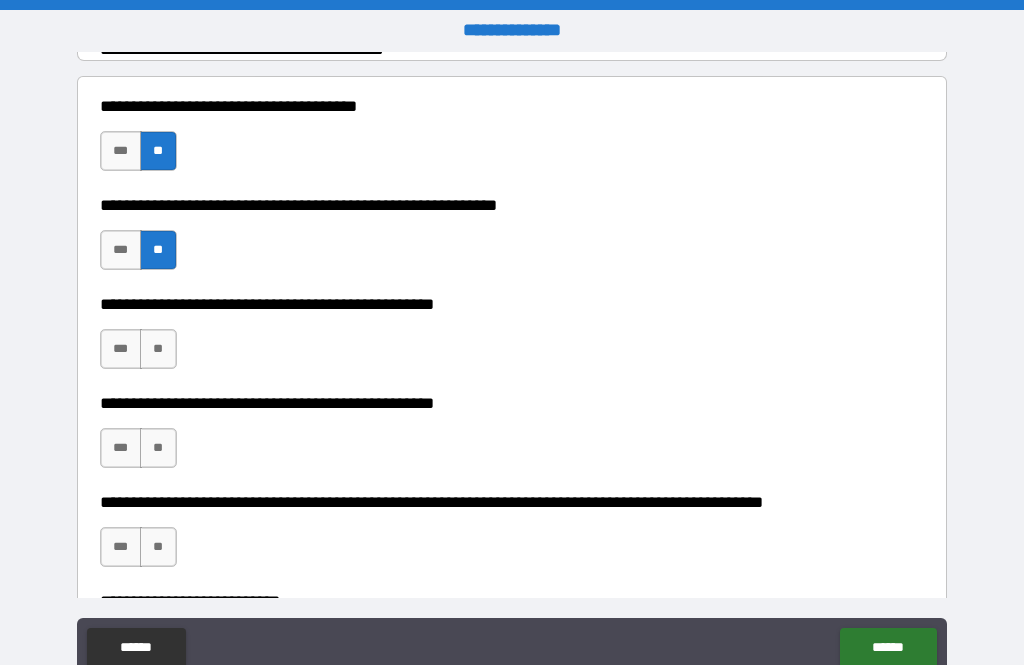 click on "**" at bounding box center [158, 349] 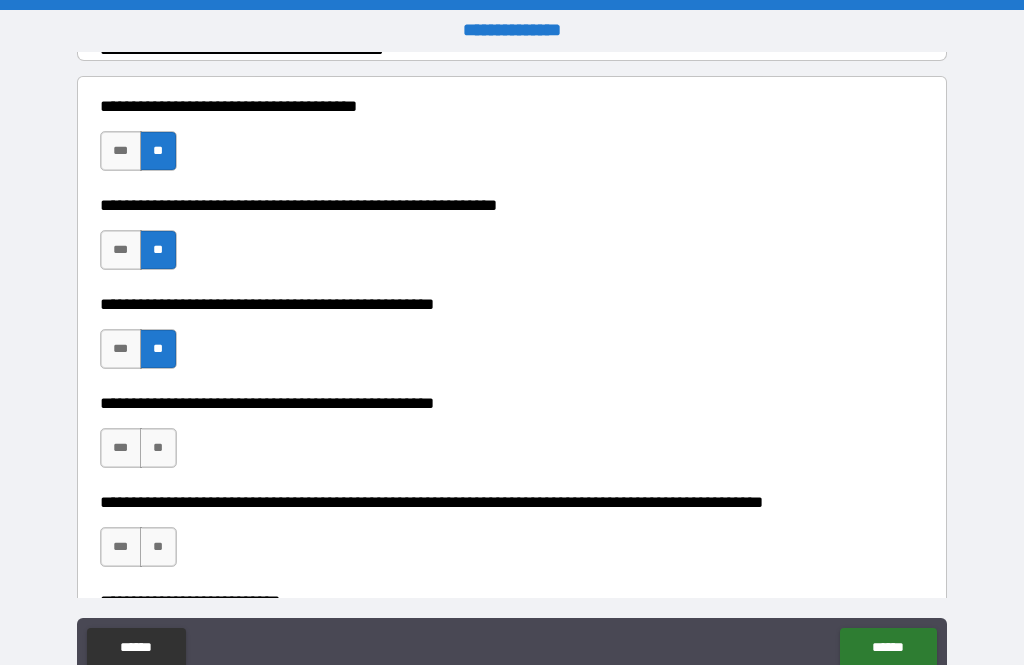 click on "**" at bounding box center [158, 448] 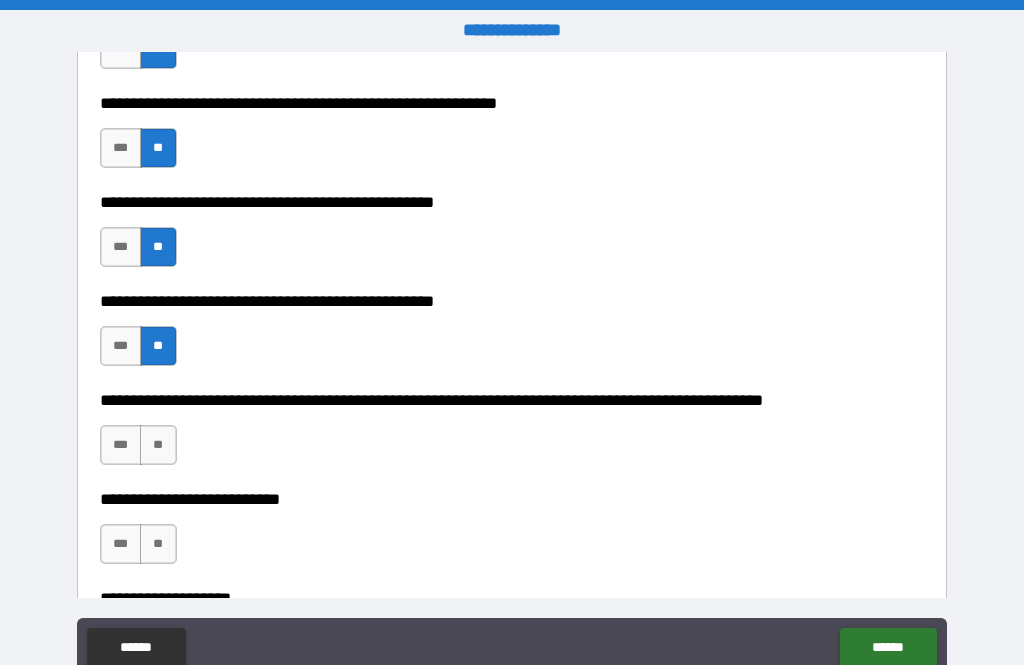 scroll, scrollTop: 457, scrollLeft: 0, axis: vertical 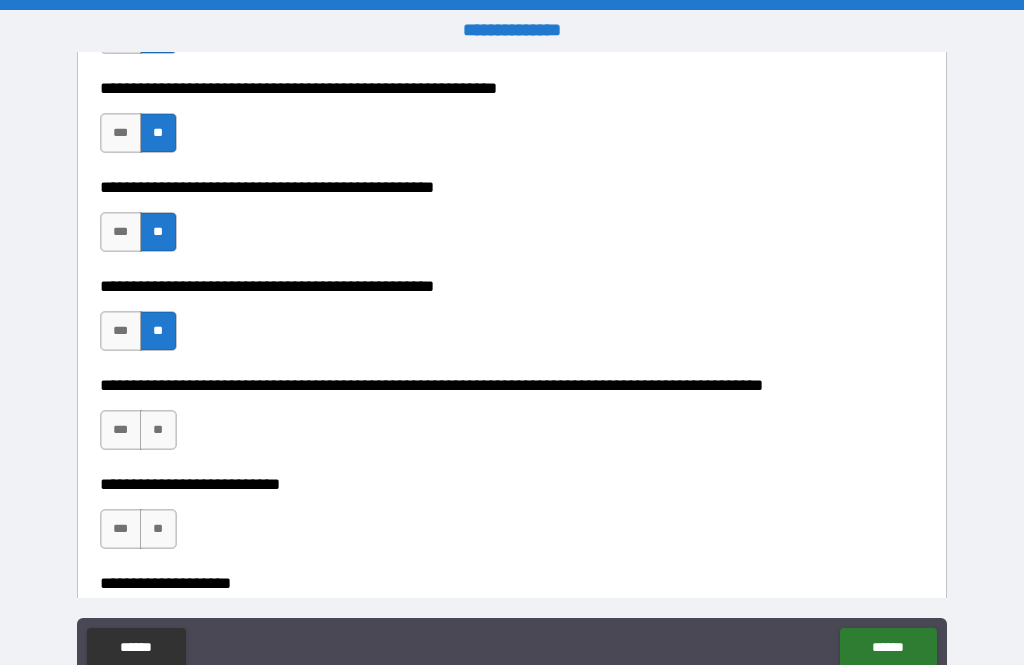 click on "**" at bounding box center [158, 430] 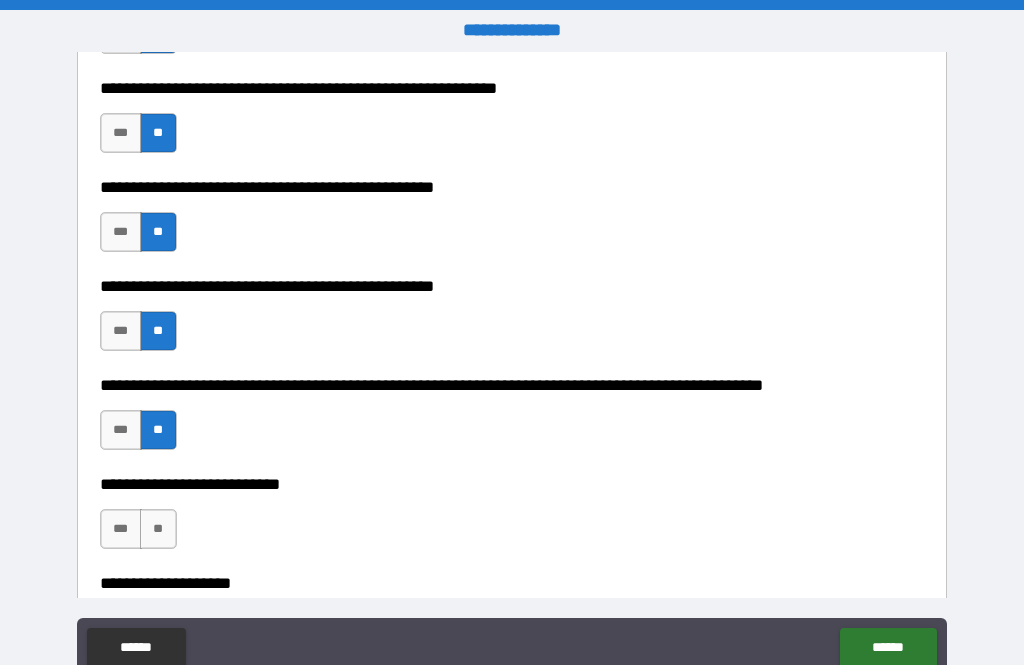 click on "**" at bounding box center [158, 529] 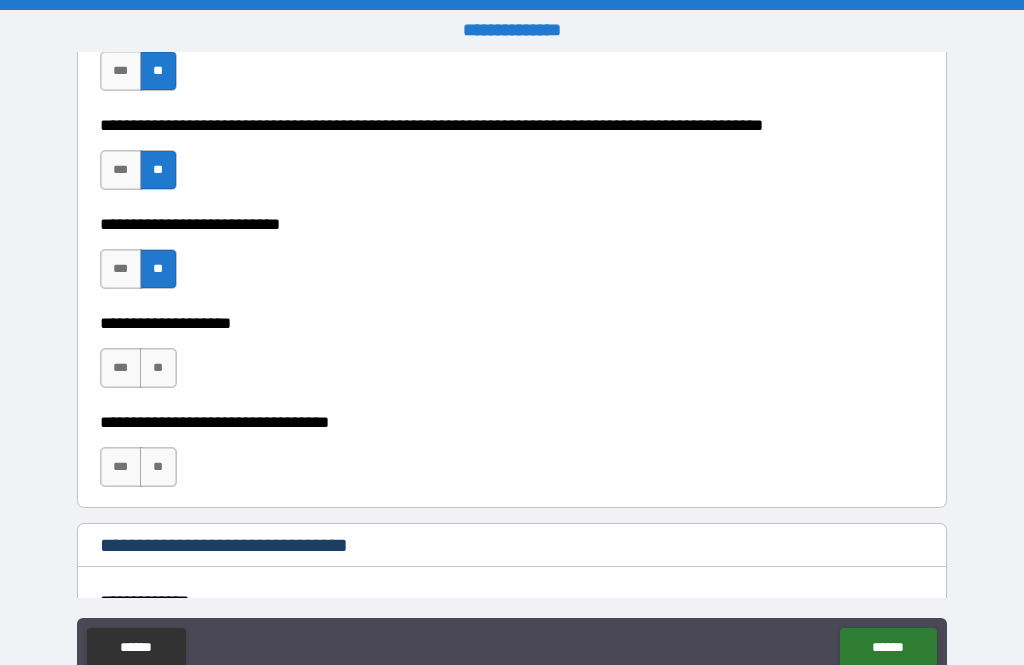 scroll, scrollTop: 720, scrollLeft: 0, axis: vertical 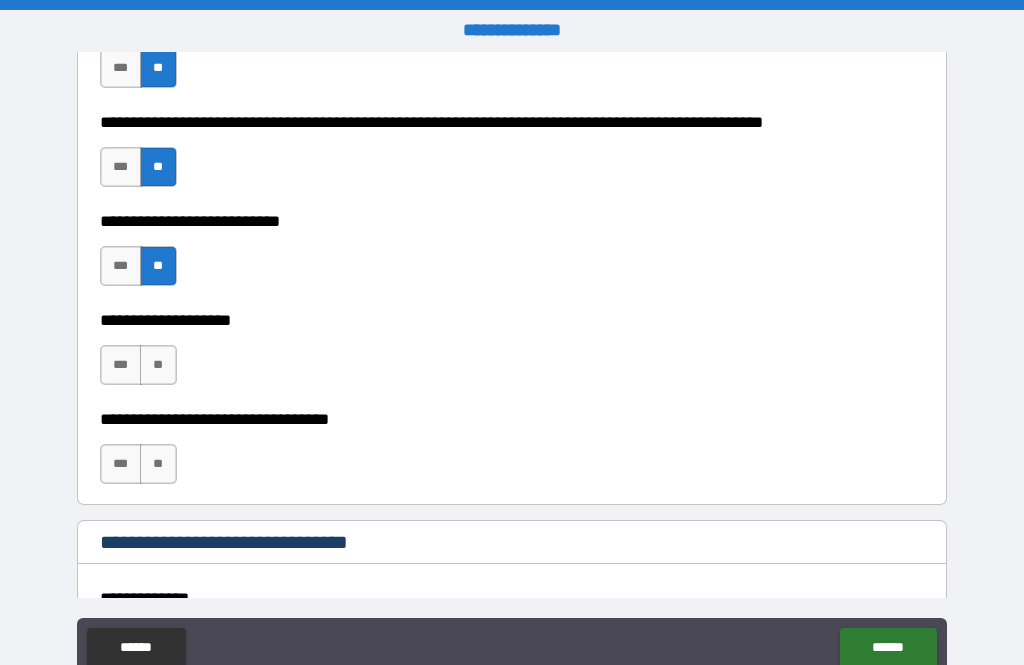 click on "**" at bounding box center (158, 365) 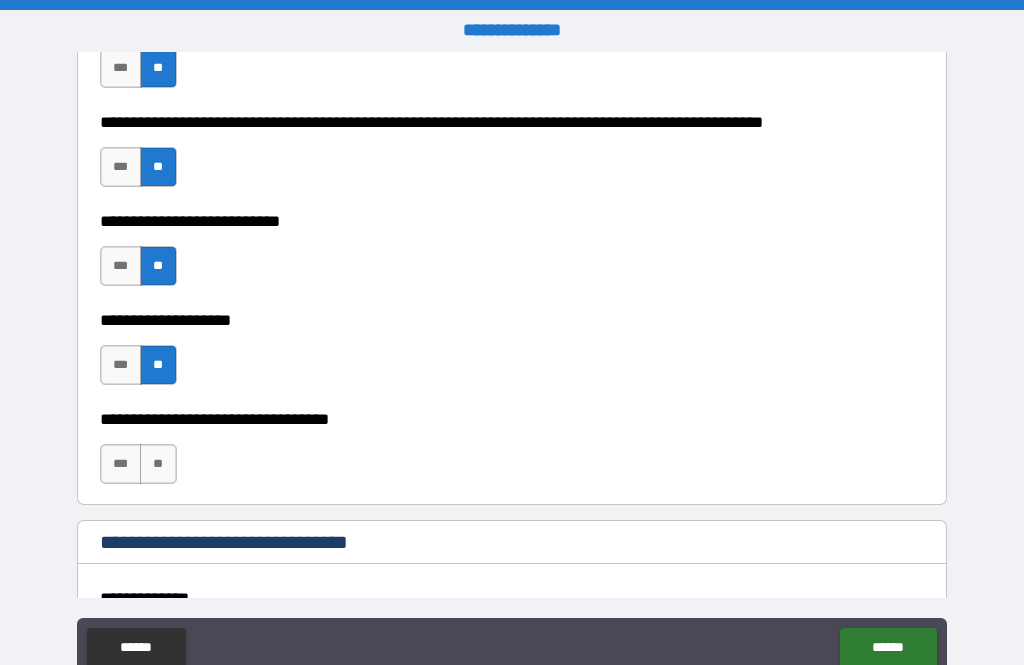 click on "**" at bounding box center [158, 464] 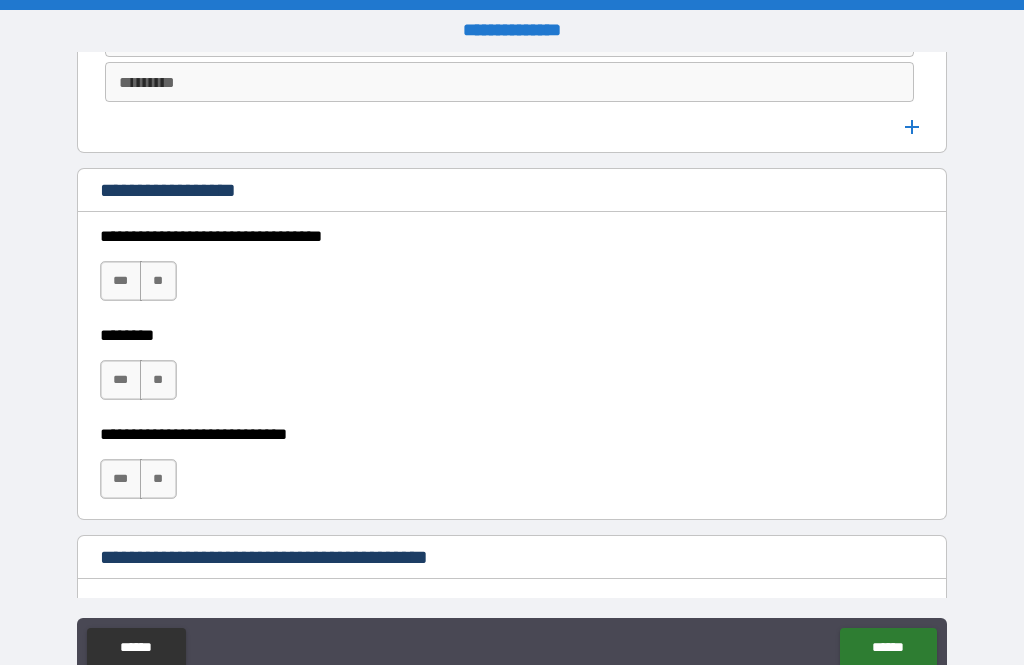 scroll, scrollTop: 1384, scrollLeft: 0, axis: vertical 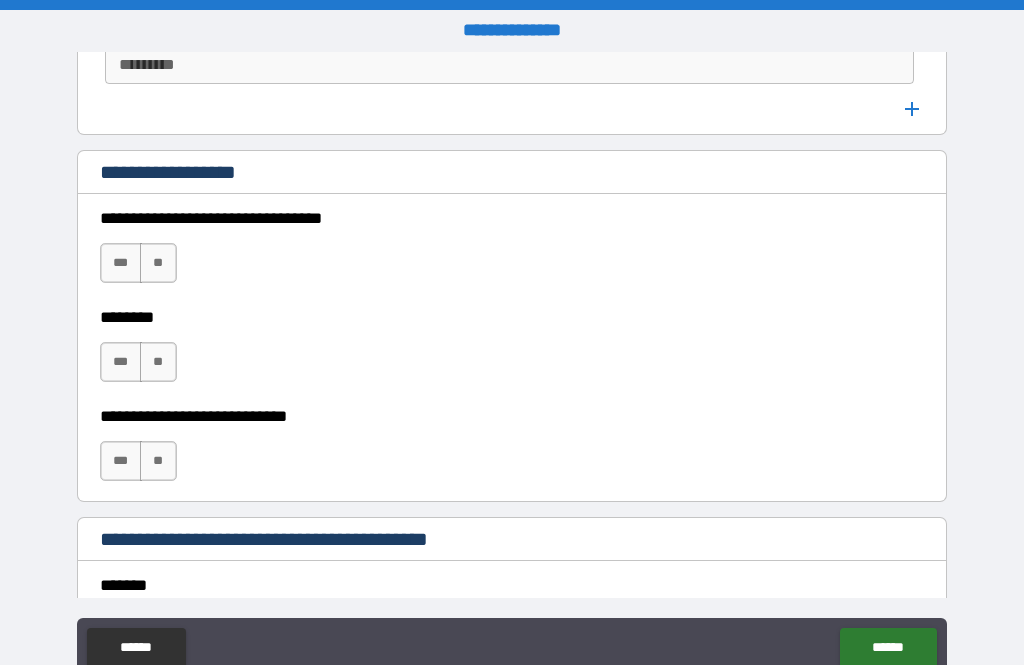 click on "**" at bounding box center (158, 263) 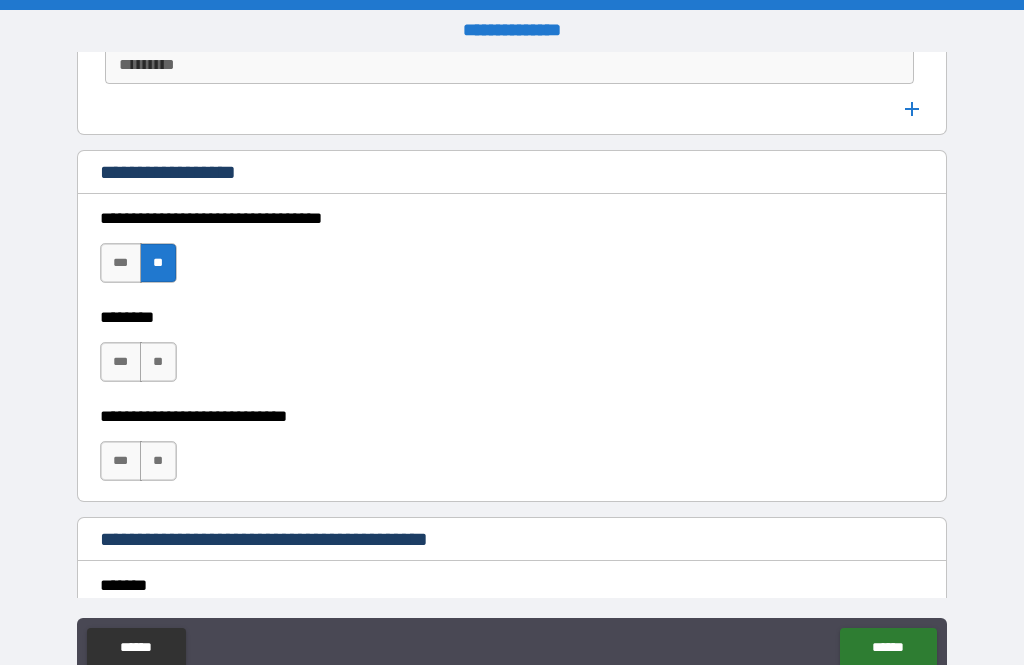 click on "**" at bounding box center (158, 362) 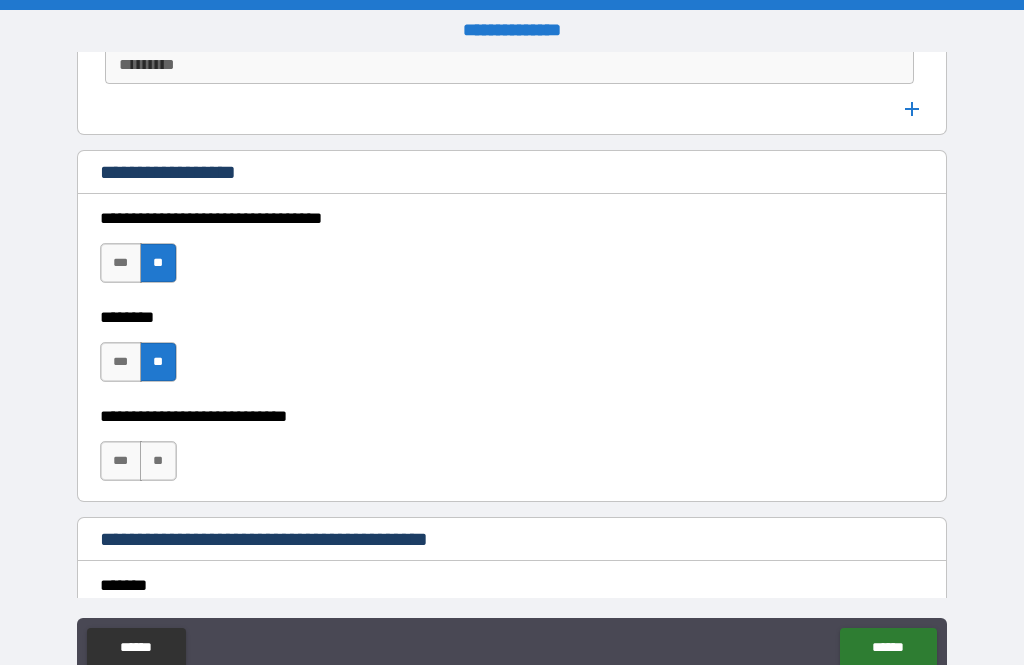 click on "**" at bounding box center [158, 461] 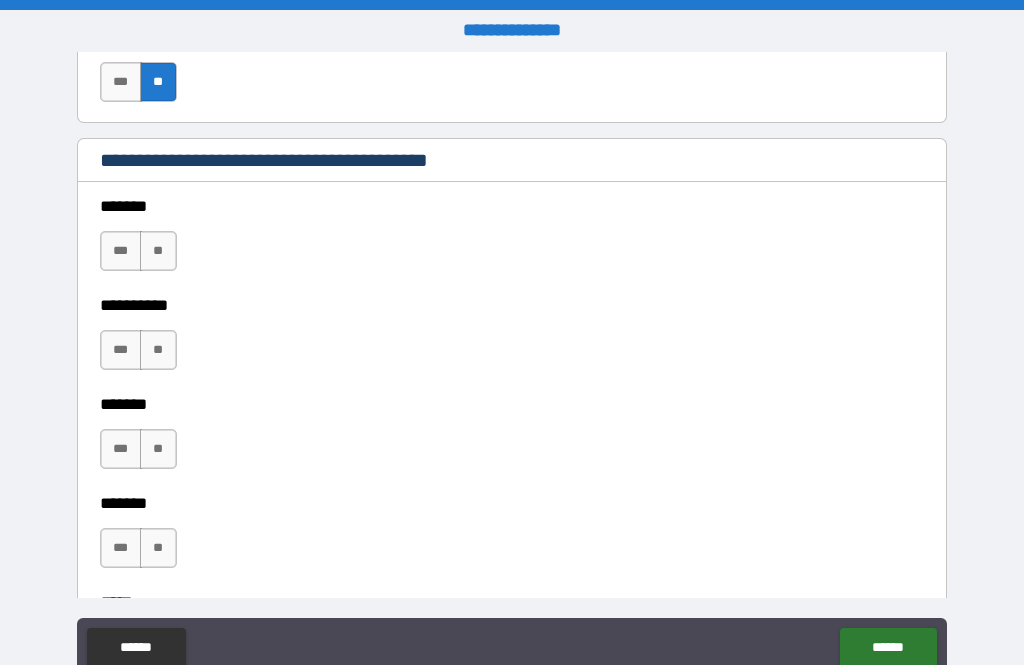 scroll, scrollTop: 1792, scrollLeft: 0, axis: vertical 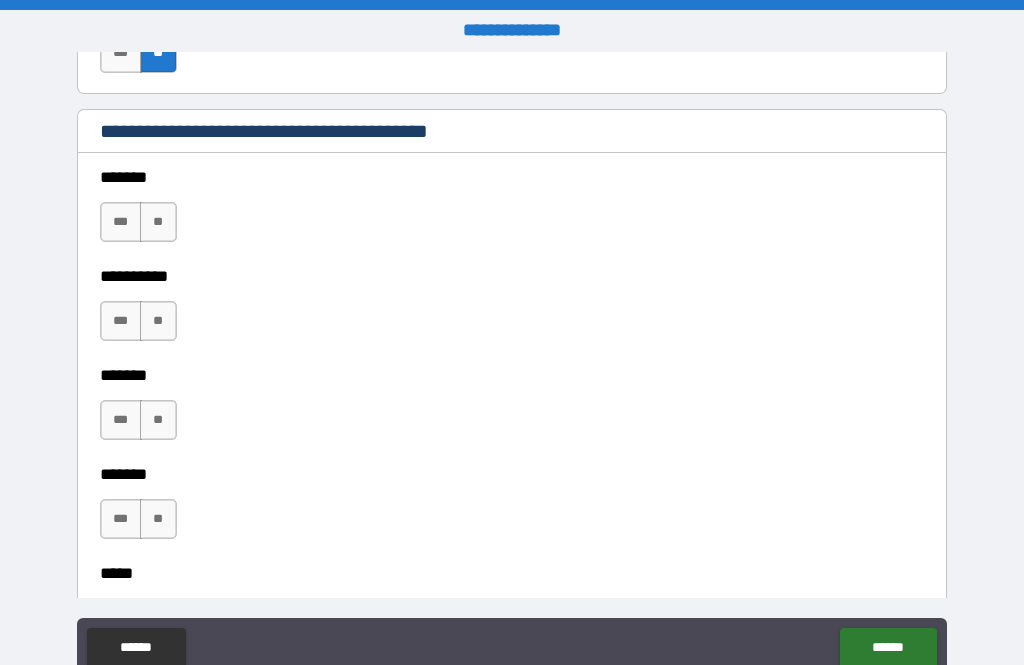 click on "**" at bounding box center [158, 222] 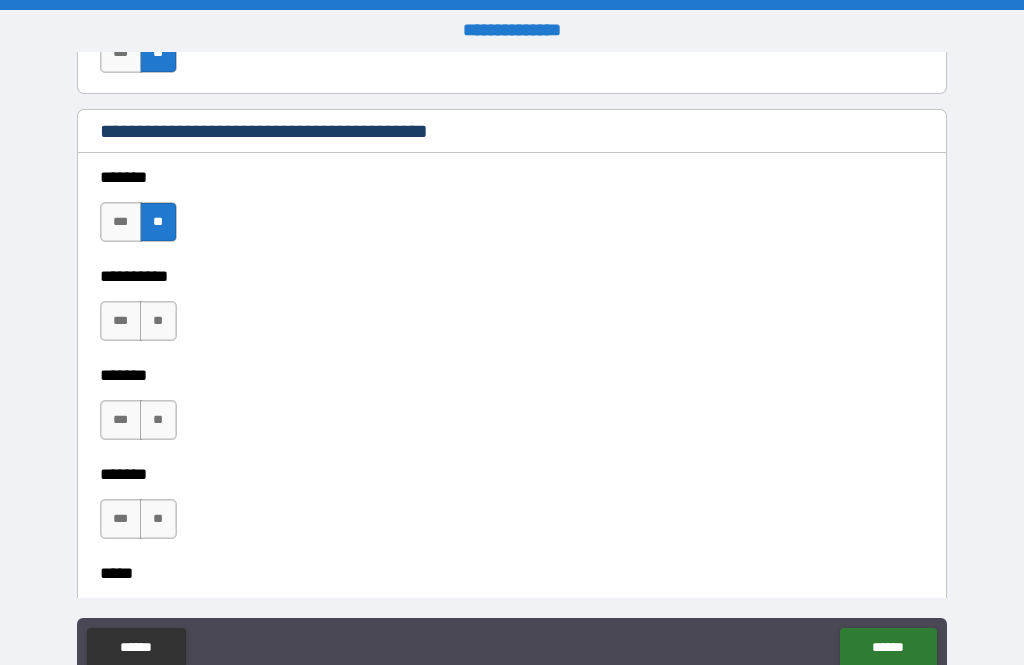 click on "**" at bounding box center [158, 321] 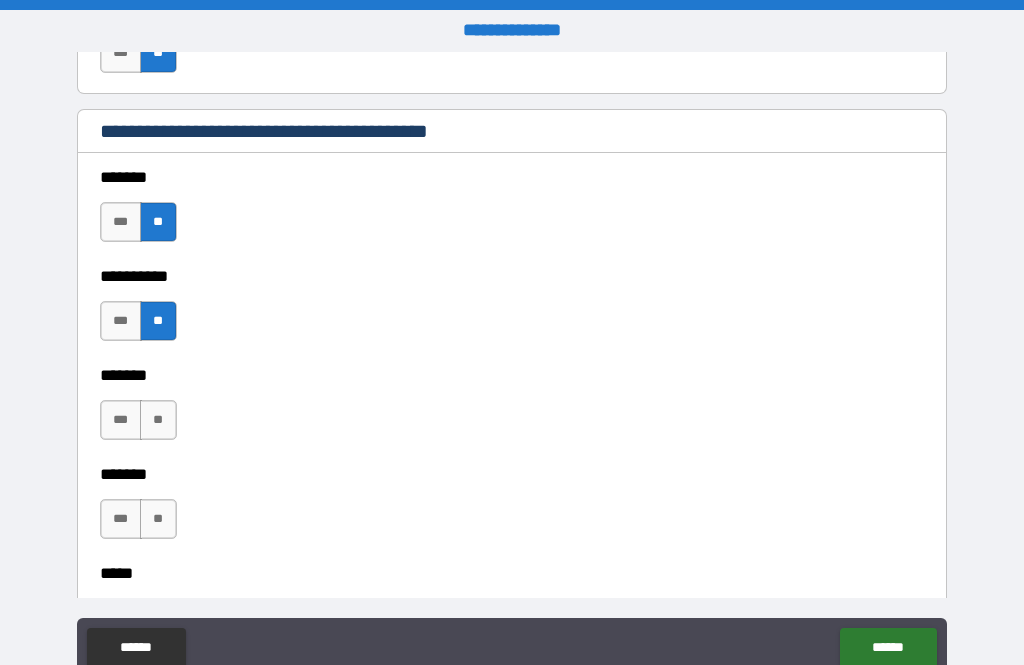 click on "**" at bounding box center (158, 420) 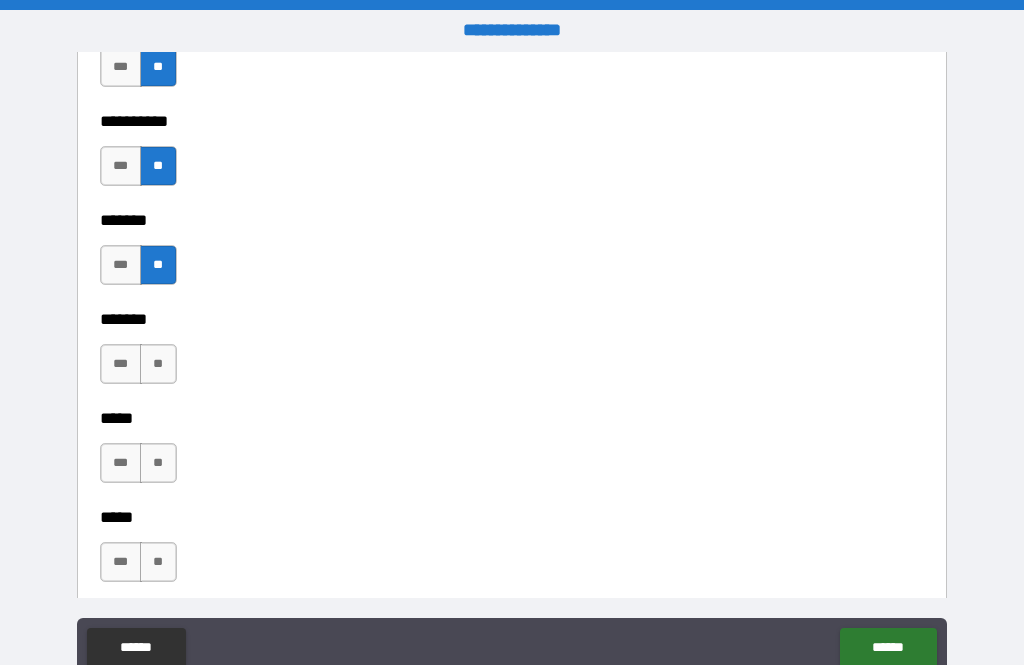 scroll, scrollTop: 1947, scrollLeft: 0, axis: vertical 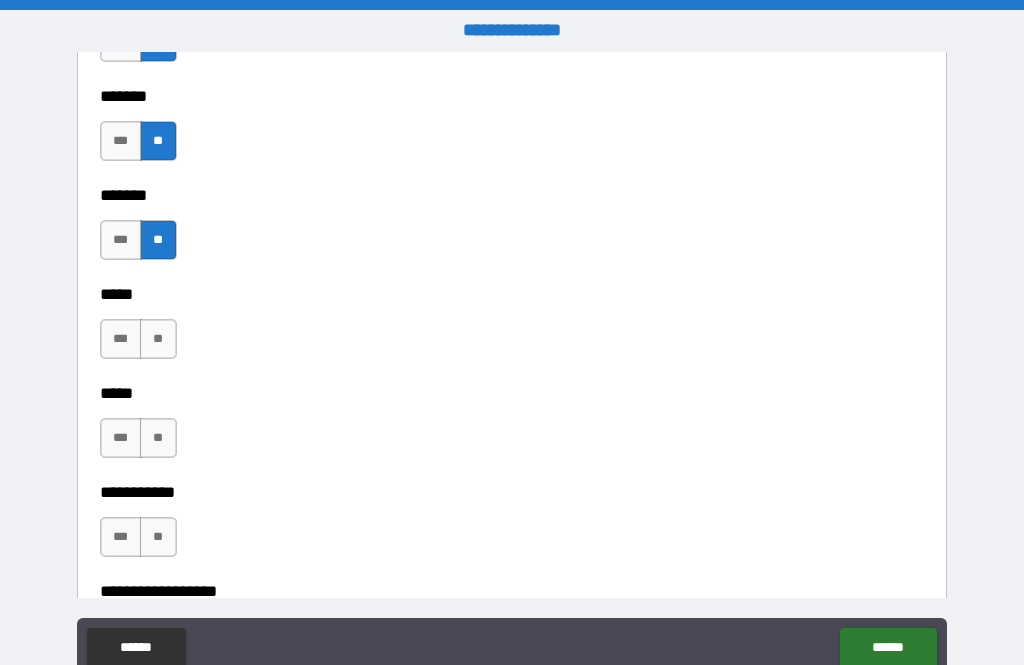 click on "**" at bounding box center [158, 339] 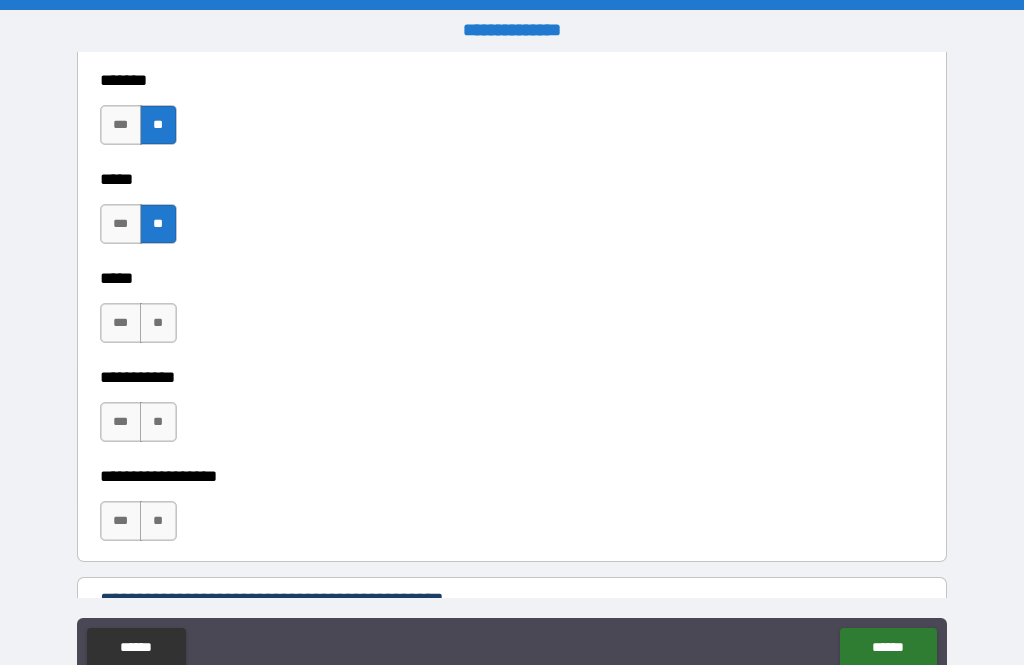 scroll, scrollTop: 2213, scrollLeft: 0, axis: vertical 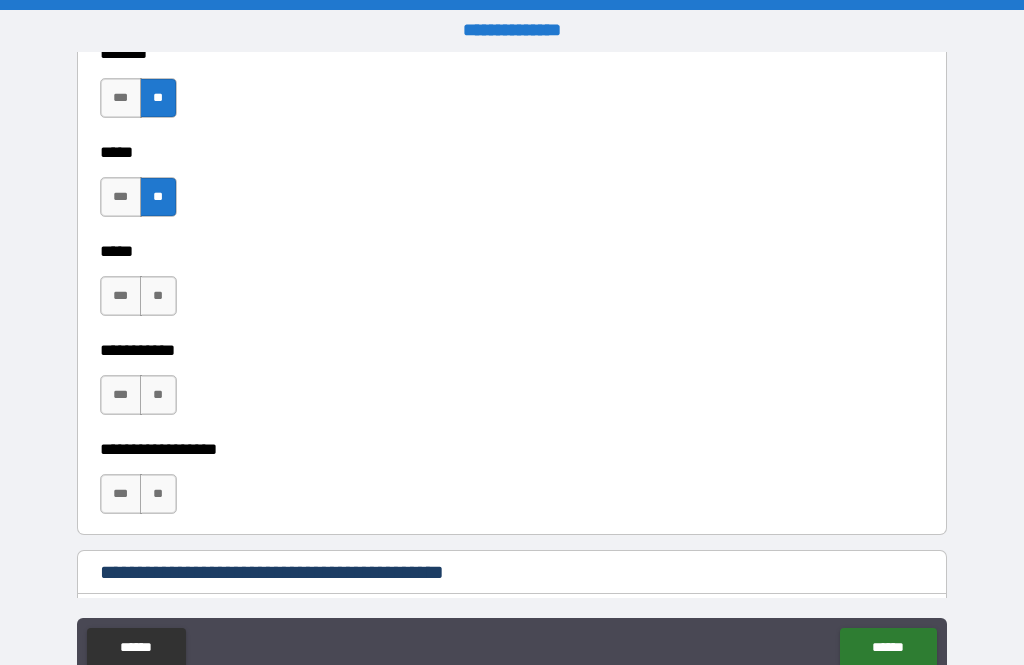 click on "**" at bounding box center [158, 296] 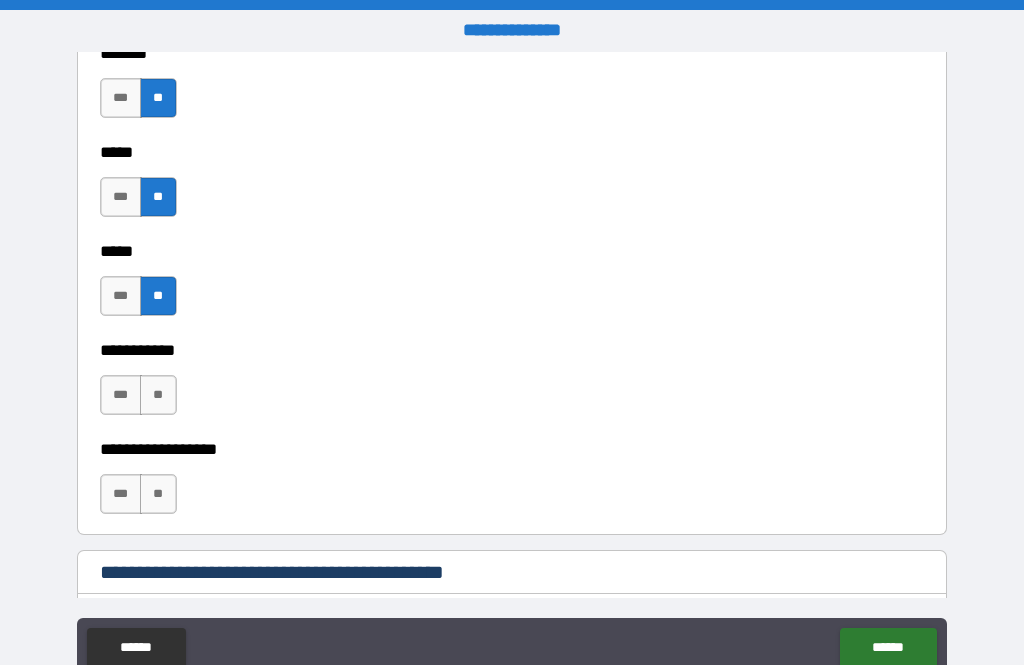 click on "**" at bounding box center (158, 395) 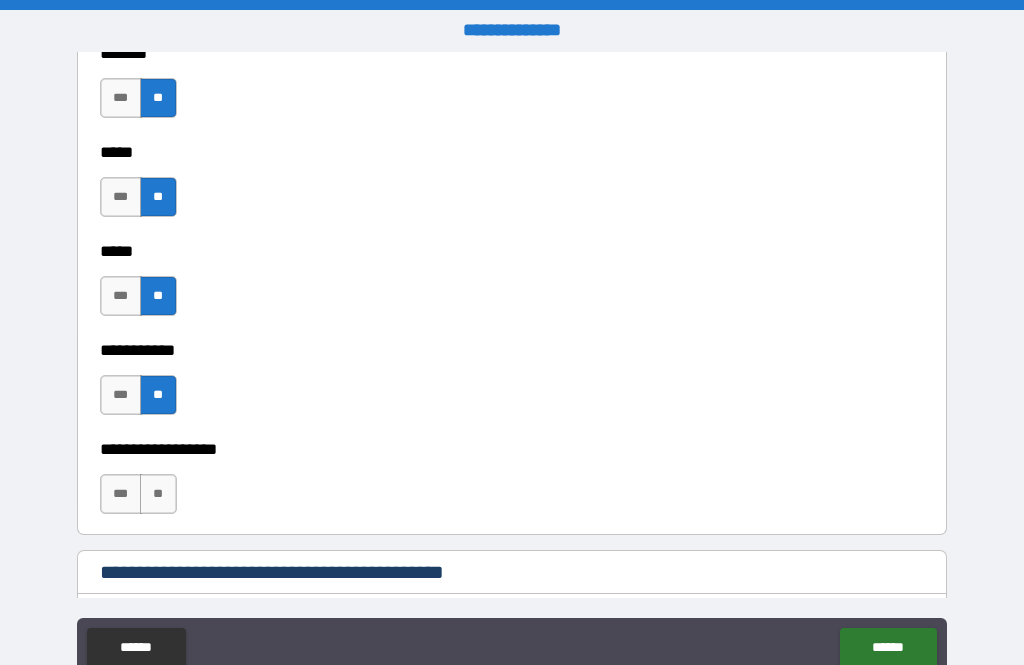 click on "**" at bounding box center (158, 494) 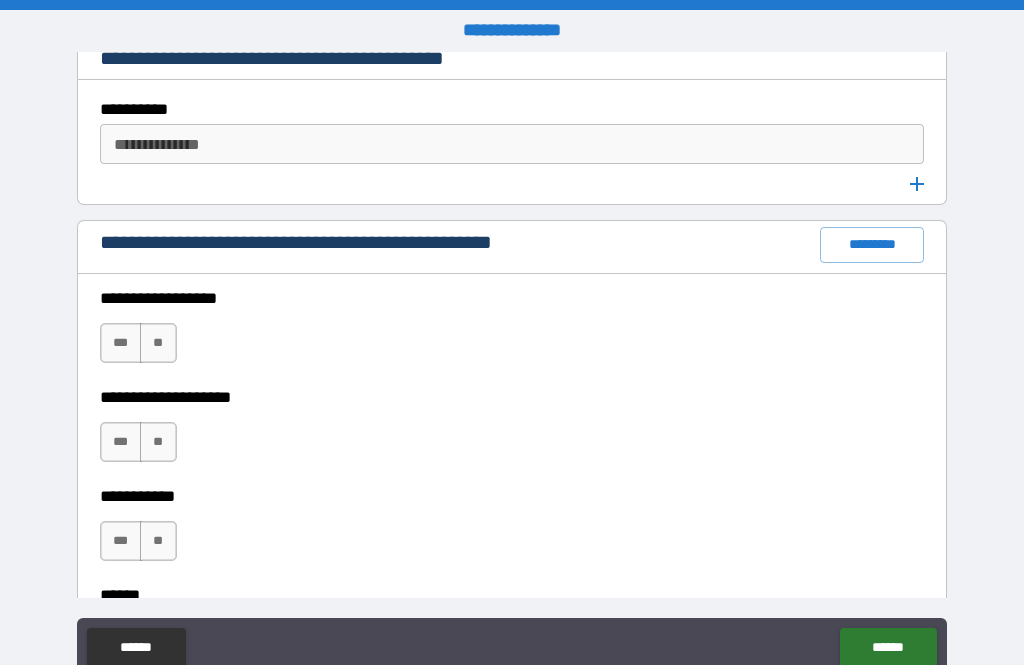 scroll, scrollTop: 2730, scrollLeft: 0, axis: vertical 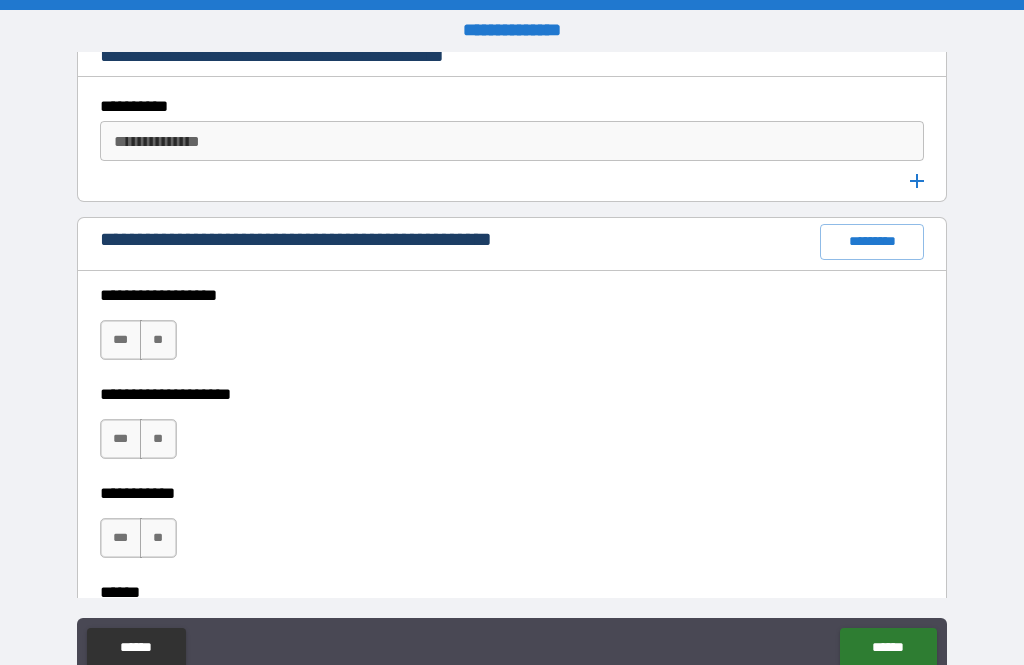 click on "**" at bounding box center (158, 340) 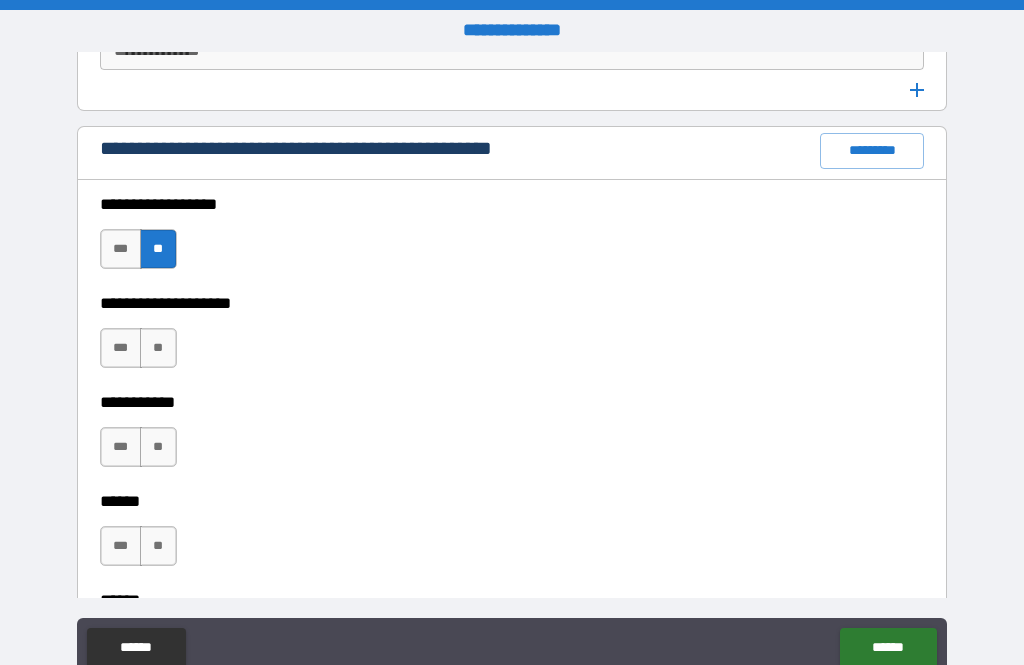 scroll, scrollTop: 2845, scrollLeft: 0, axis: vertical 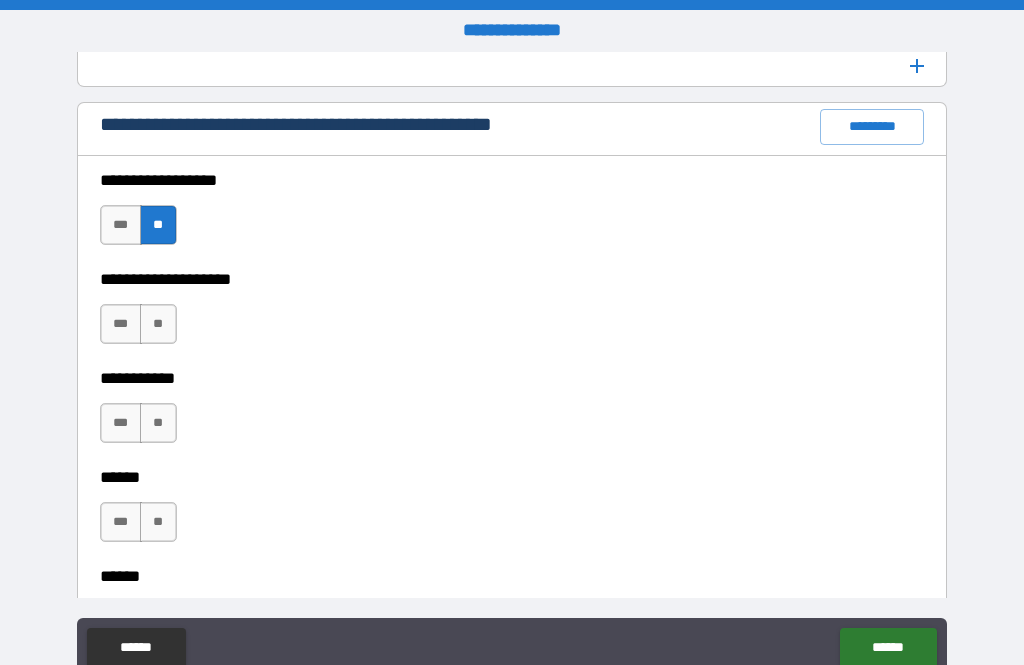 click on "**" at bounding box center (158, 324) 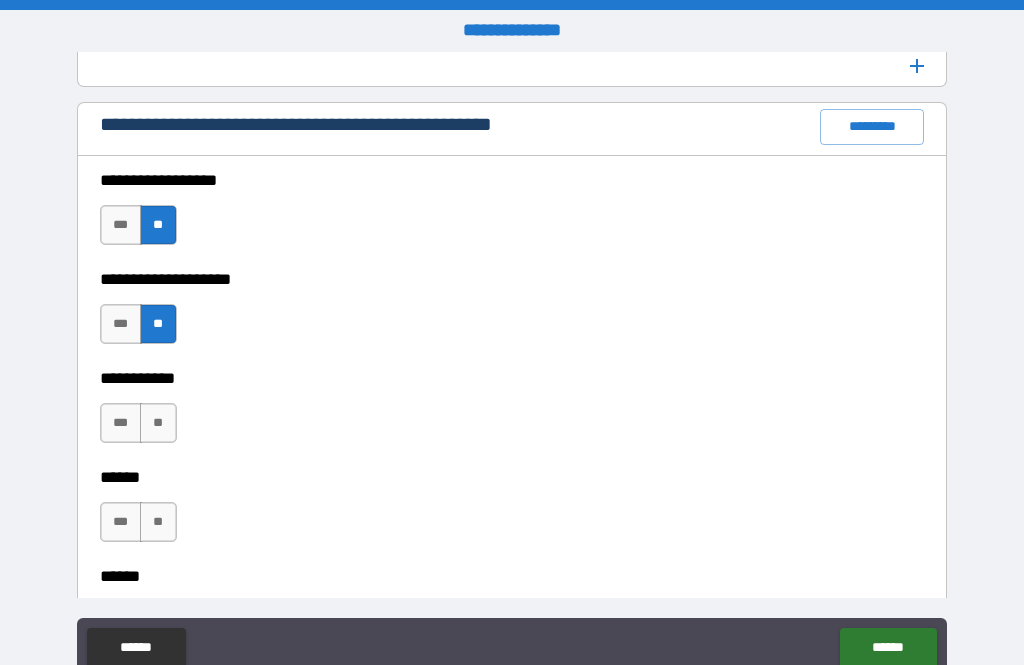 click on "**" at bounding box center (158, 423) 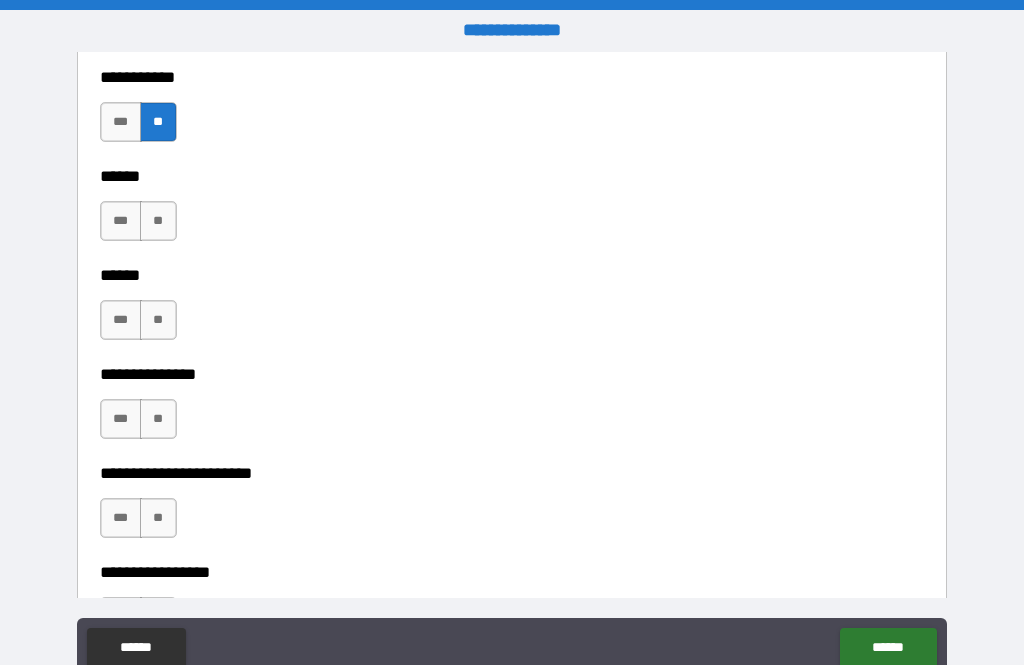 scroll, scrollTop: 3153, scrollLeft: 0, axis: vertical 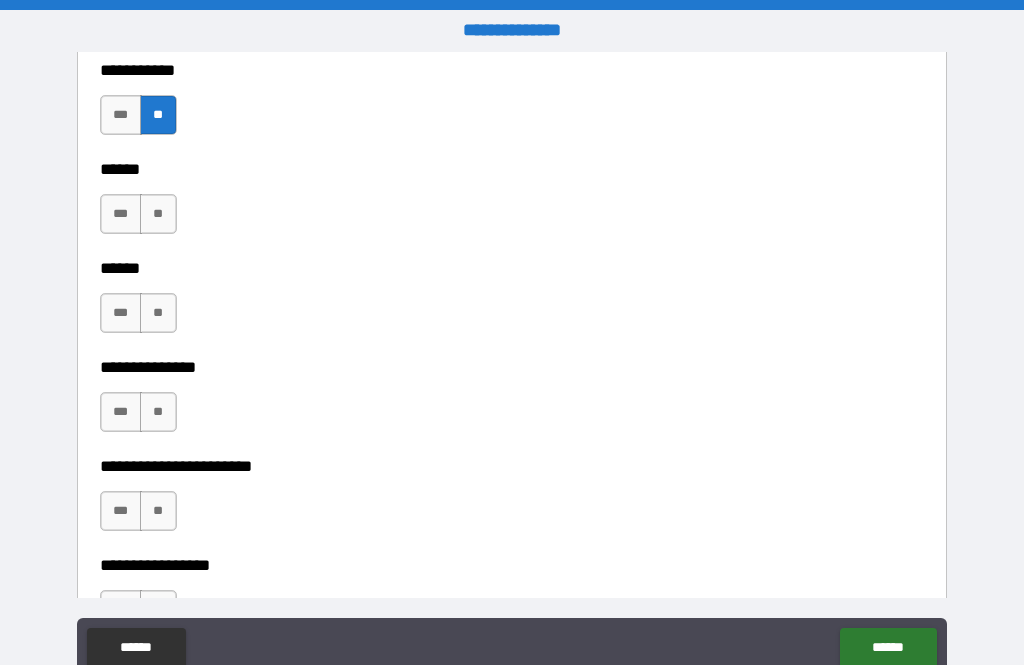 click on "**" at bounding box center (158, 214) 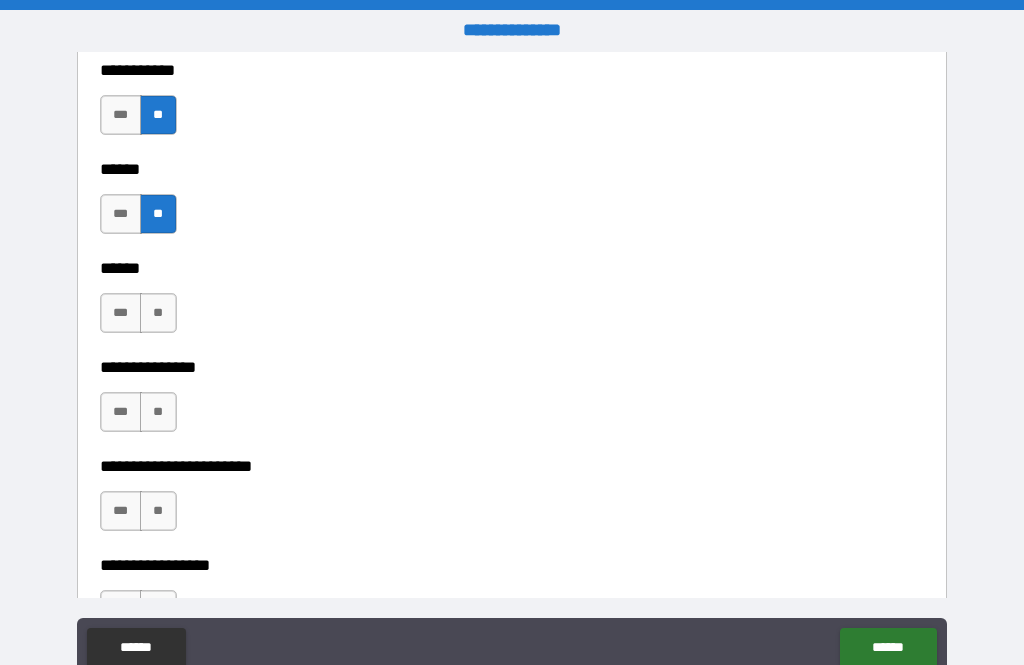click on "**" at bounding box center (158, 313) 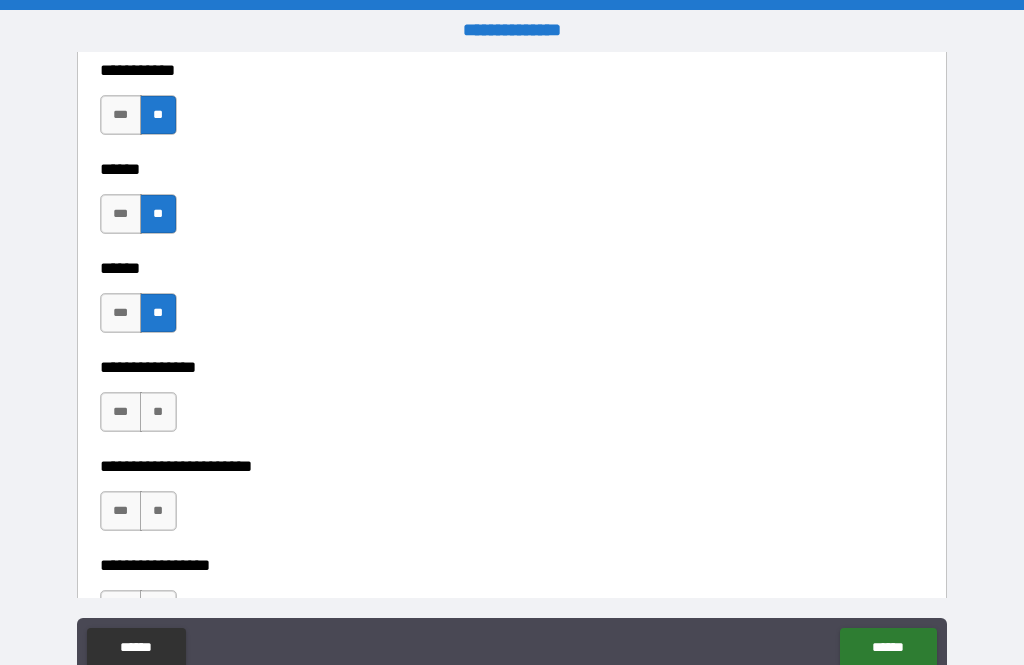 click on "**" at bounding box center (158, 412) 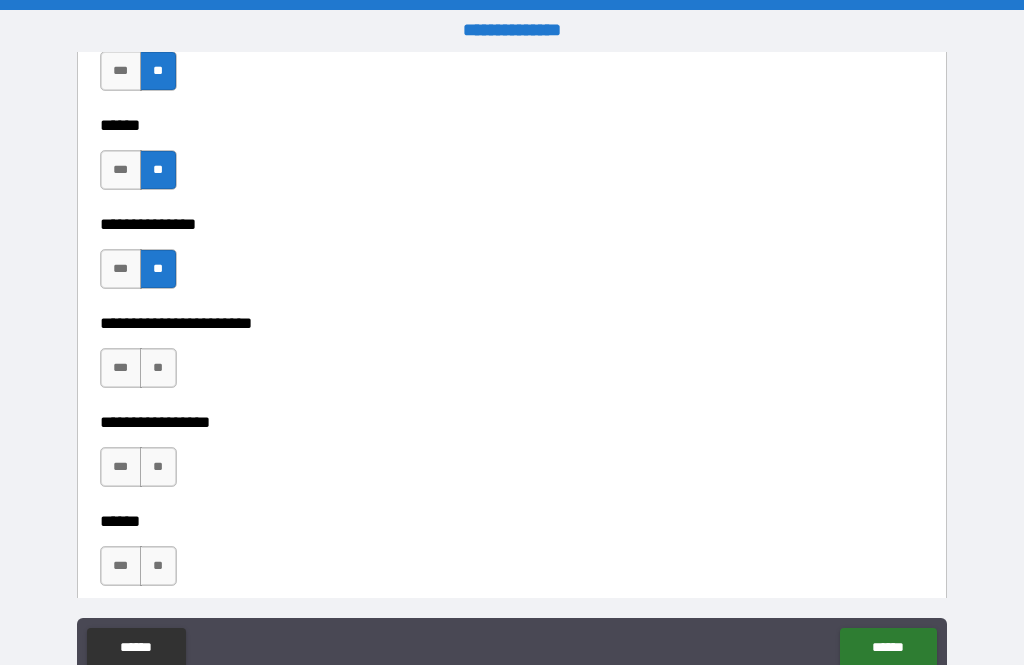 scroll, scrollTop: 3302, scrollLeft: 0, axis: vertical 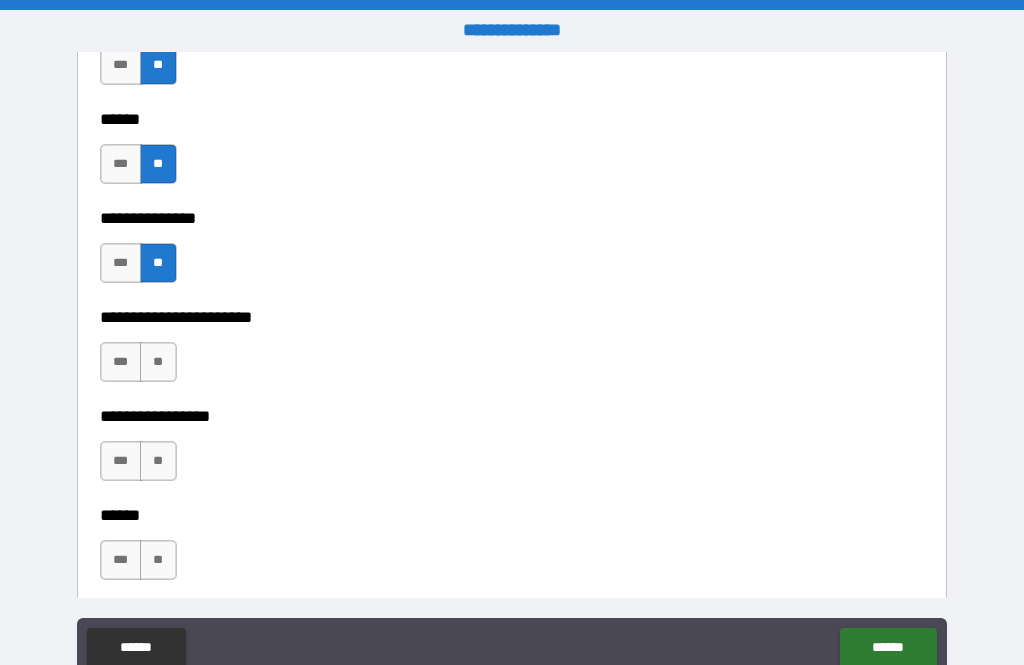 click on "**" at bounding box center (158, 362) 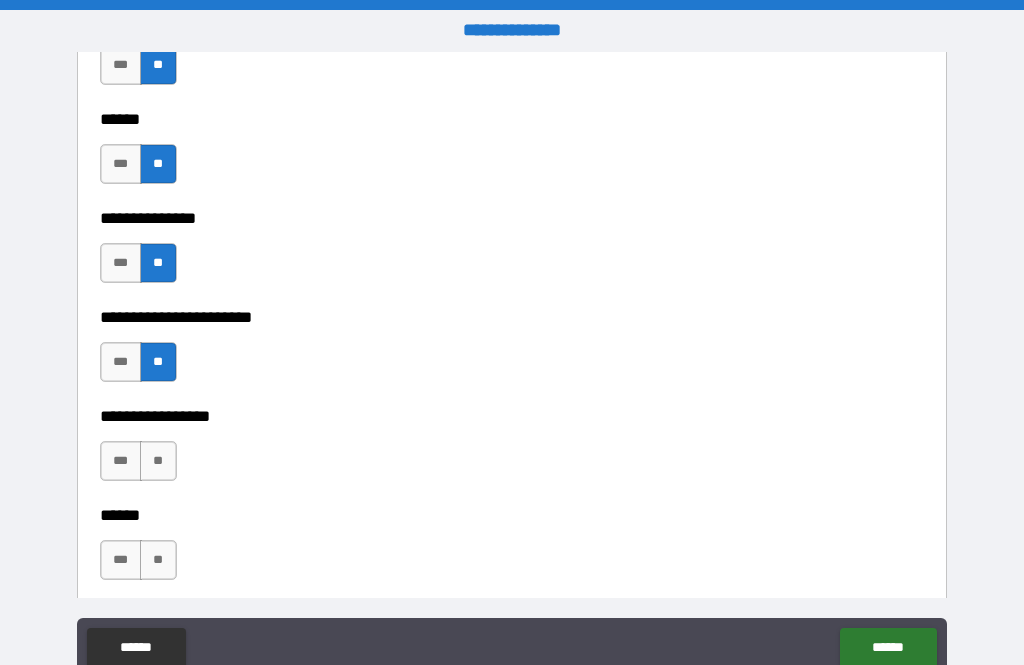 click on "**" at bounding box center (158, 461) 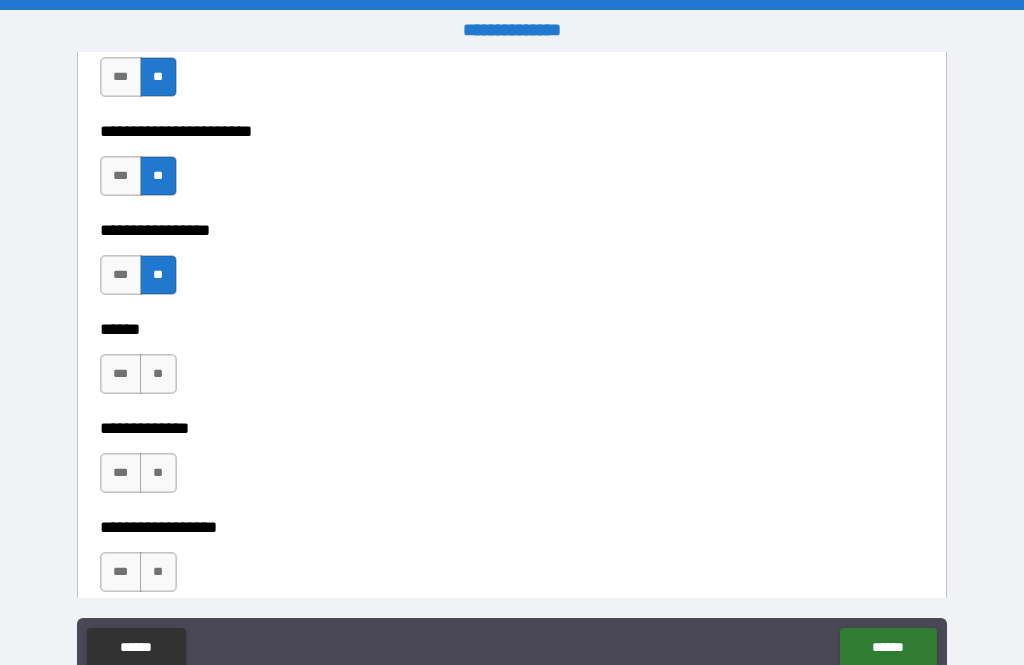 scroll, scrollTop: 3497, scrollLeft: 0, axis: vertical 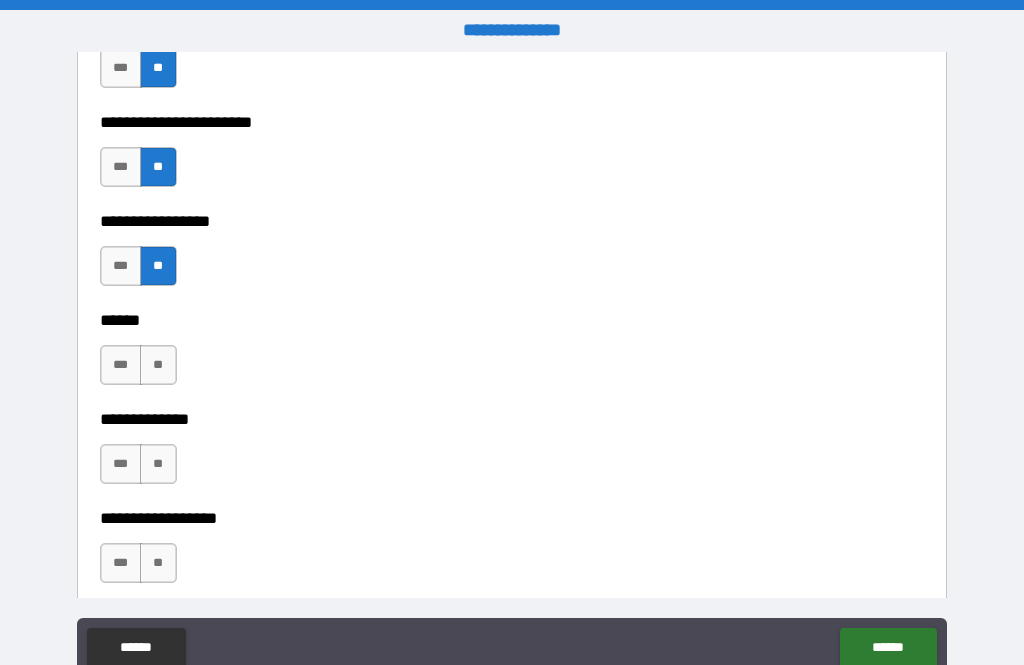 click on "**" at bounding box center [158, 365] 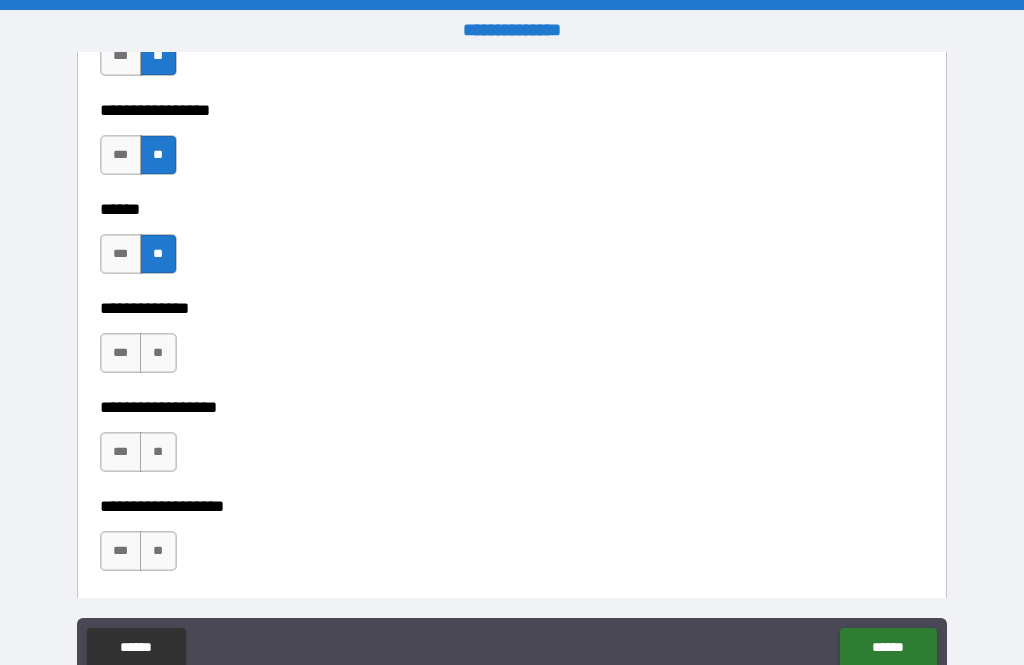 scroll, scrollTop: 3609, scrollLeft: 0, axis: vertical 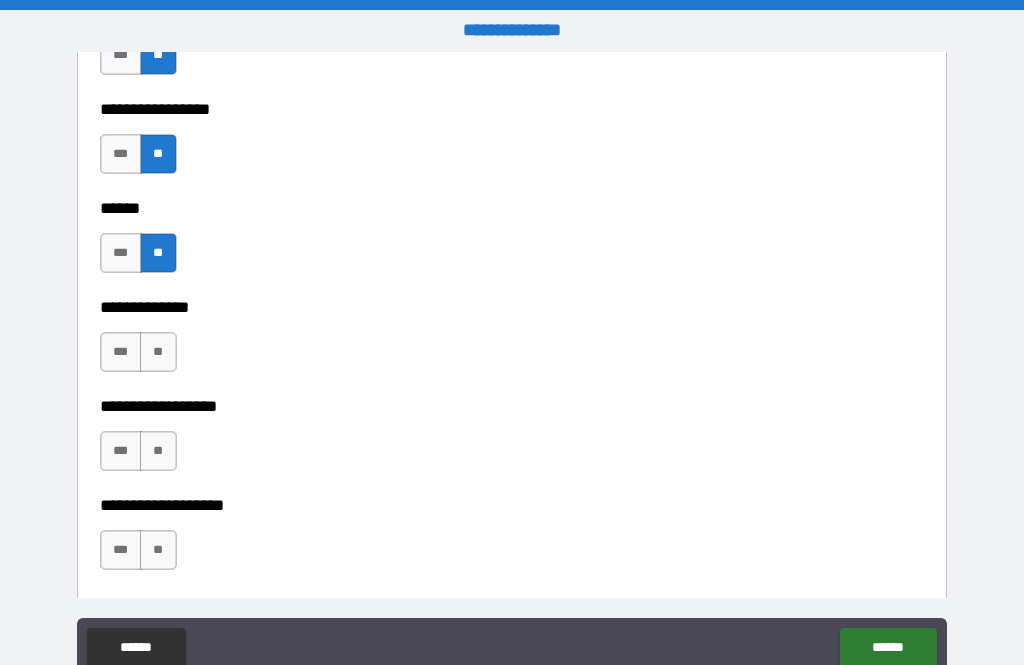 click on "**" at bounding box center (158, 352) 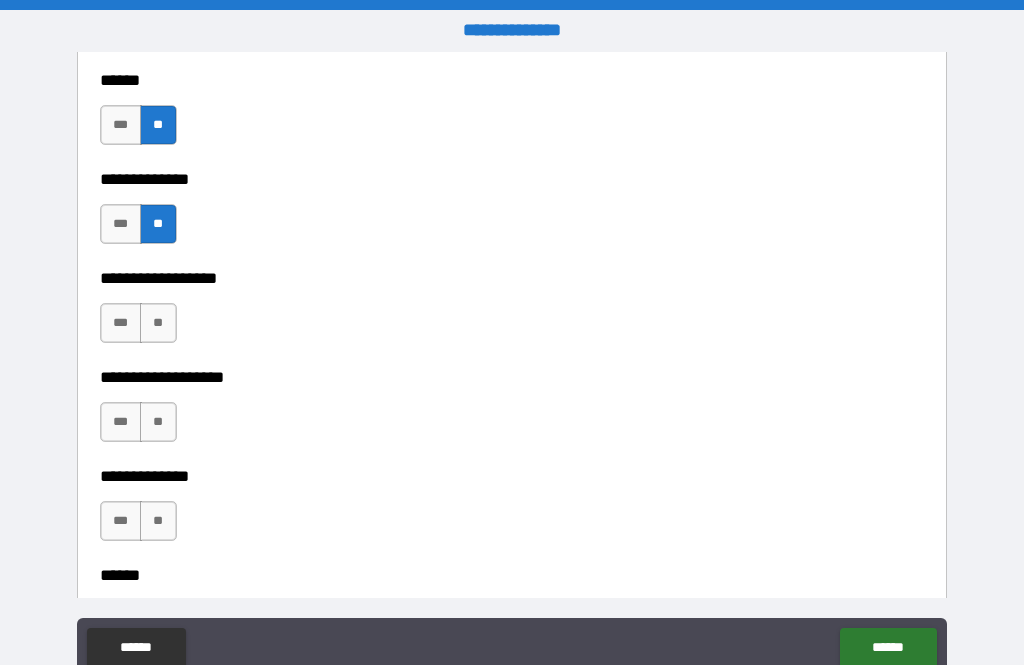 scroll, scrollTop: 3754, scrollLeft: 0, axis: vertical 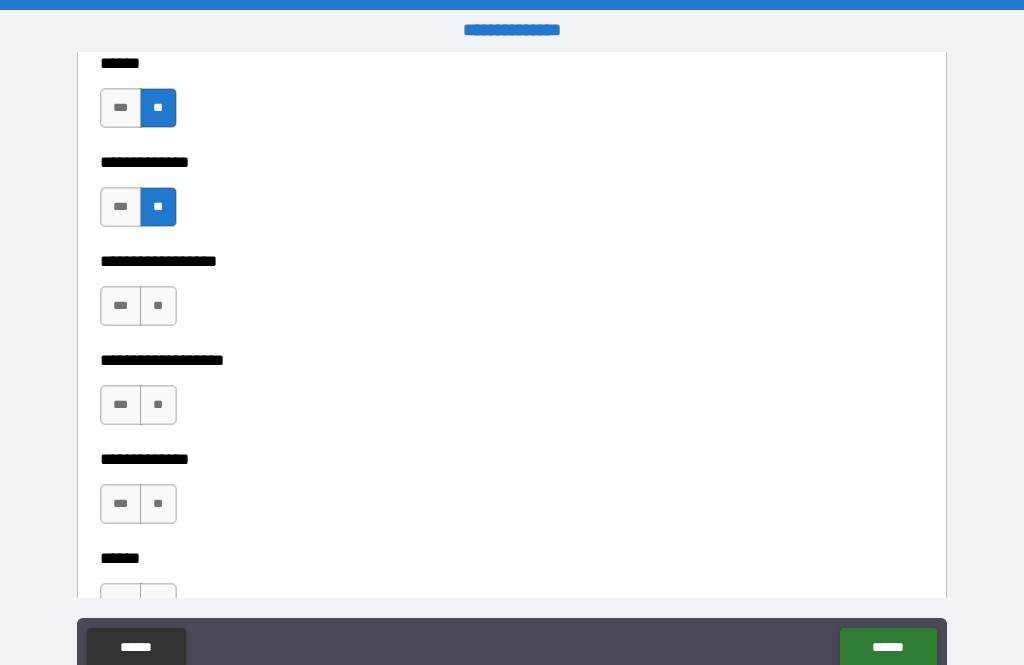 click on "**" at bounding box center (158, 306) 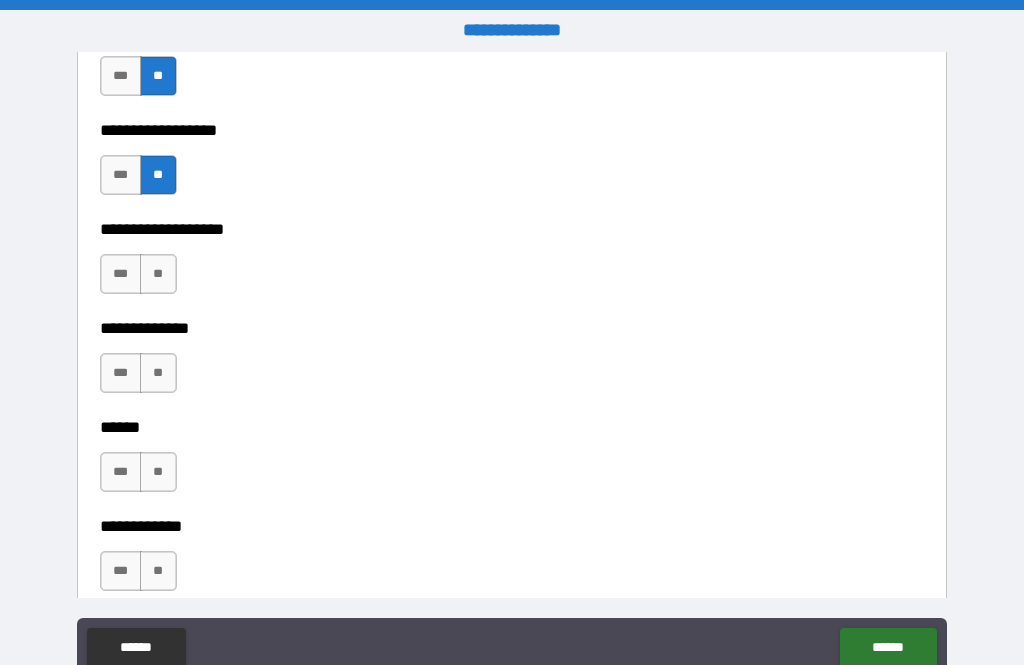 scroll, scrollTop: 3894, scrollLeft: 0, axis: vertical 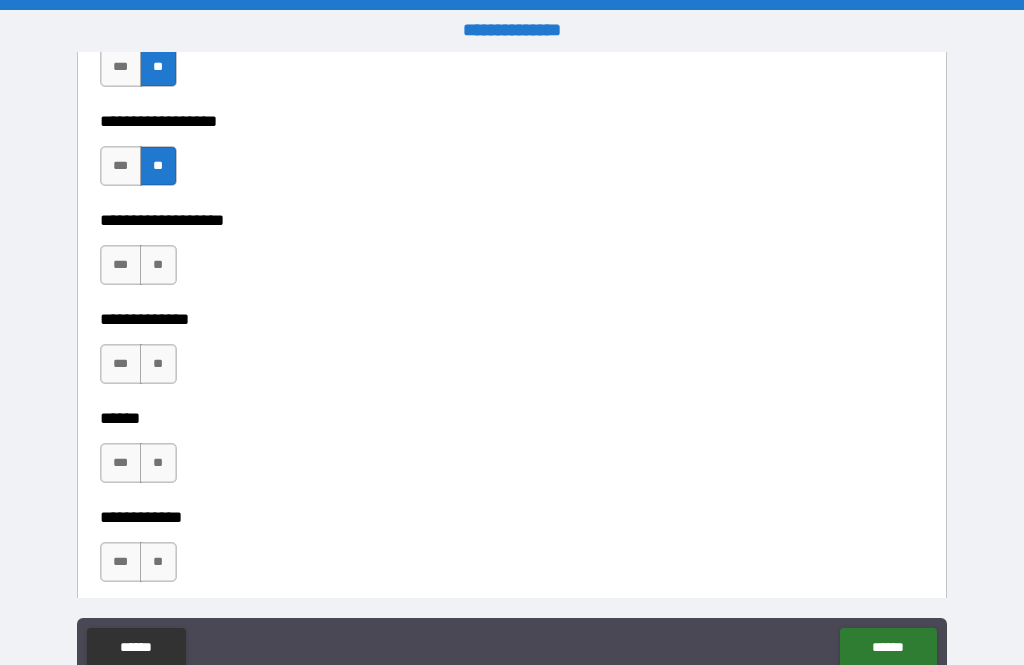 click on "**" at bounding box center [158, 265] 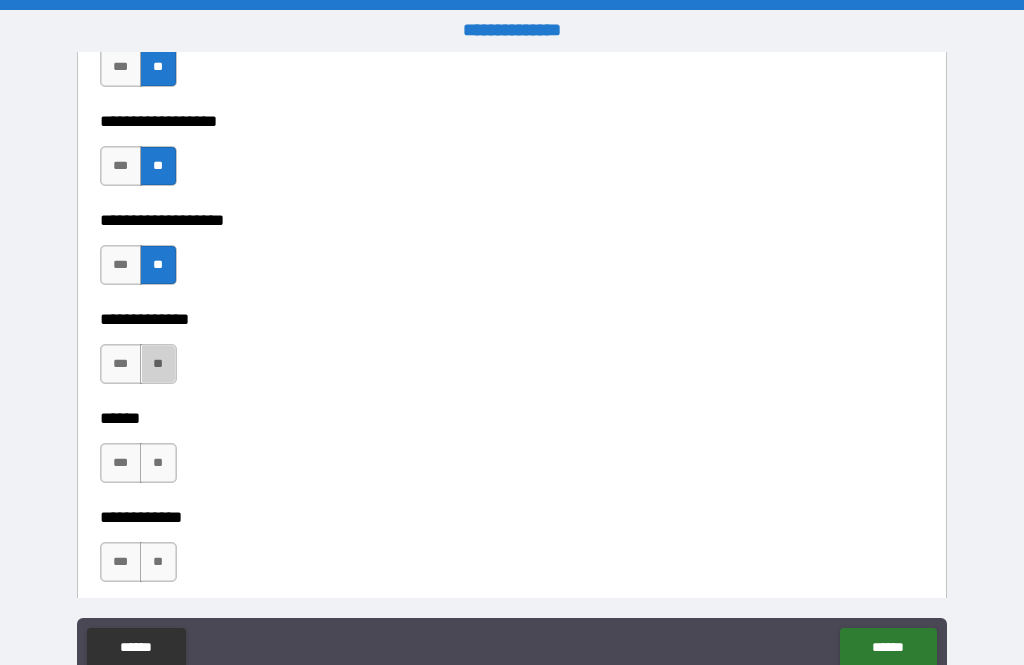 click on "**" at bounding box center (158, 364) 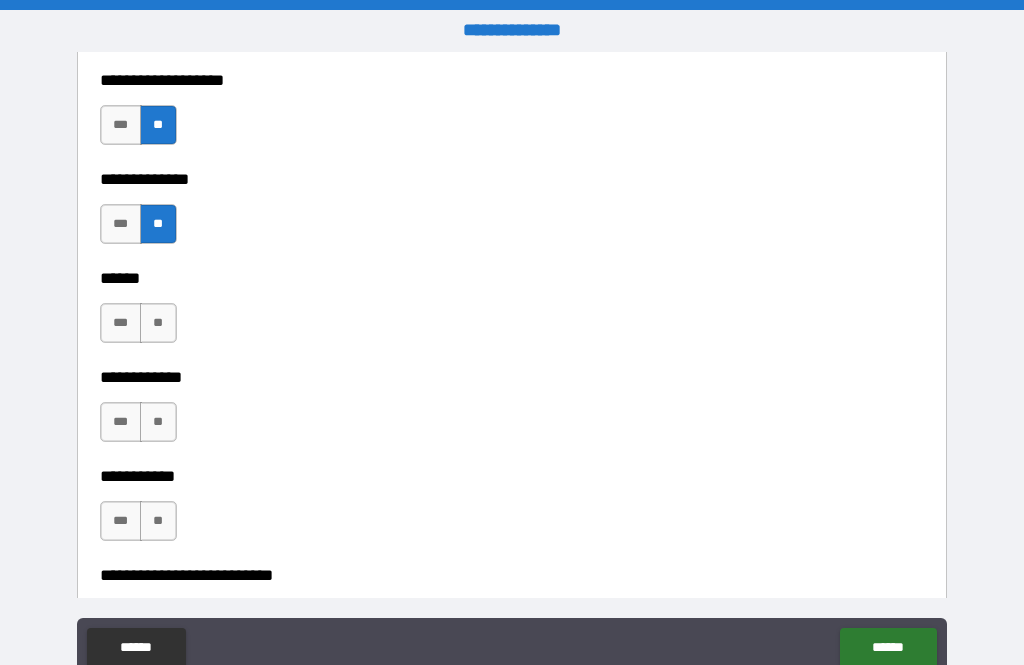 scroll, scrollTop: 4037, scrollLeft: 0, axis: vertical 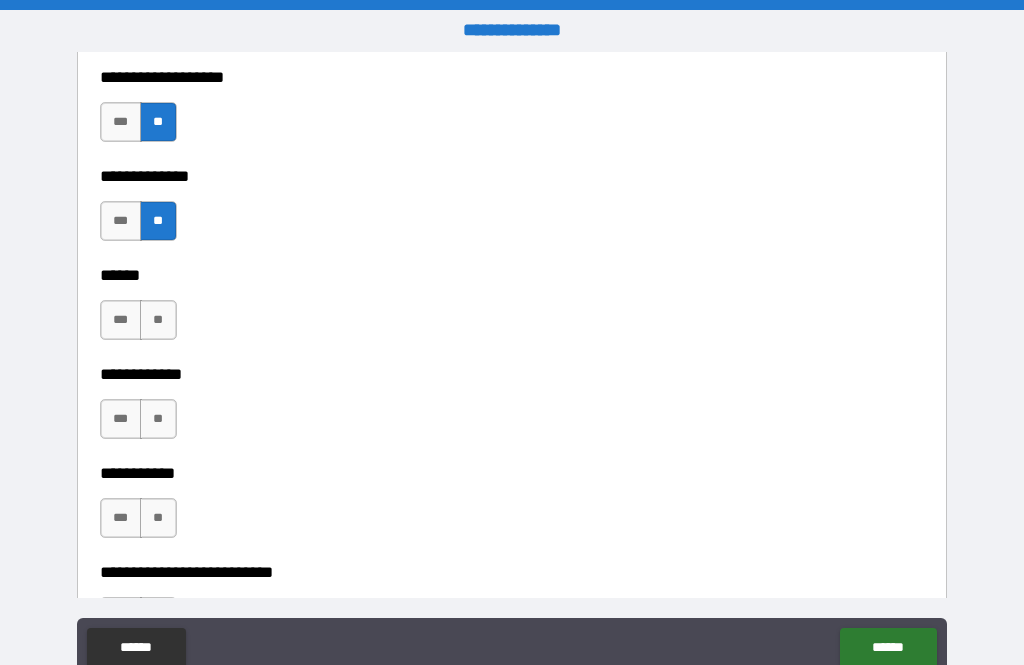 click on "**" at bounding box center [158, 320] 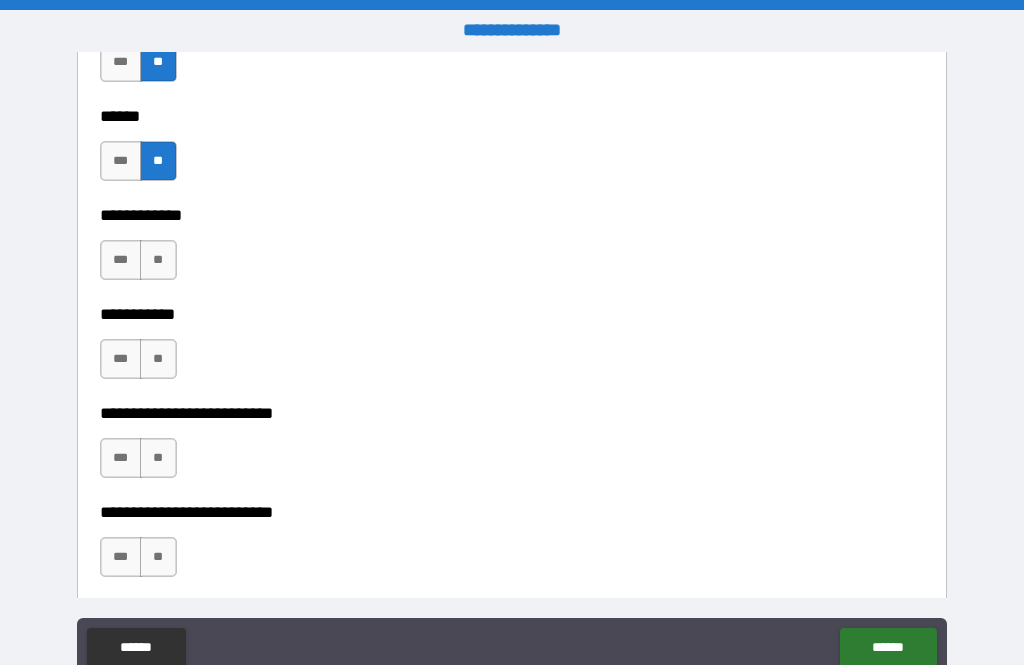 scroll, scrollTop: 4195, scrollLeft: 0, axis: vertical 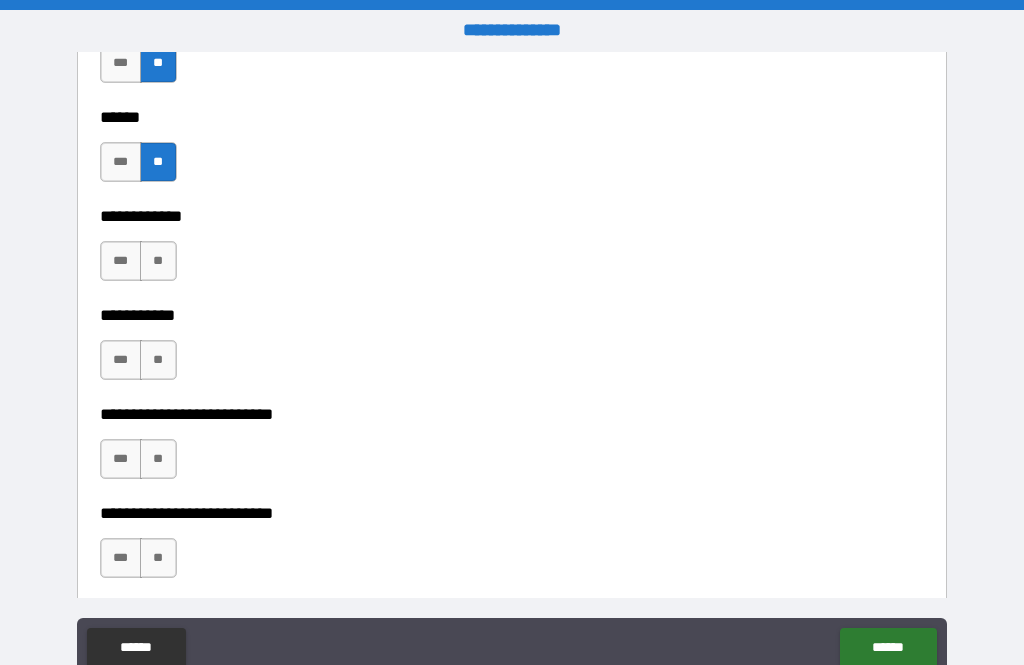 click on "**" at bounding box center (158, 261) 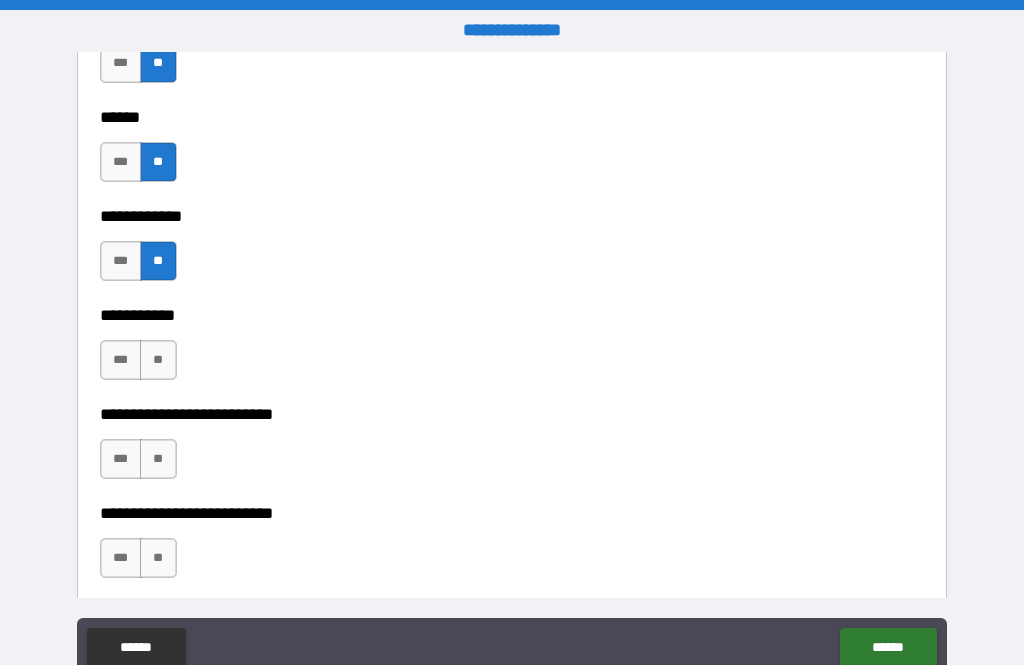 click on "**" at bounding box center [158, 360] 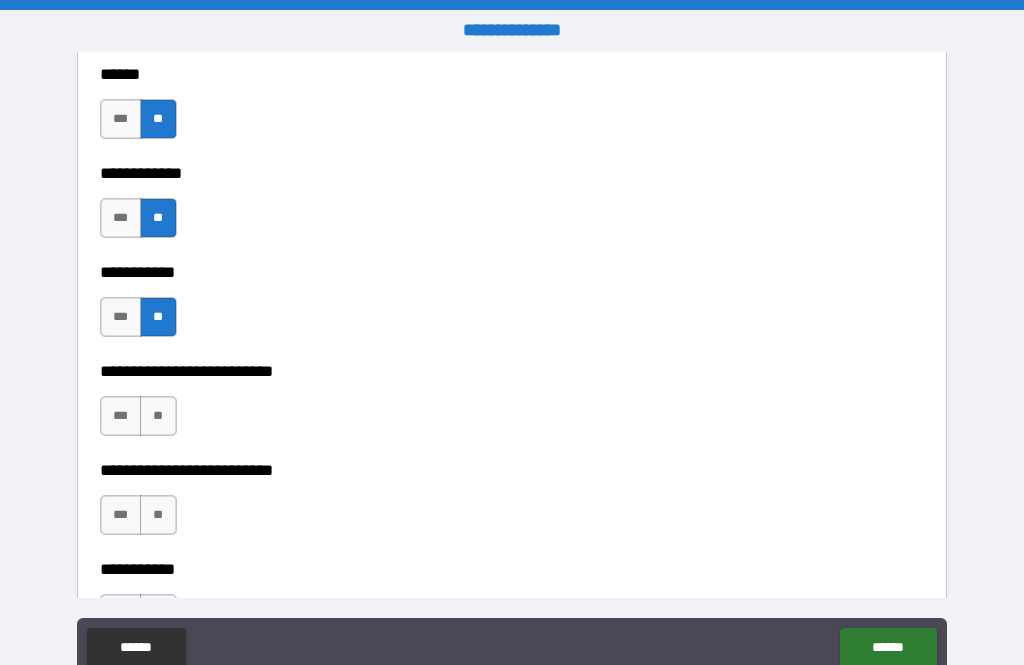 scroll, scrollTop: 4274, scrollLeft: 0, axis: vertical 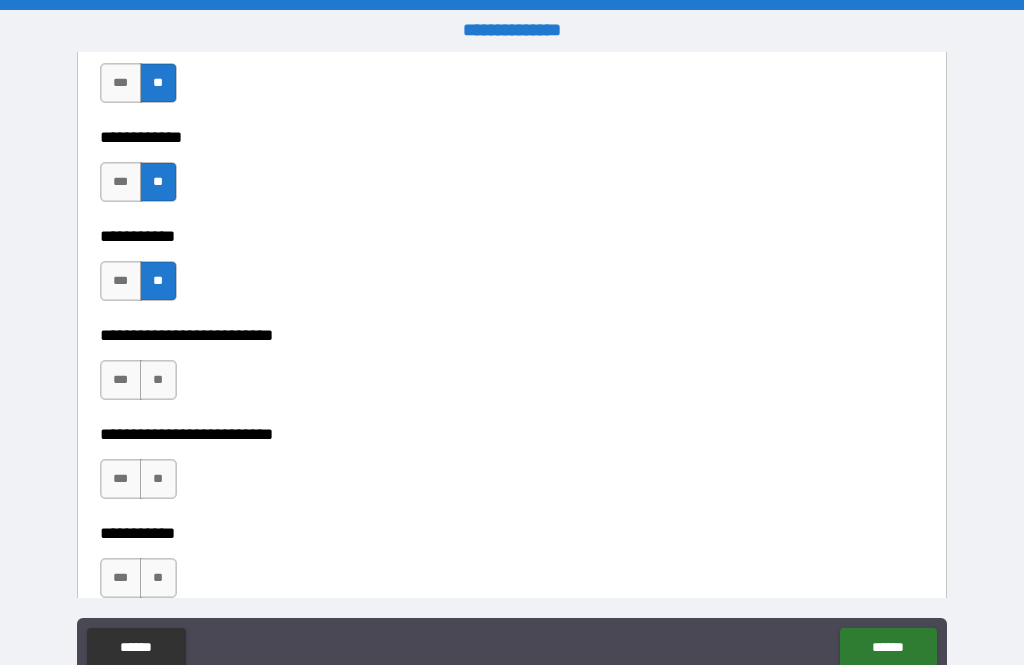 click on "**" at bounding box center [158, 380] 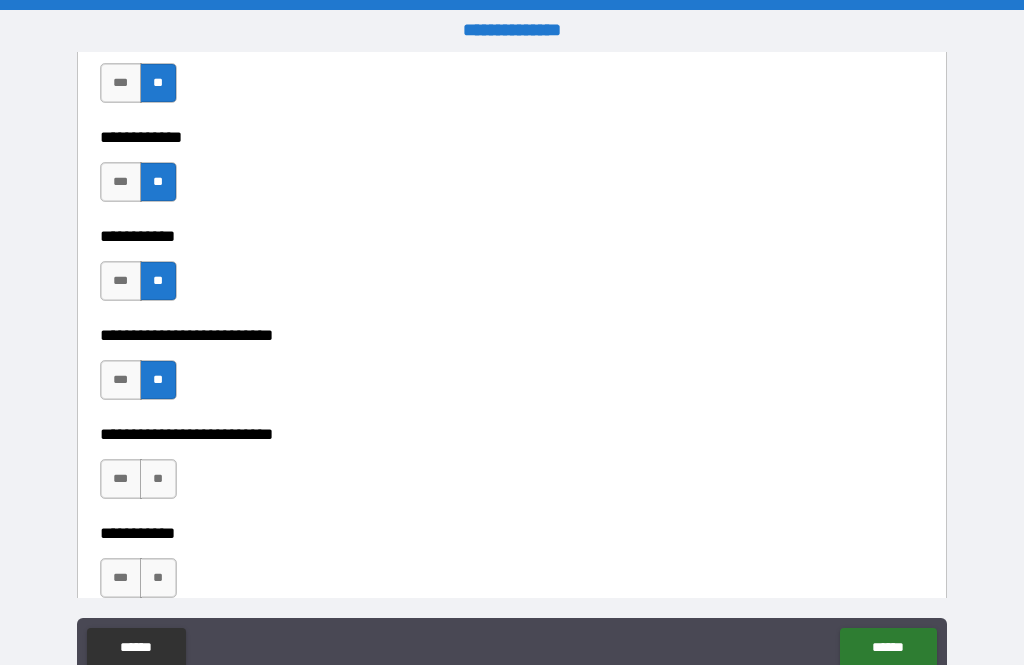click on "**" at bounding box center [158, 479] 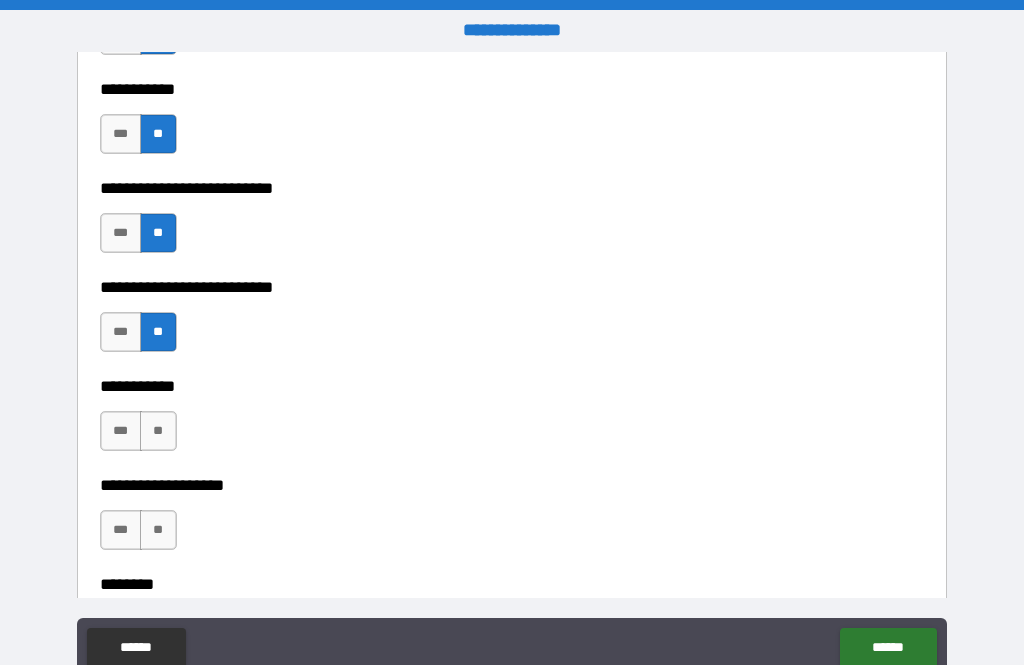 scroll, scrollTop: 4422, scrollLeft: 0, axis: vertical 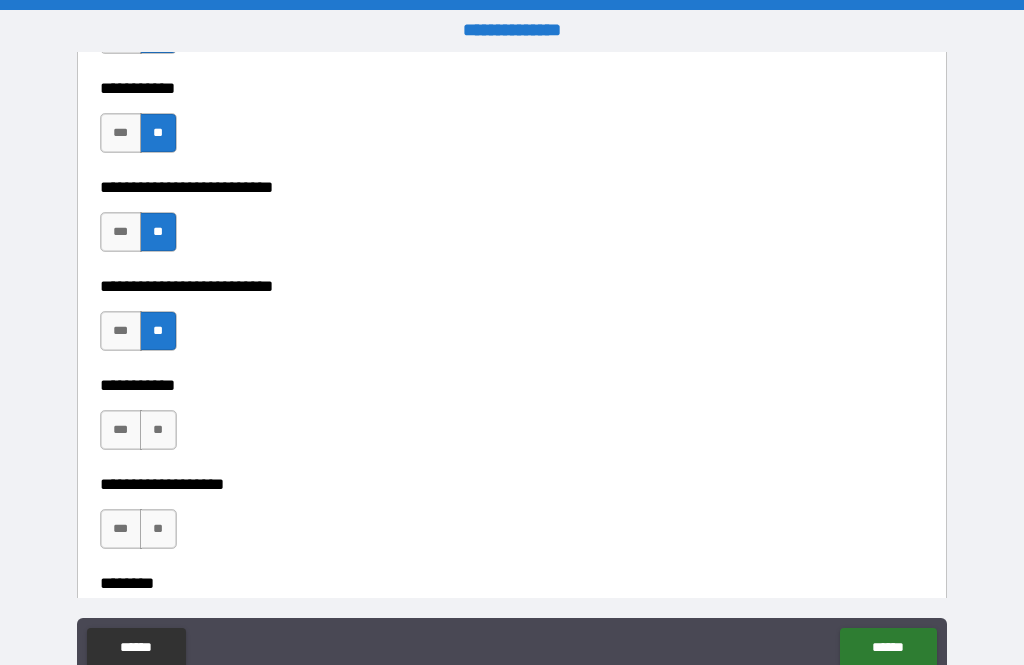 click on "**" at bounding box center (158, 430) 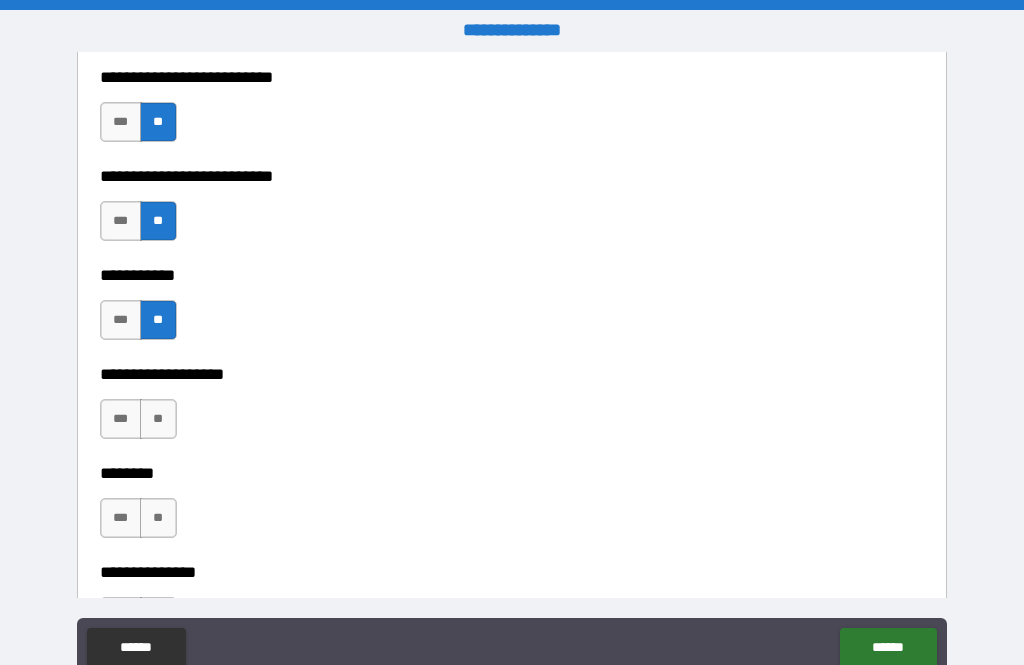 scroll, scrollTop: 4547, scrollLeft: 0, axis: vertical 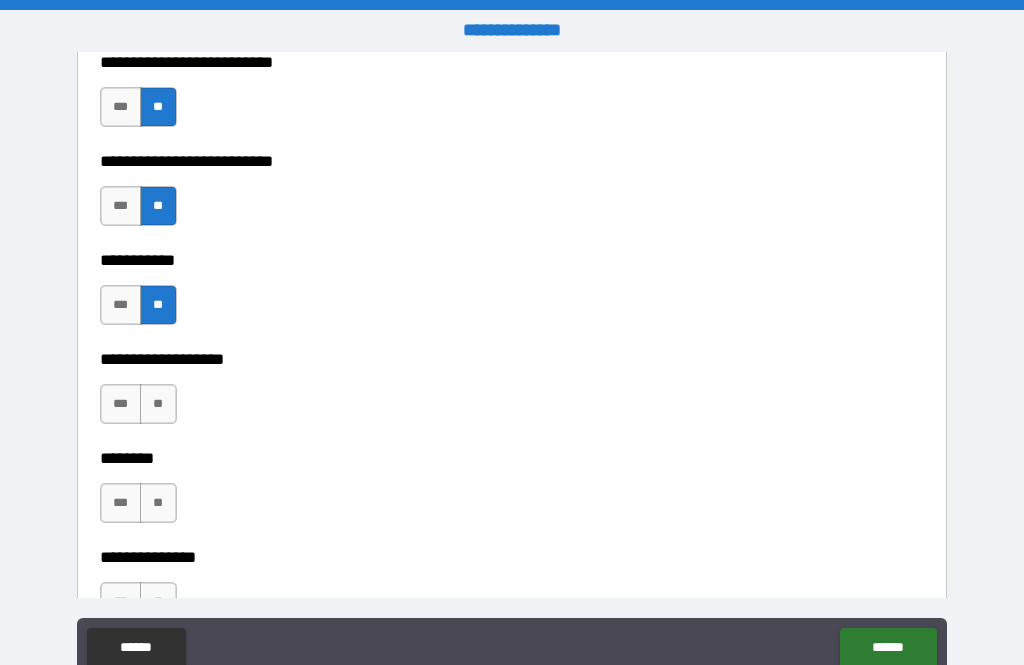 click on "**" at bounding box center (158, 404) 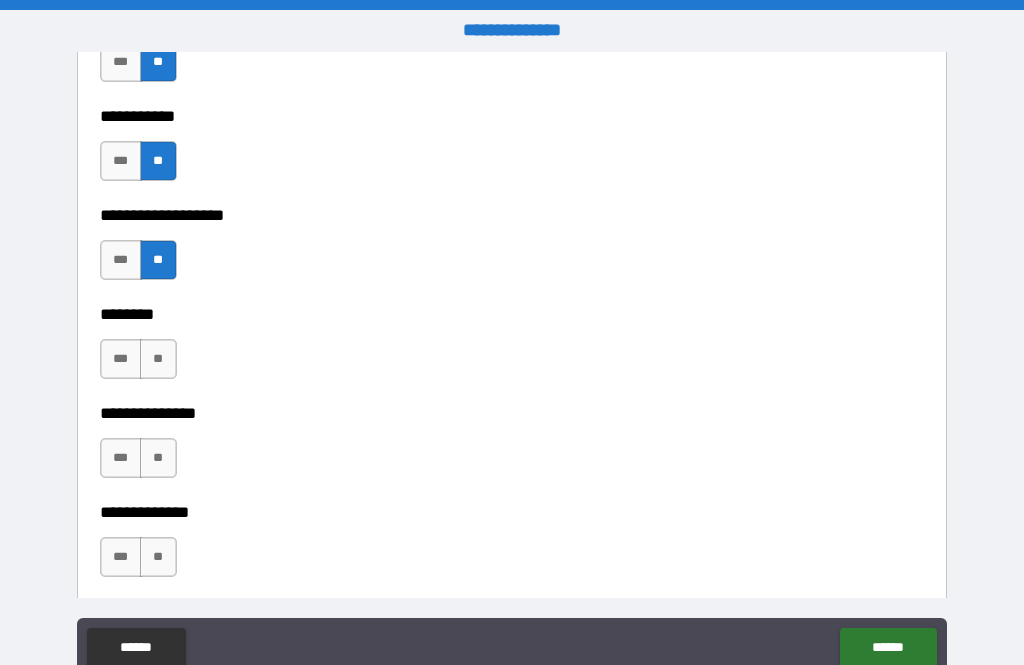 scroll, scrollTop: 4694, scrollLeft: 0, axis: vertical 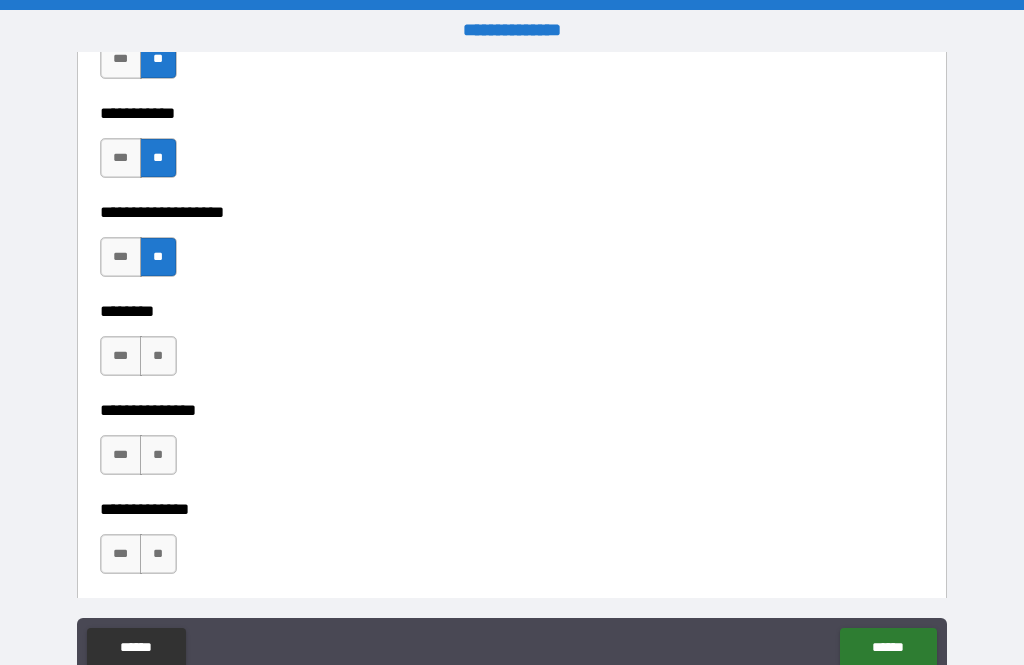click on "**" at bounding box center (158, 356) 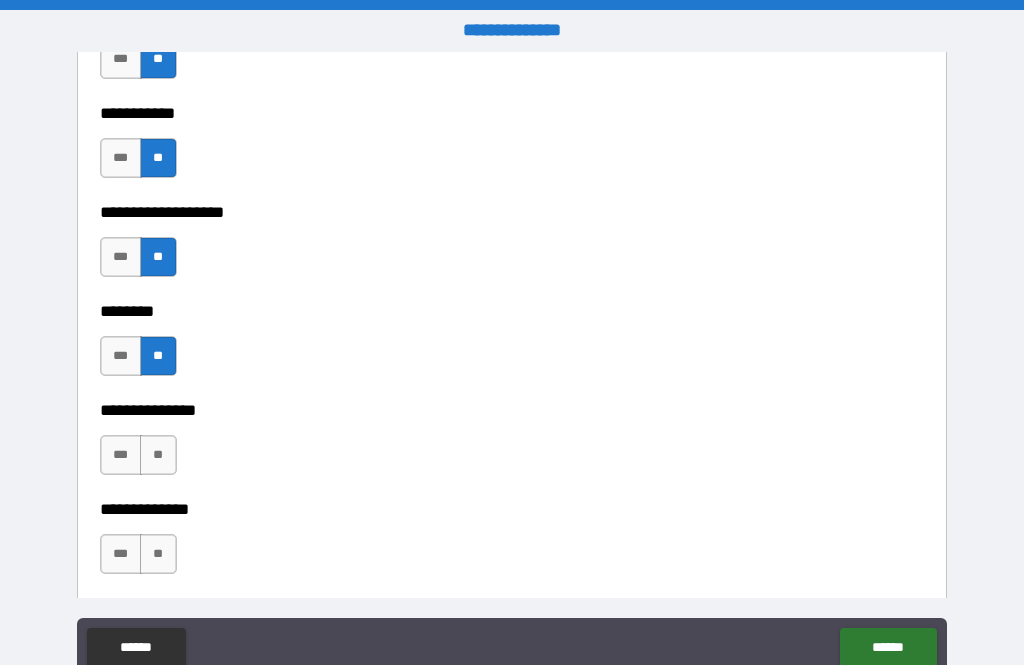 click on "**" at bounding box center (158, 455) 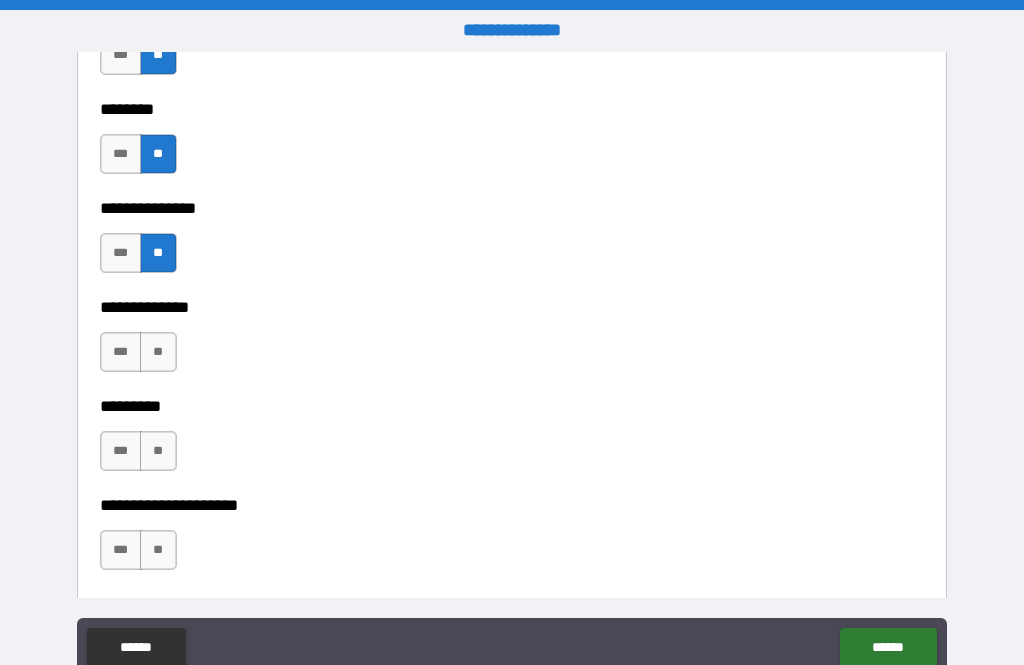 scroll, scrollTop: 4898, scrollLeft: 0, axis: vertical 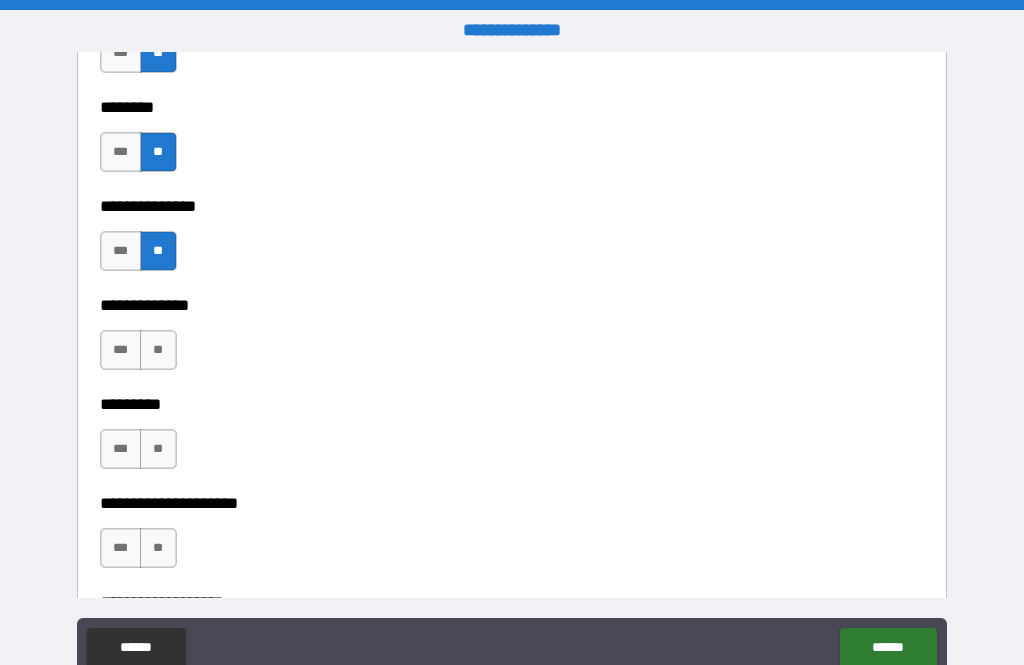 click on "**" at bounding box center [158, 350] 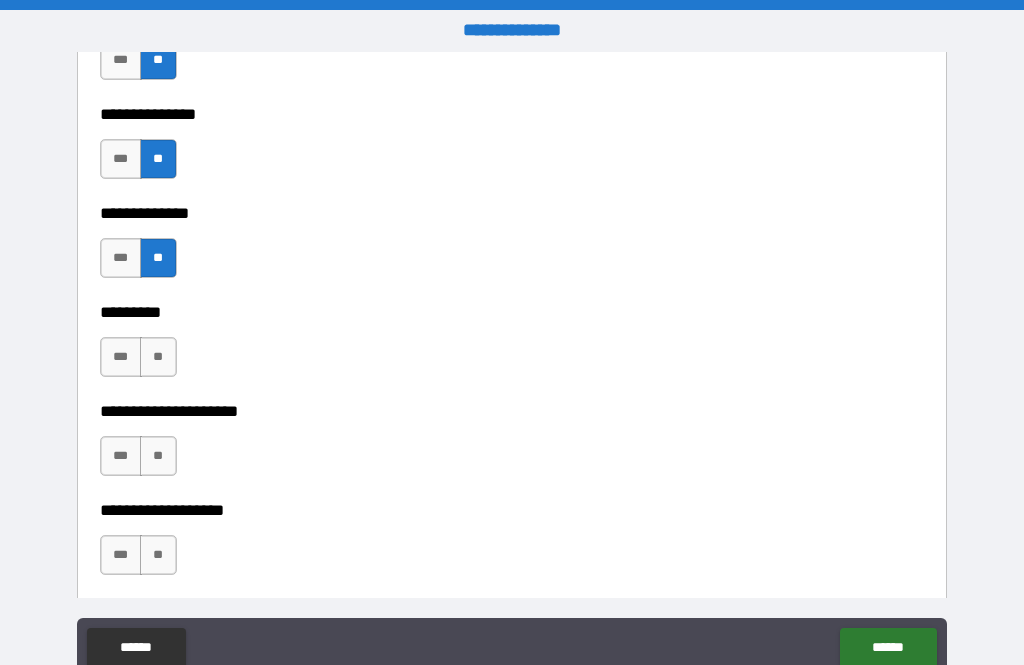 scroll, scrollTop: 5040, scrollLeft: 0, axis: vertical 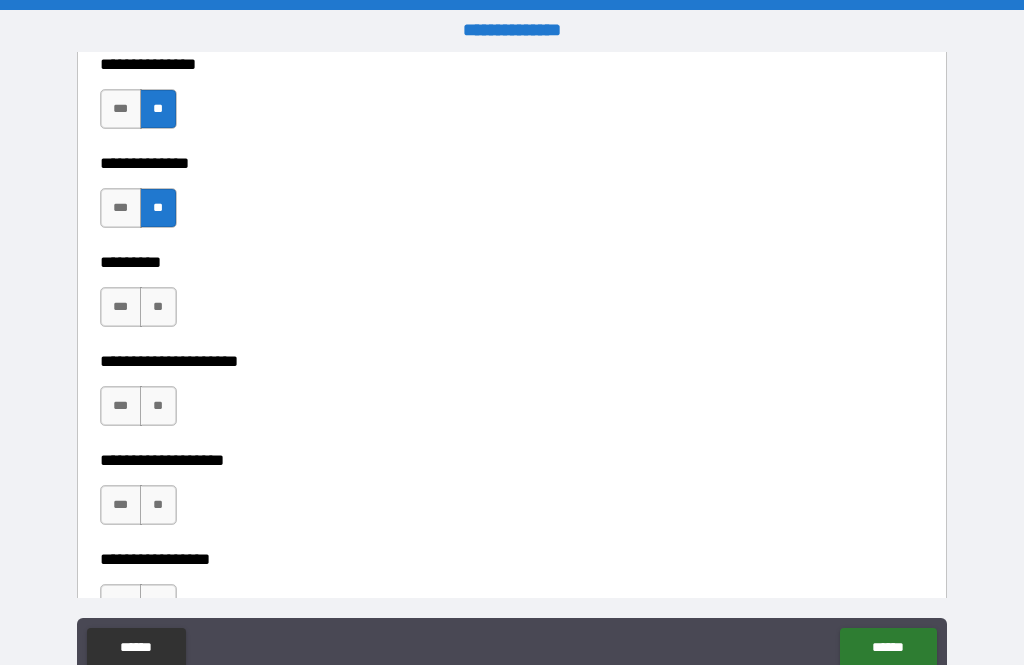 click on "**" at bounding box center (158, 307) 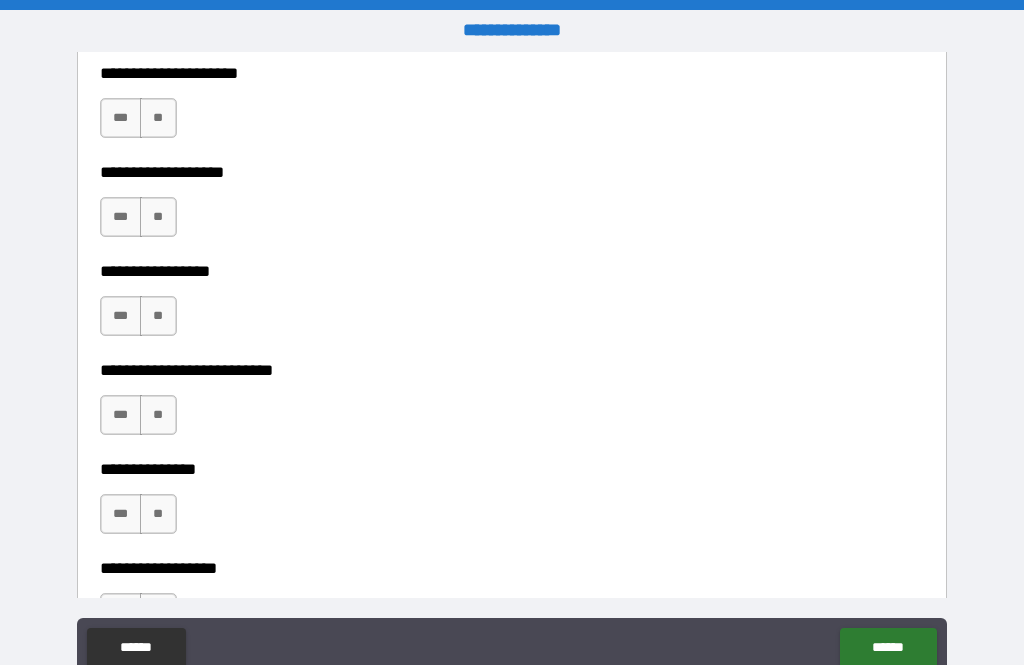 scroll, scrollTop: 5289, scrollLeft: 0, axis: vertical 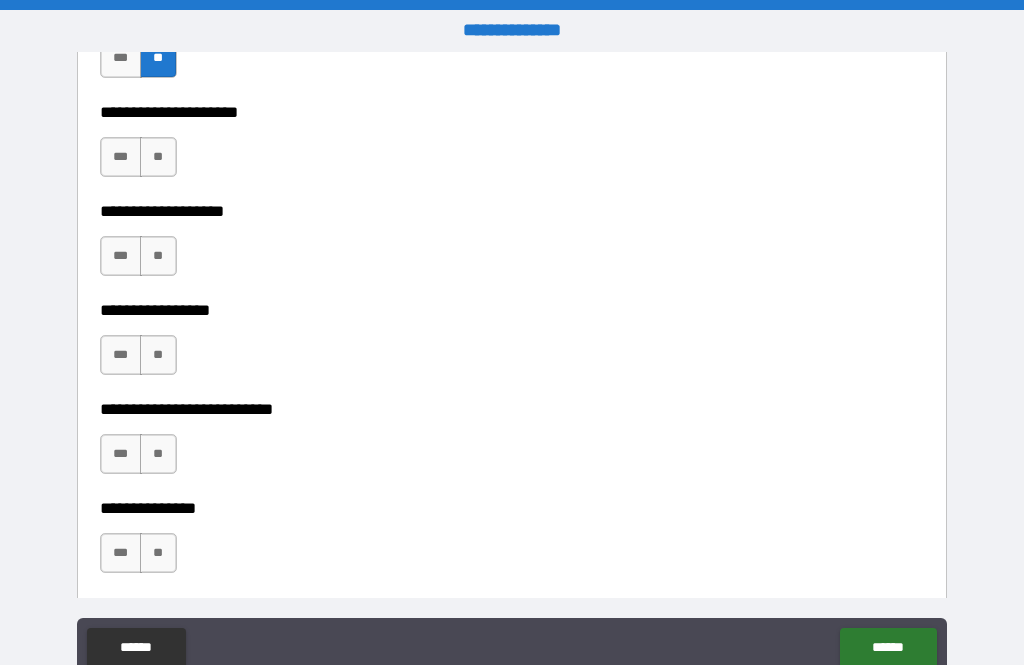 click on "**" at bounding box center [158, 157] 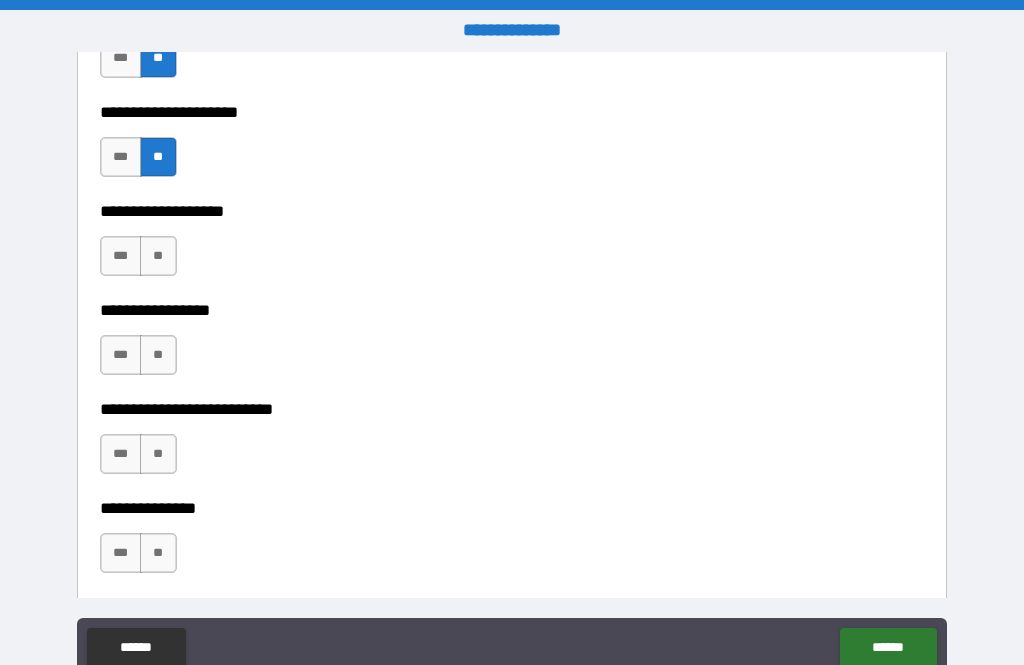 click on "**" at bounding box center [158, 256] 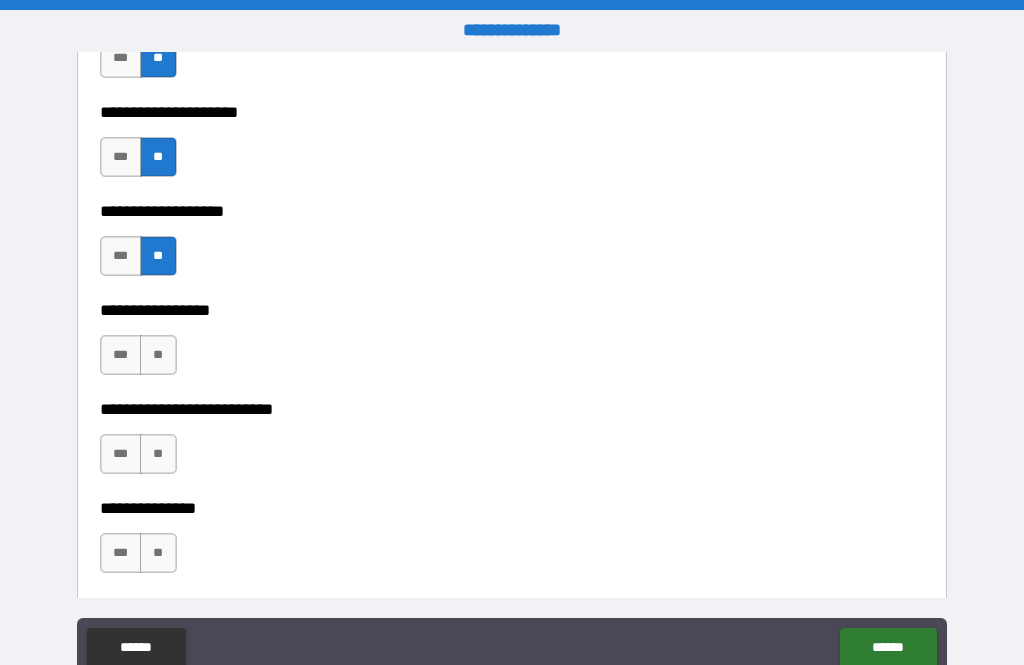 click on "**" at bounding box center [158, 355] 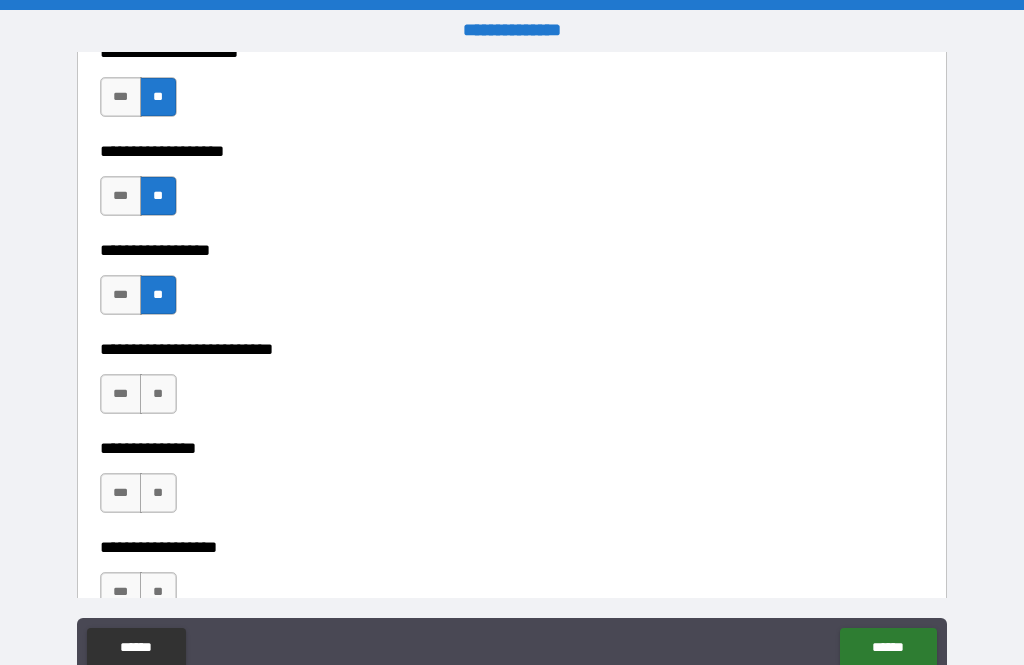 scroll, scrollTop: 5399, scrollLeft: 0, axis: vertical 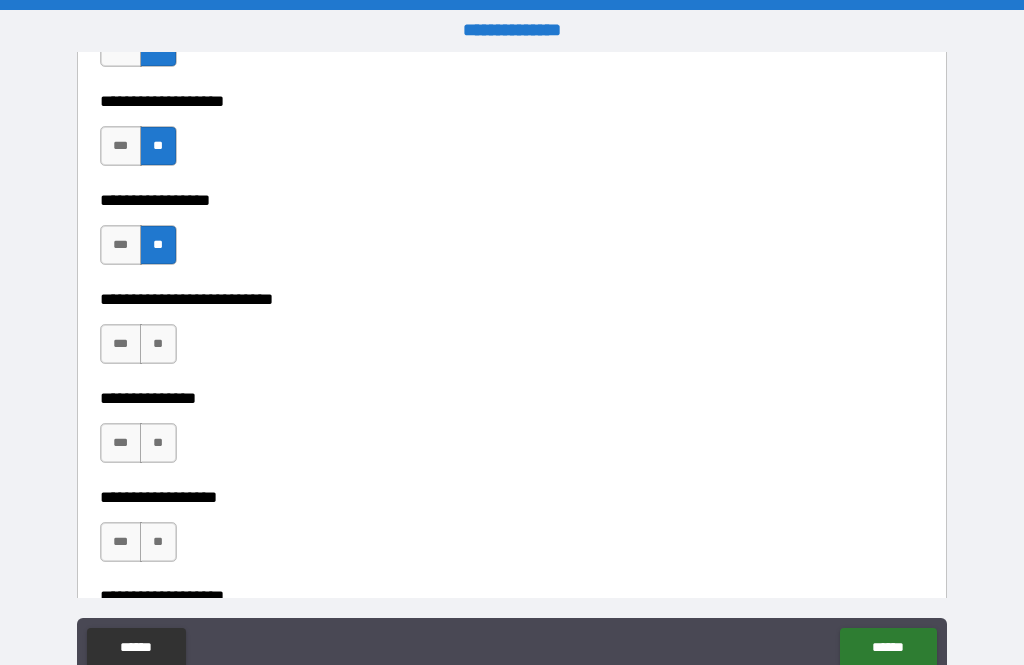 click on "**" at bounding box center [158, 344] 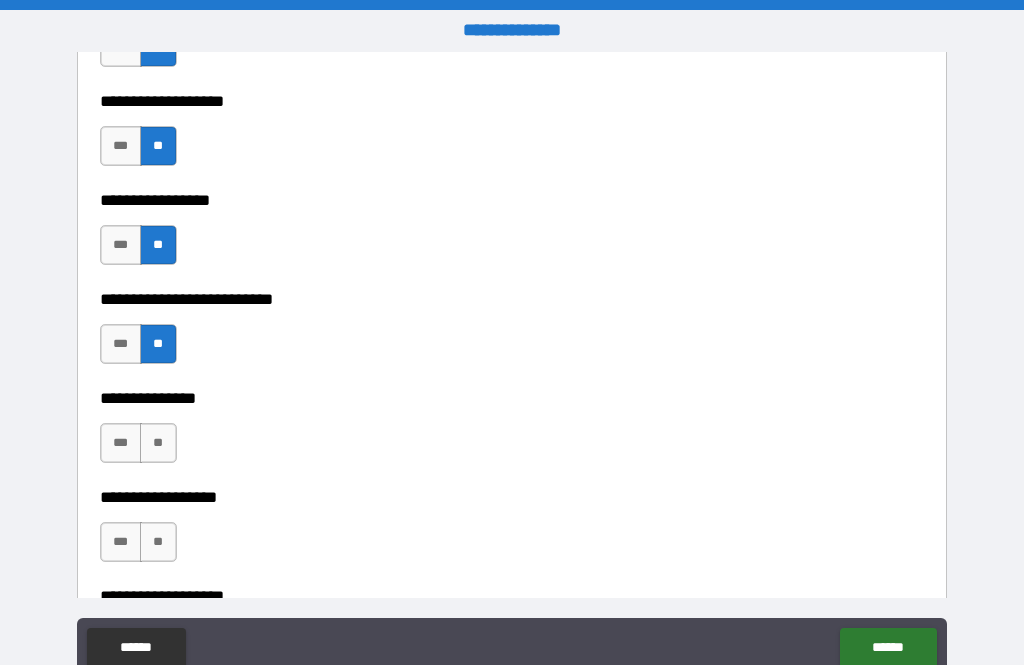 click on "**" at bounding box center [158, 443] 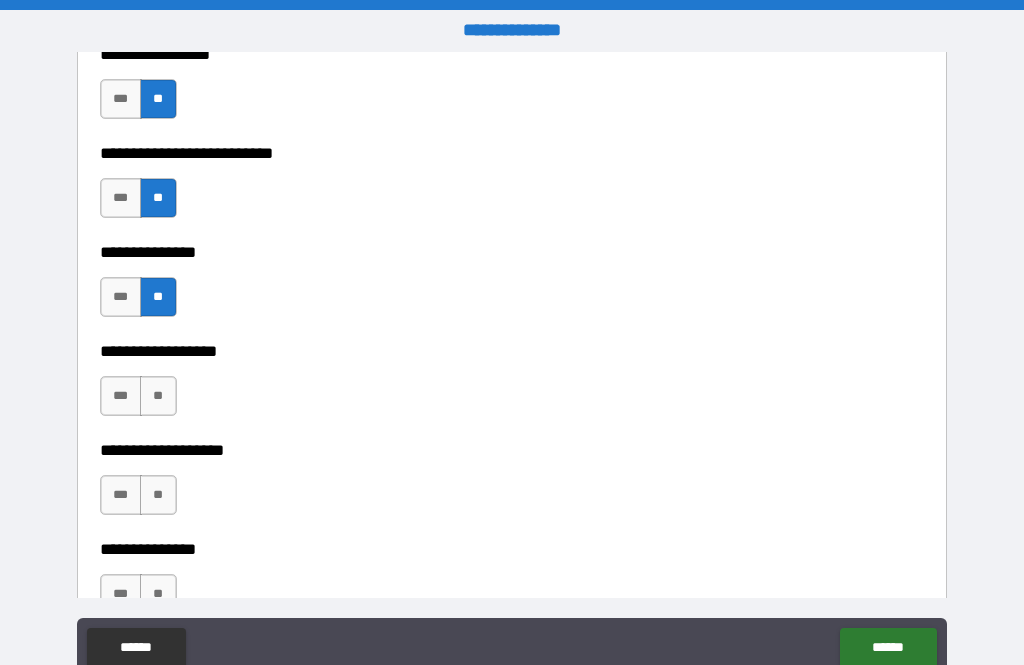 scroll, scrollTop: 5565, scrollLeft: 0, axis: vertical 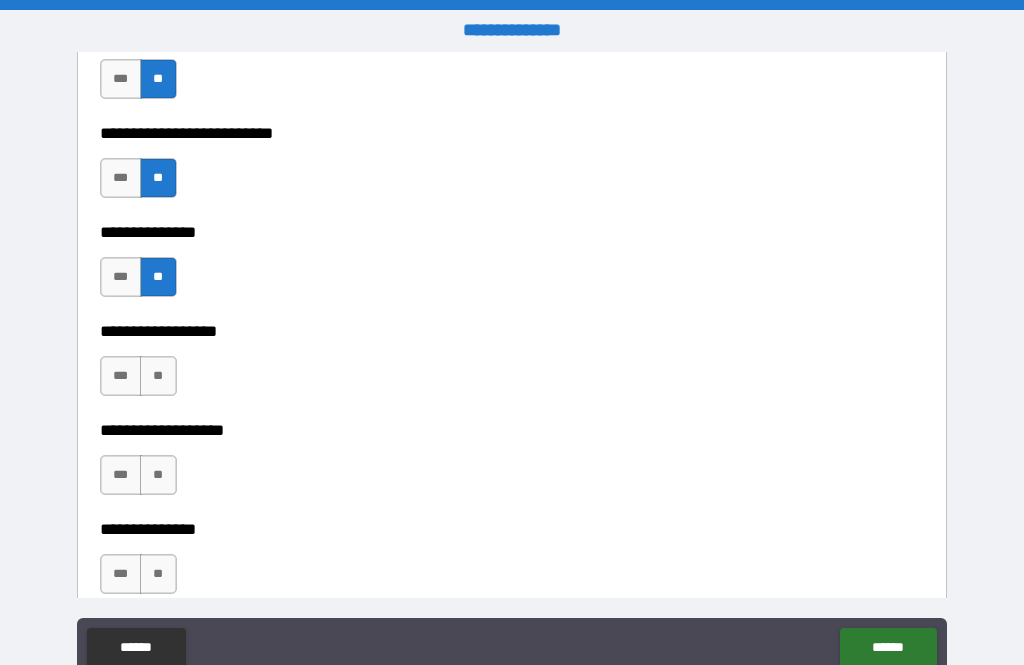 click on "**" at bounding box center (158, 376) 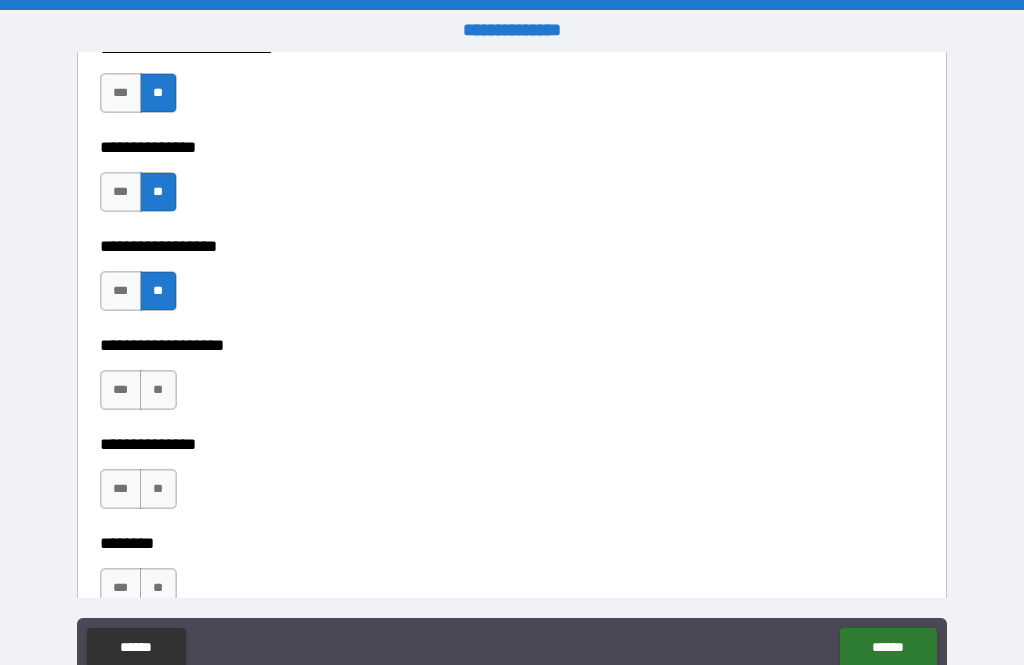 scroll, scrollTop: 5662, scrollLeft: 0, axis: vertical 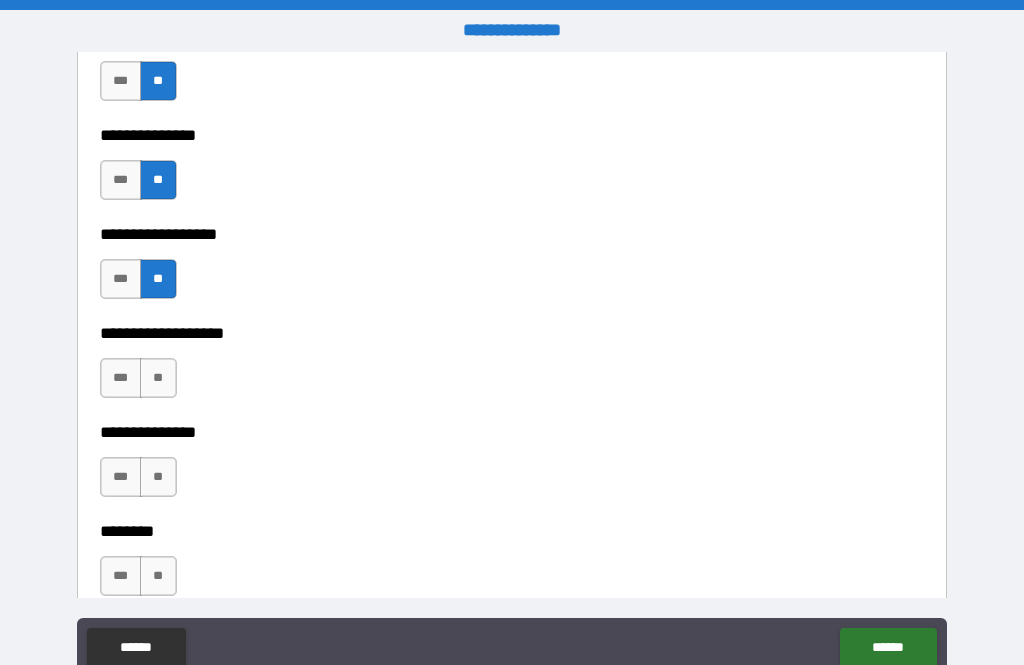 click on "**" at bounding box center [158, 378] 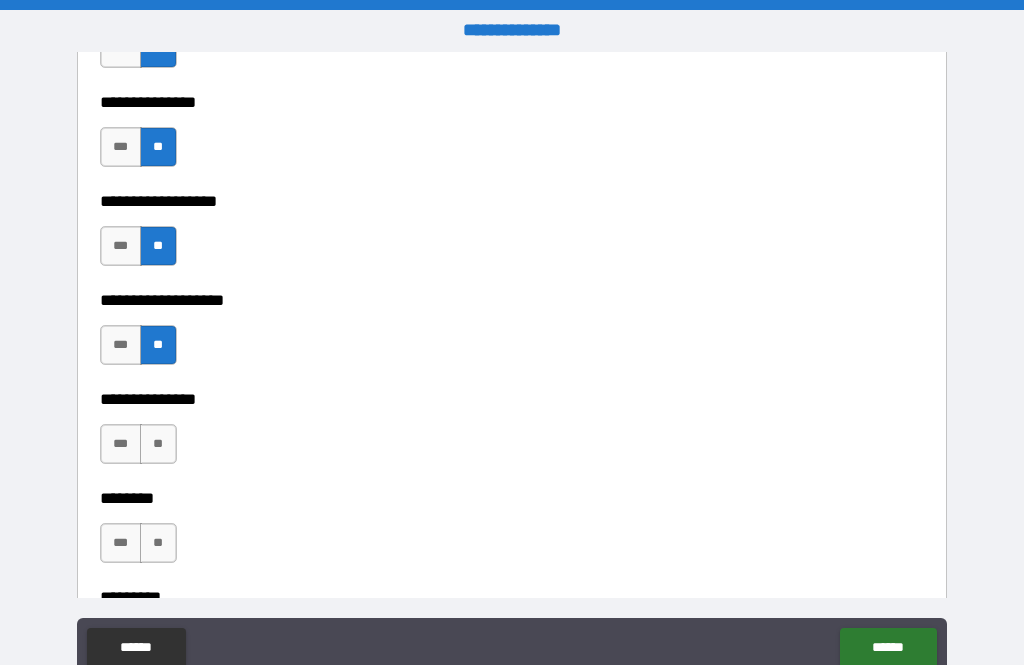 scroll, scrollTop: 5752, scrollLeft: 0, axis: vertical 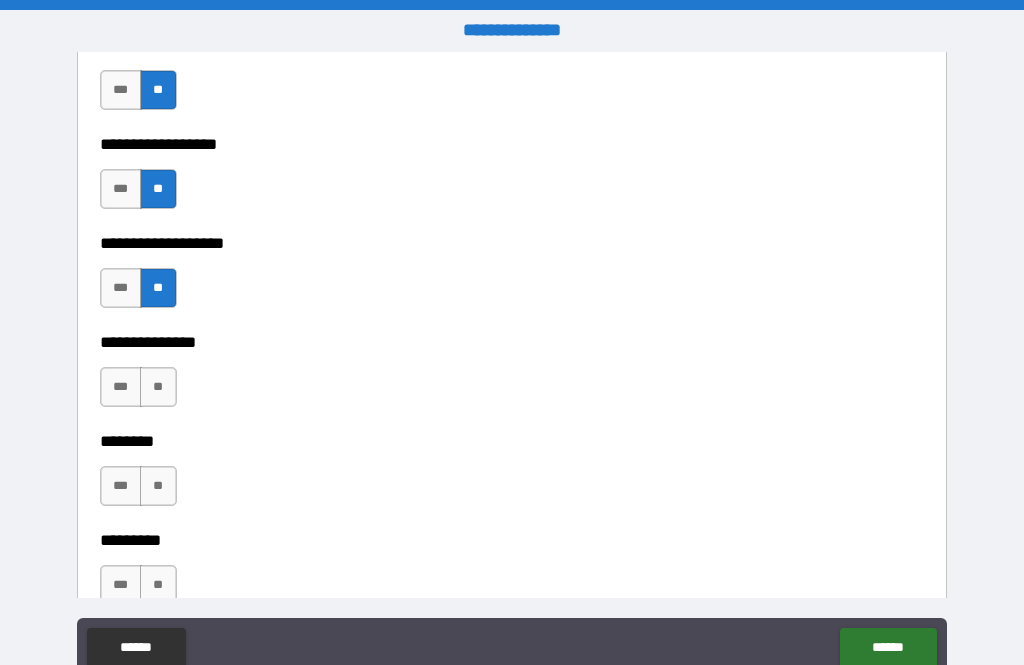 click on "**" at bounding box center [158, 387] 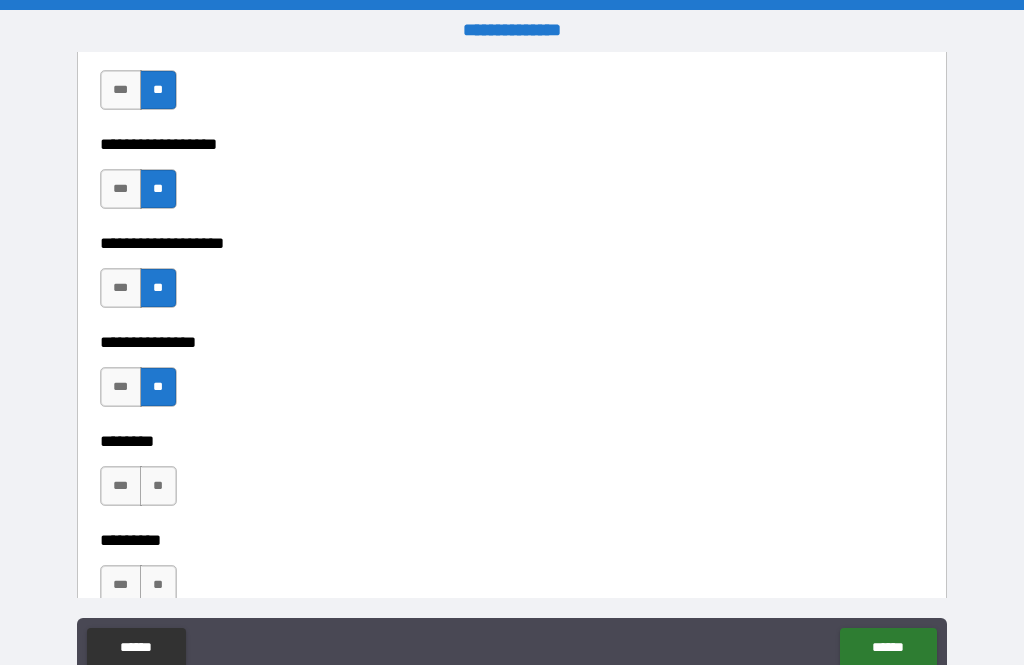 scroll, scrollTop: 5888, scrollLeft: 0, axis: vertical 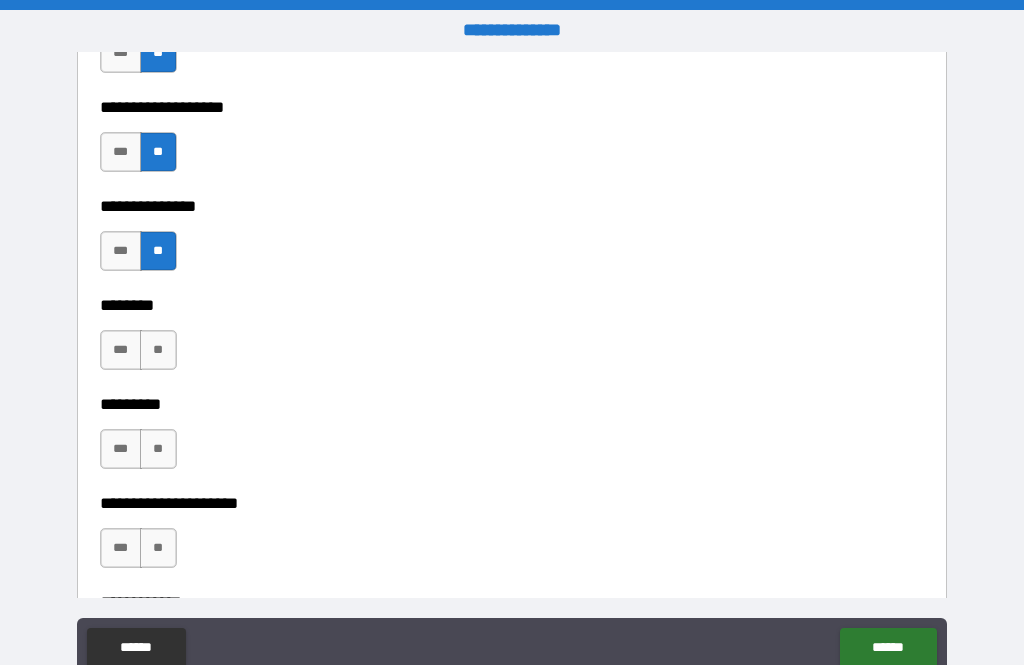 click on "**" at bounding box center [158, 350] 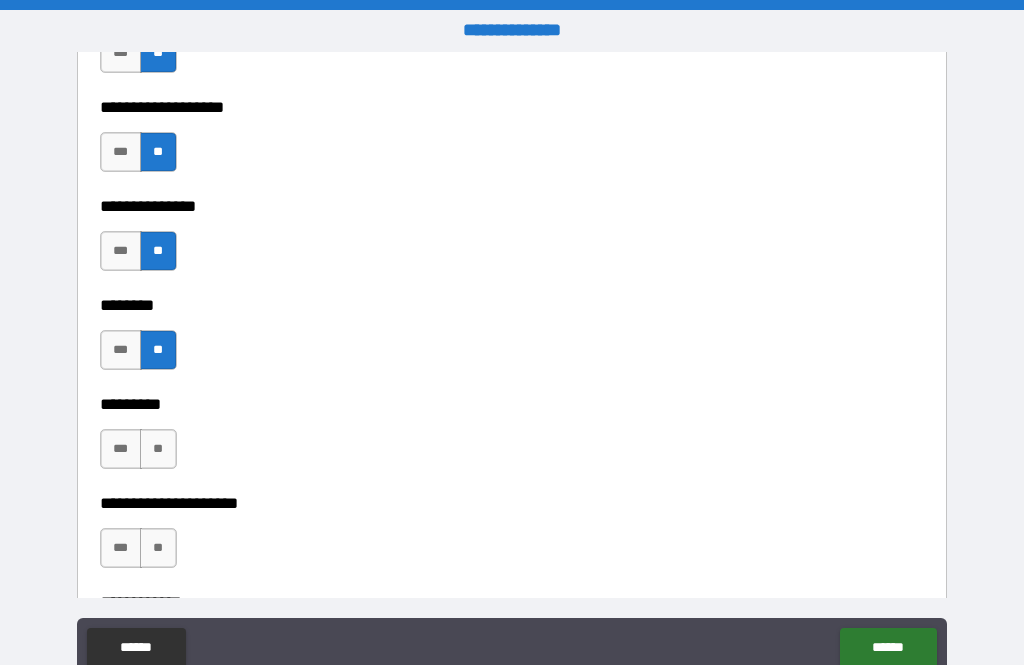 click on "**" at bounding box center (158, 449) 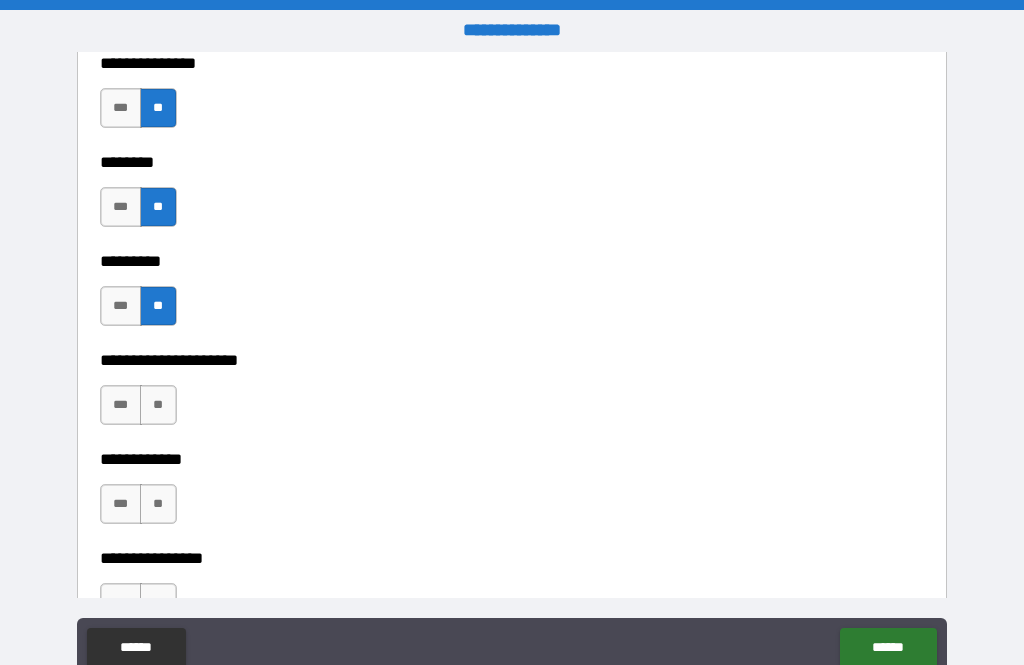 scroll, scrollTop: 6041, scrollLeft: 0, axis: vertical 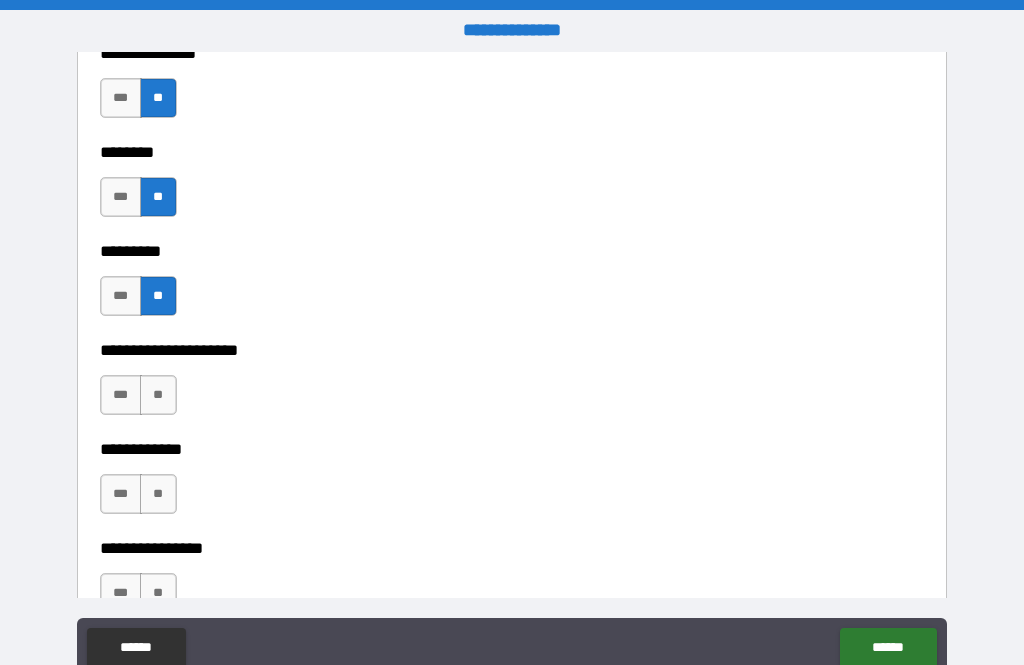 click on "**" at bounding box center [158, 395] 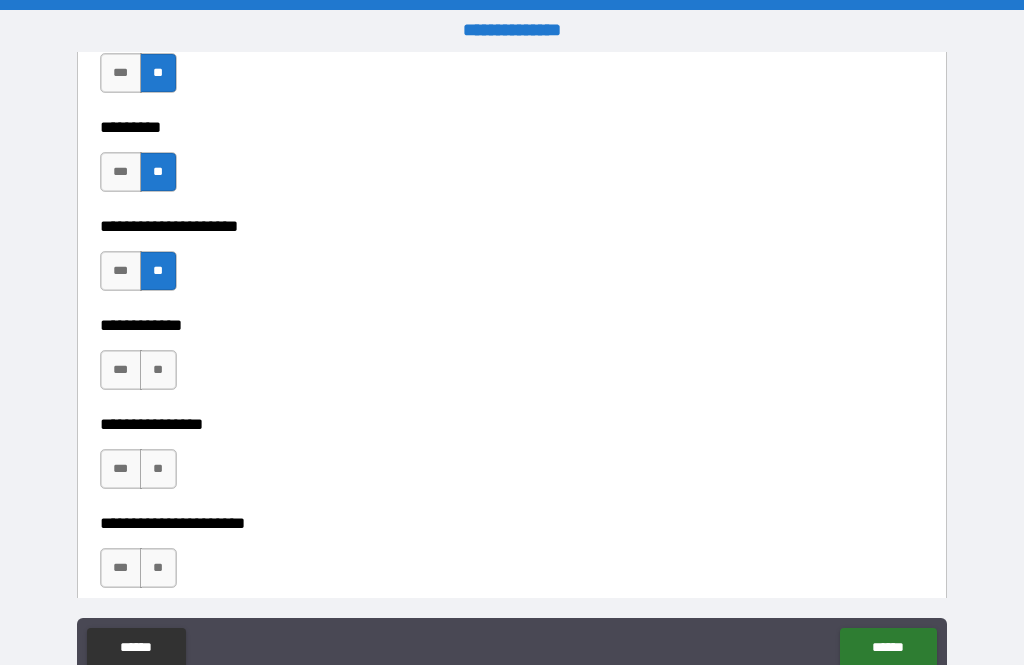 scroll, scrollTop: 6167, scrollLeft: 0, axis: vertical 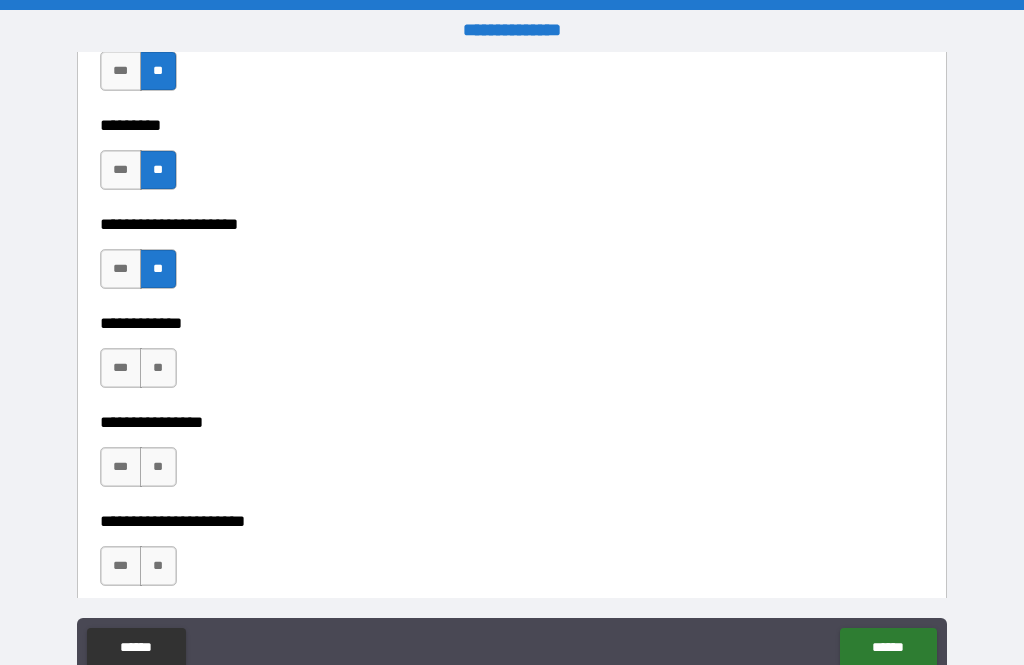 click on "**" at bounding box center [158, 368] 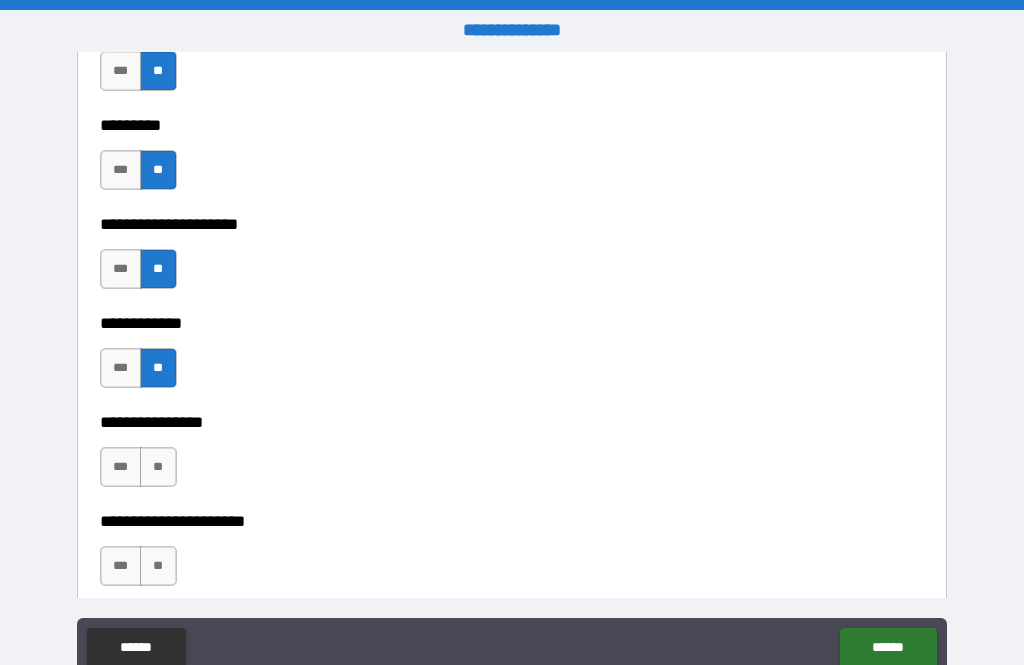 click on "**" at bounding box center (158, 467) 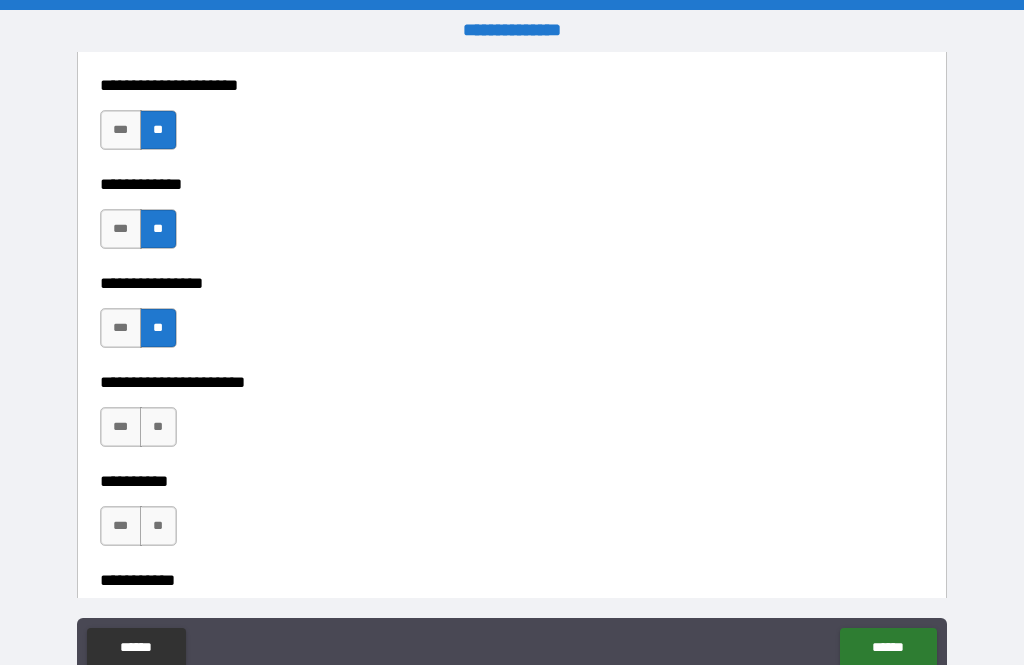 scroll, scrollTop: 6307, scrollLeft: 0, axis: vertical 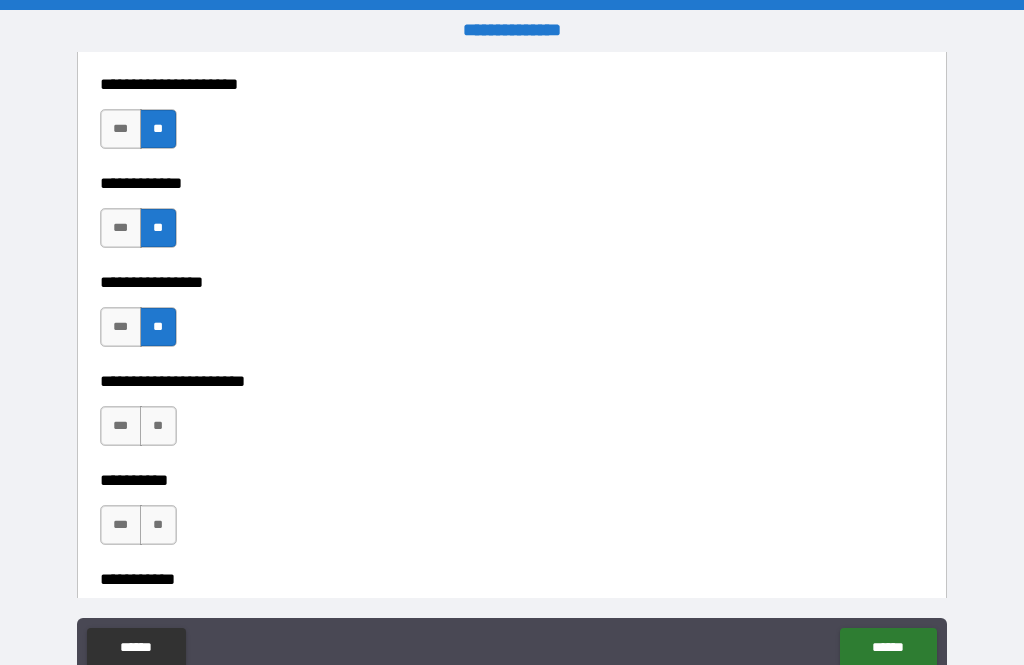 click on "**" at bounding box center (158, 426) 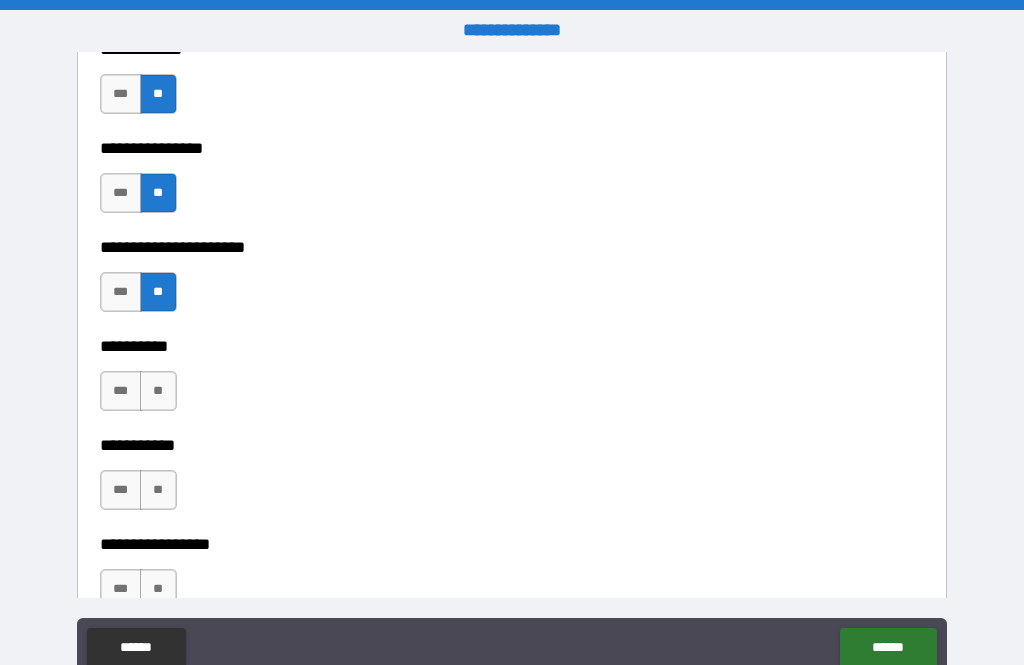scroll, scrollTop: 6444, scrollLeft: 0, axis: vertical 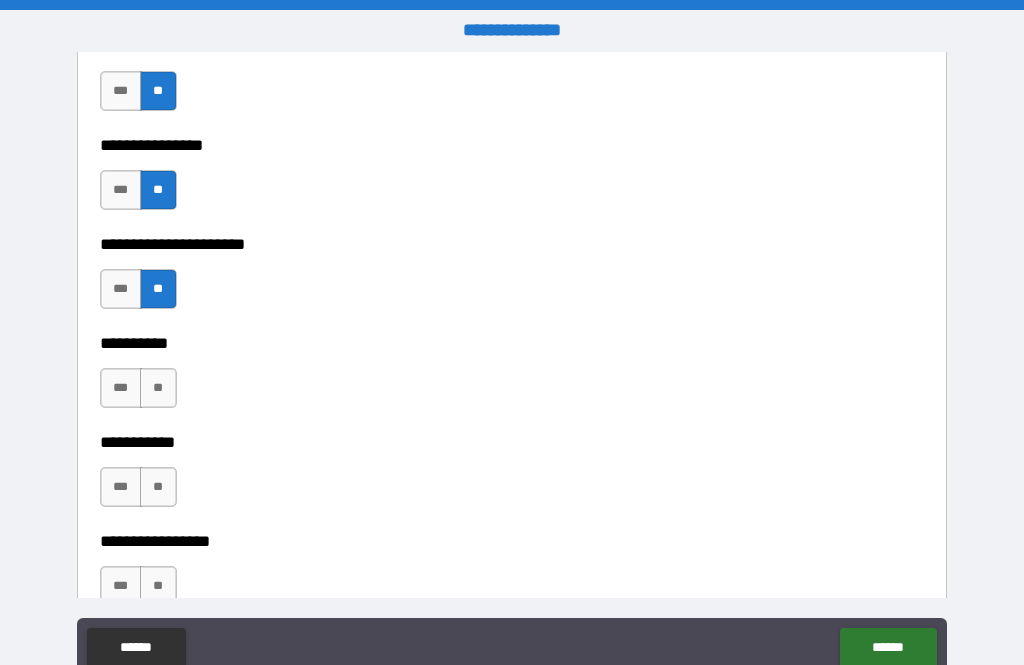 click on "**" at bounding box center (158, 388) 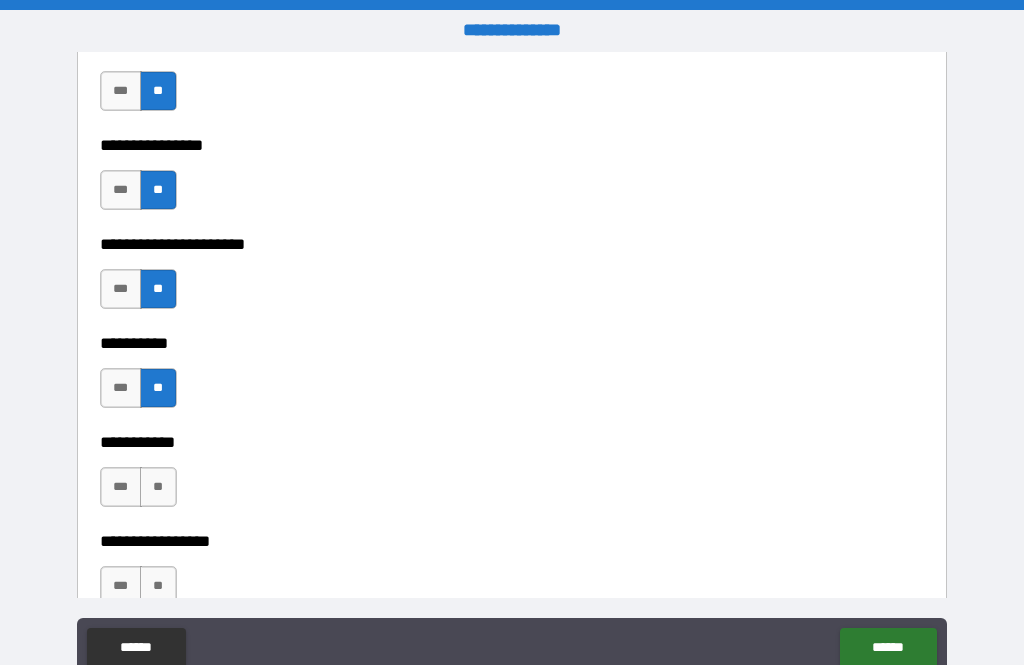 click on "**" at bounding box center [158, 487] 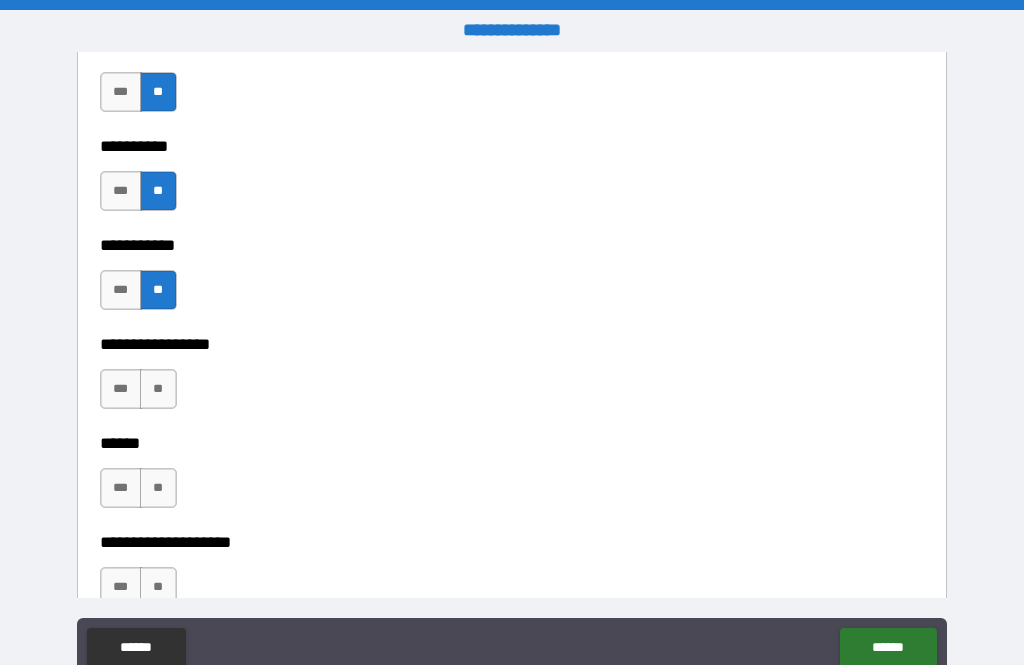scroll, scrollTop: 6669, scrollLeft: 0, axis: vertical 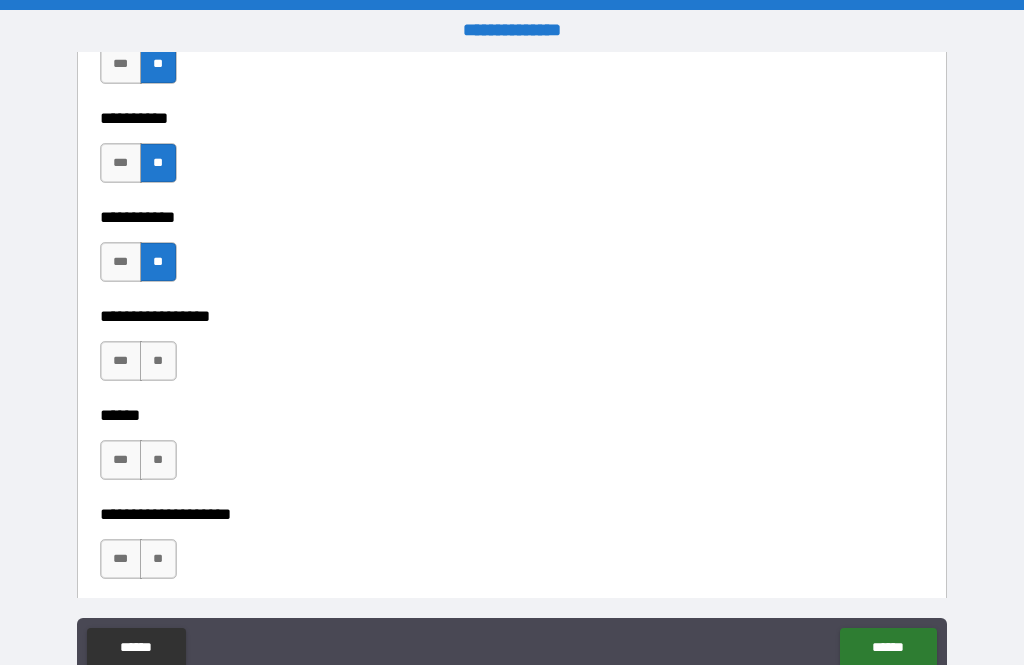 click on "**" at bounding box center [158, 361] 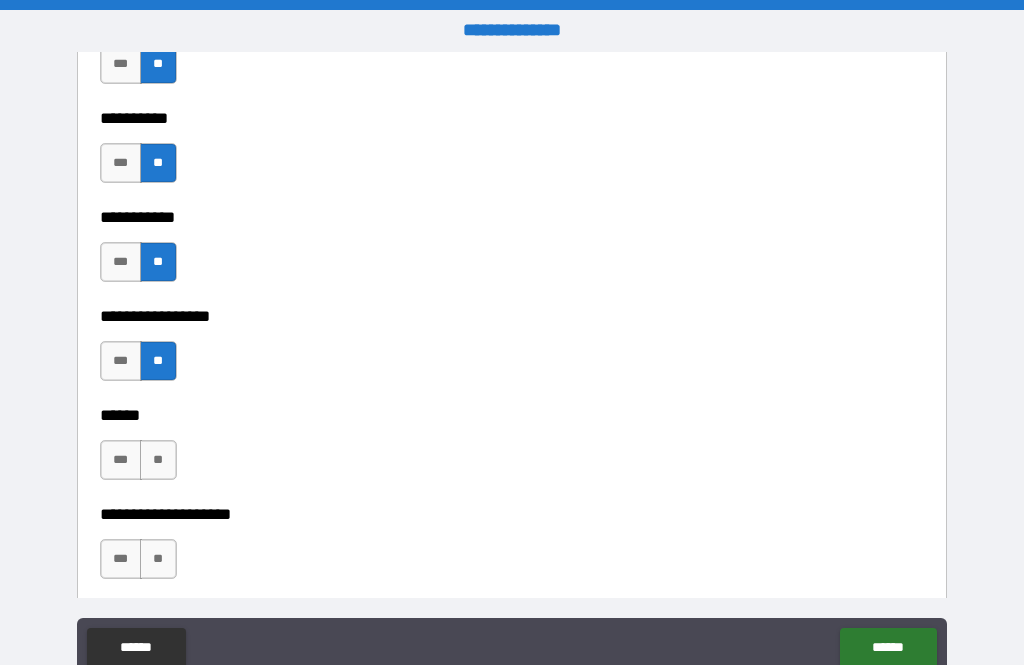 click on "**" at bounding box center [158, 460] 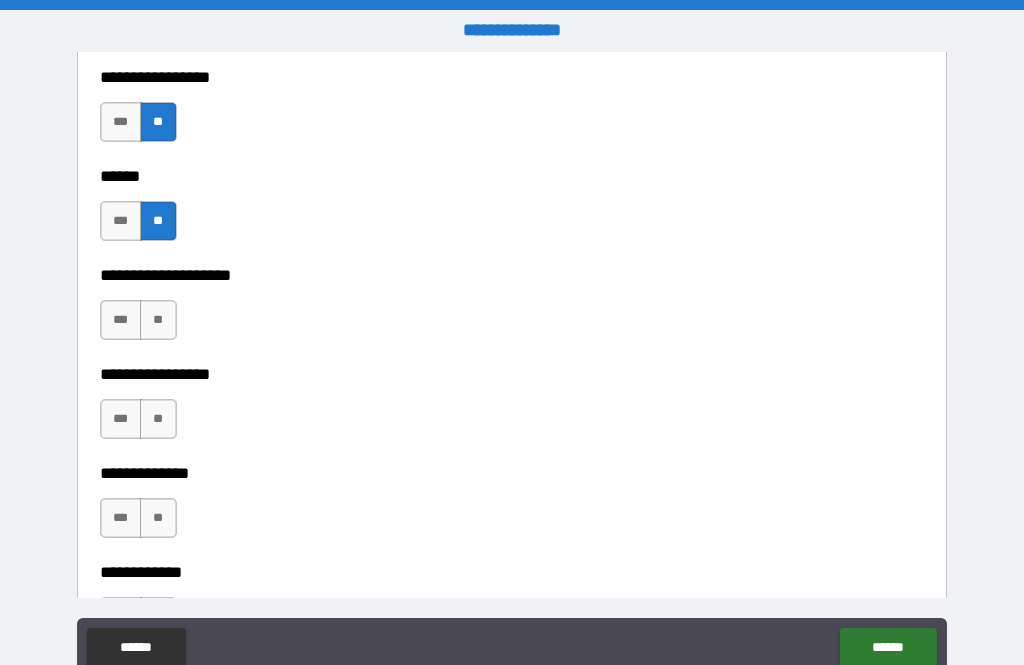scroll, scrollTop: 6906, scrollLeft: 0, axis: vertical 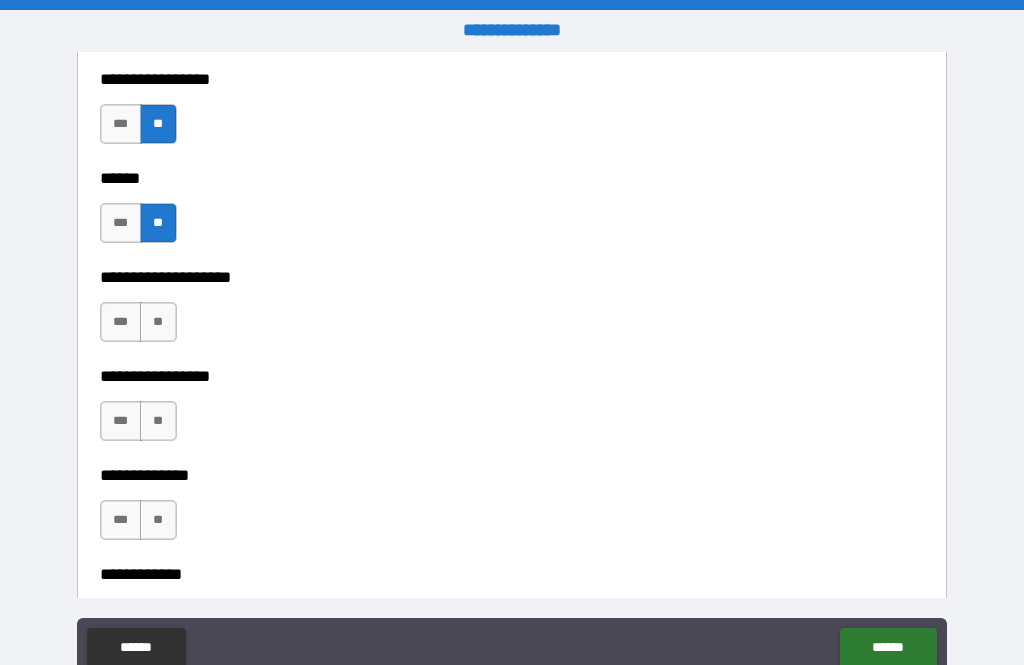 click on "**" at bounding box center (158, 322) 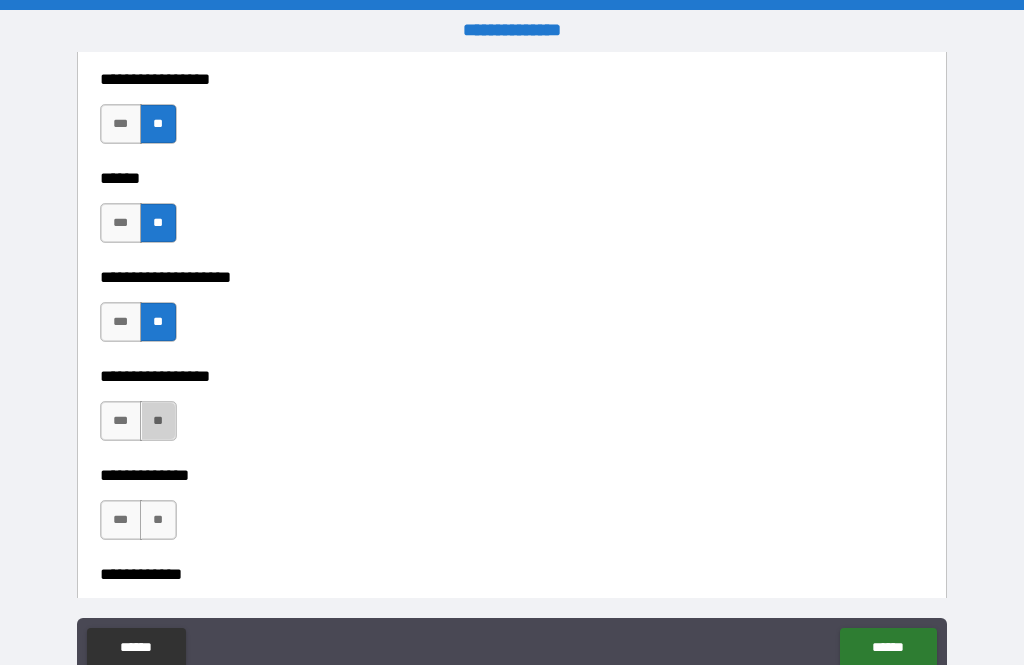 click on "**" at bounding box center (158, 421) 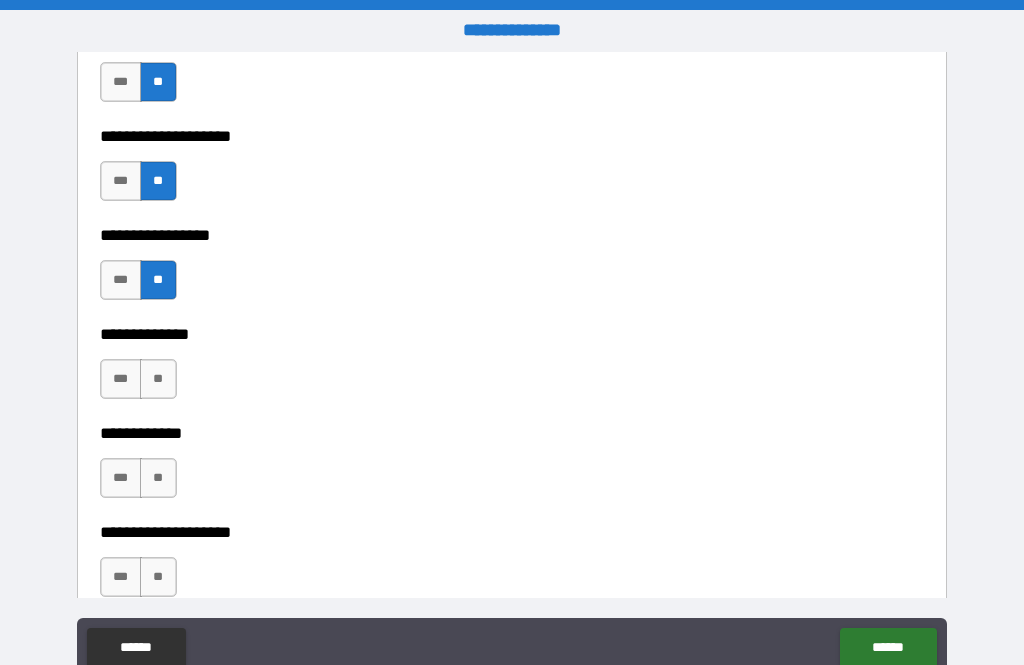 scroll, scrollTop: 7054, scrollLeft: 0, axis: vertical 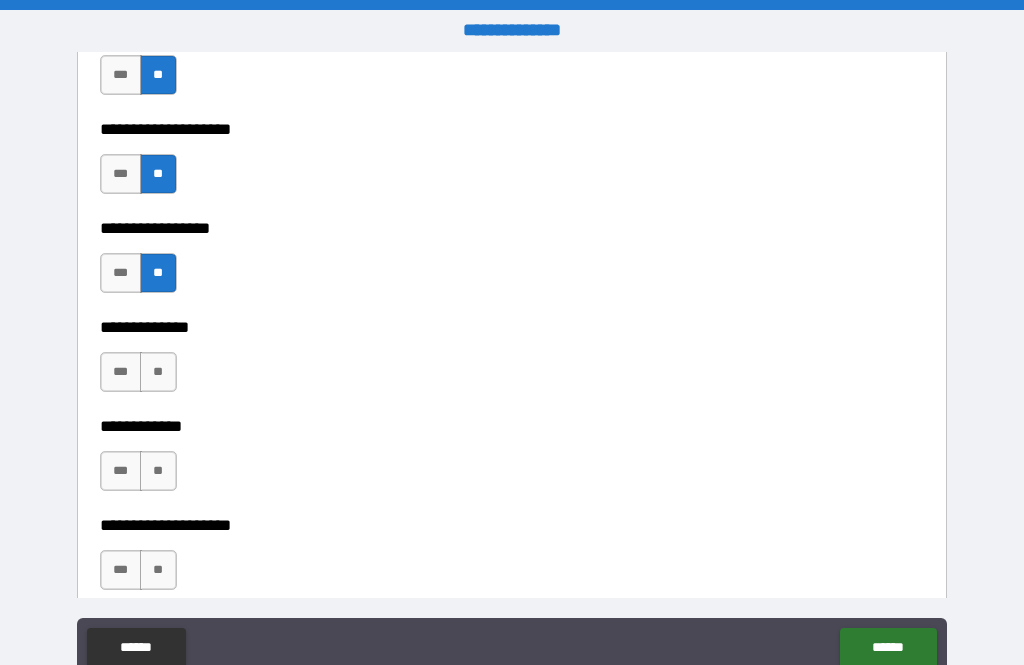 click on "**" at bounding box center [158, 372] 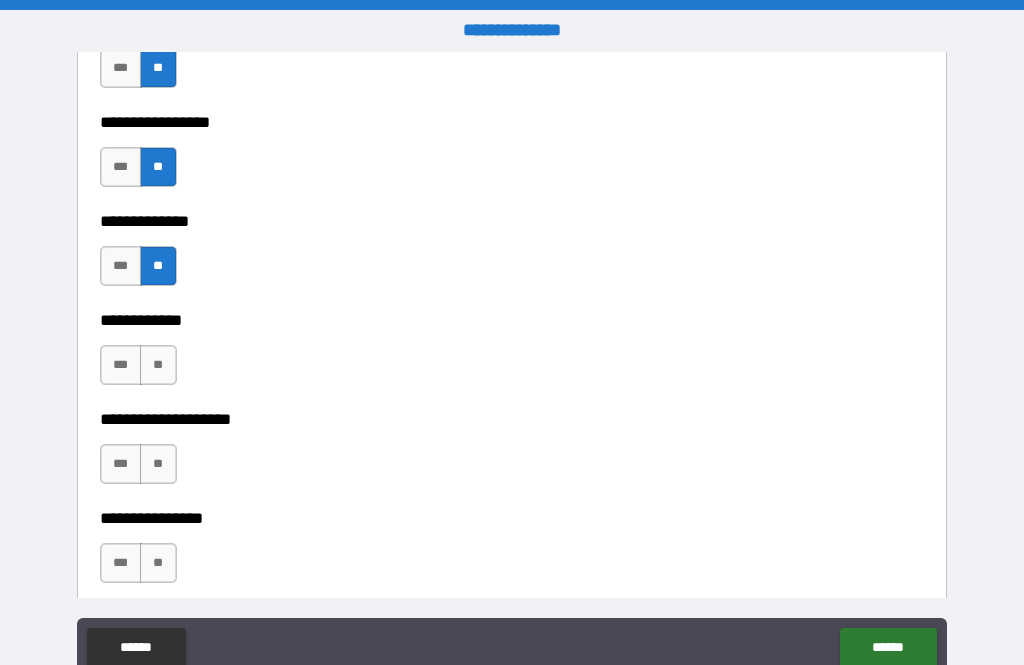 scroll, scrollTop: 7189, scrollLeft: 0, axis: vertical 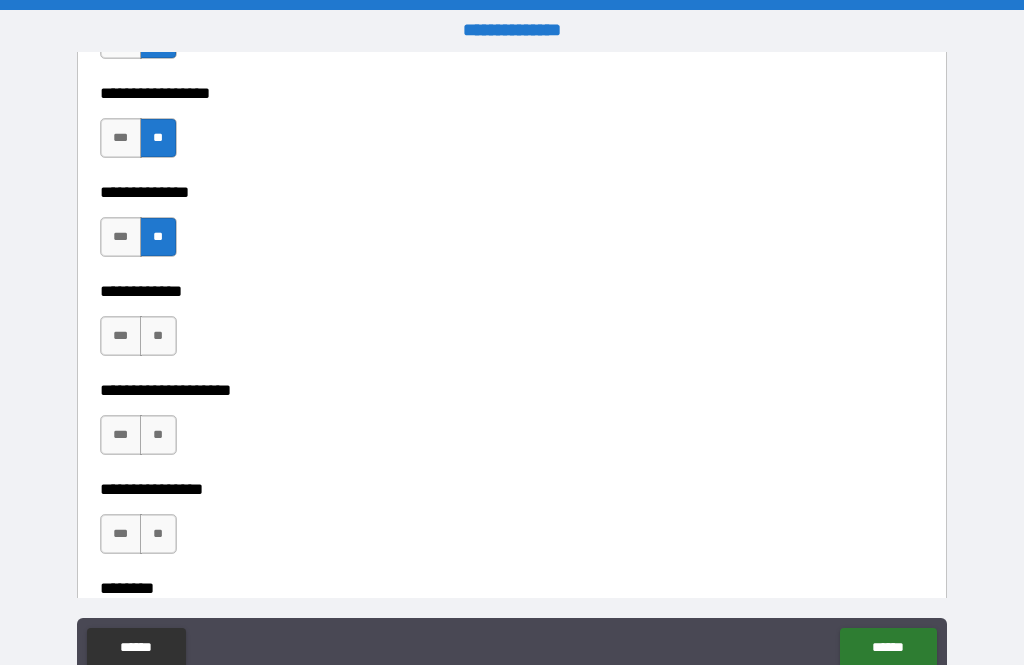 click on "**" at bounding box center (158, 336) 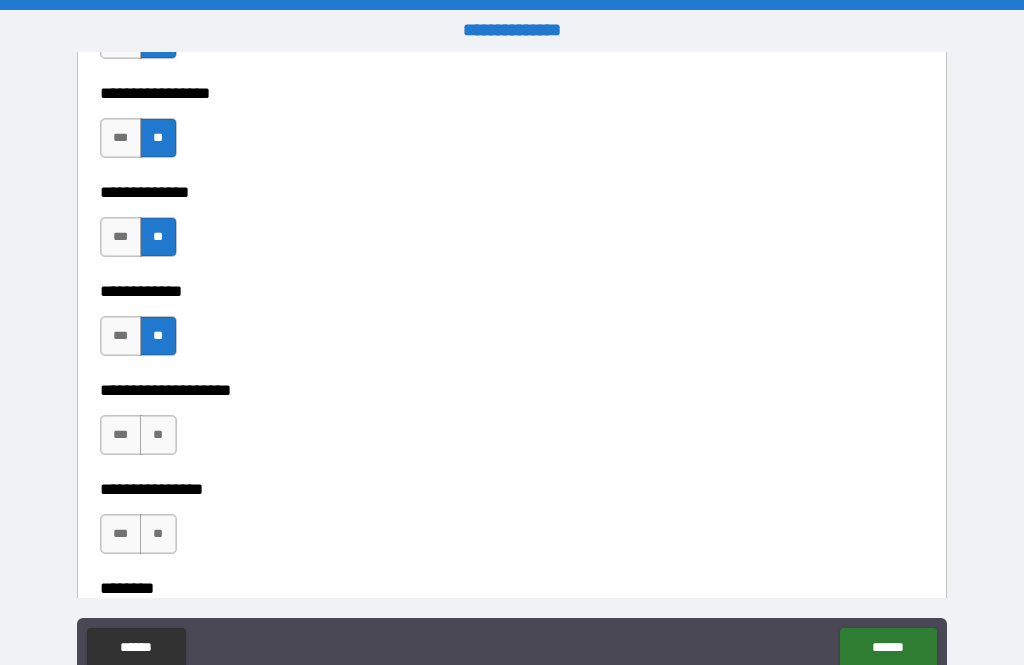 click on "**" at bounding box center [158, 435] 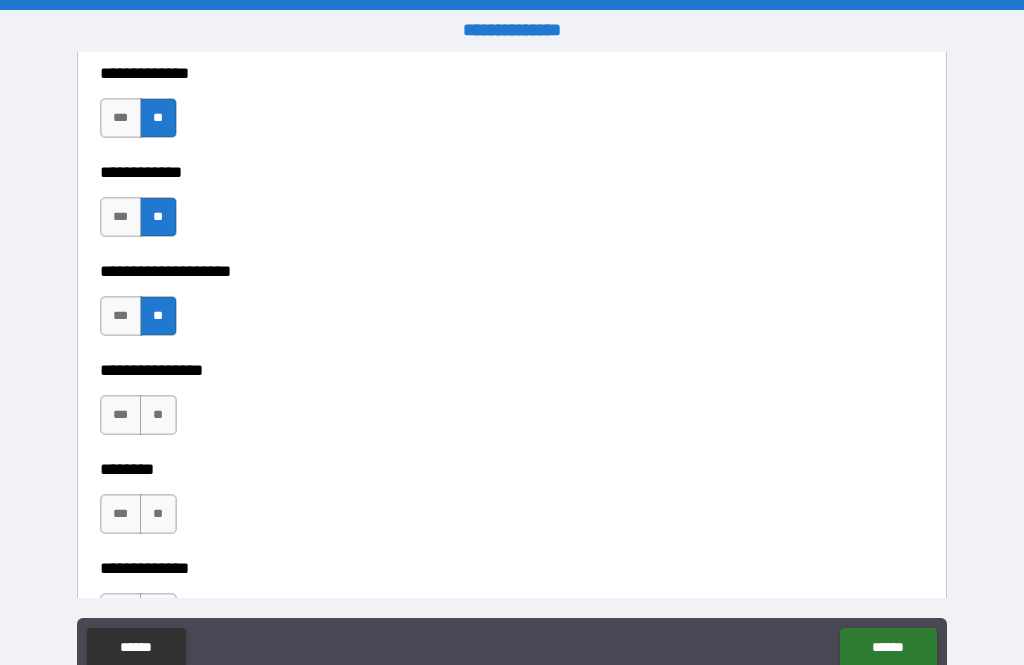 scroll, scrollTop: 7307, scrollLeft: 0, axis: vertical 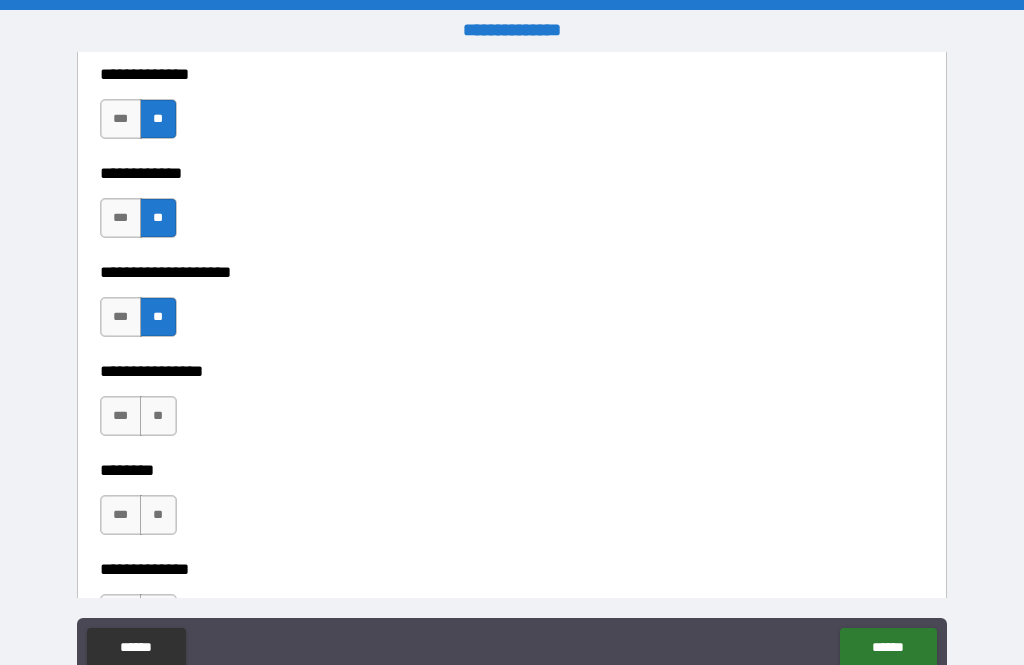click on "**" at bounding box center [158, 416] 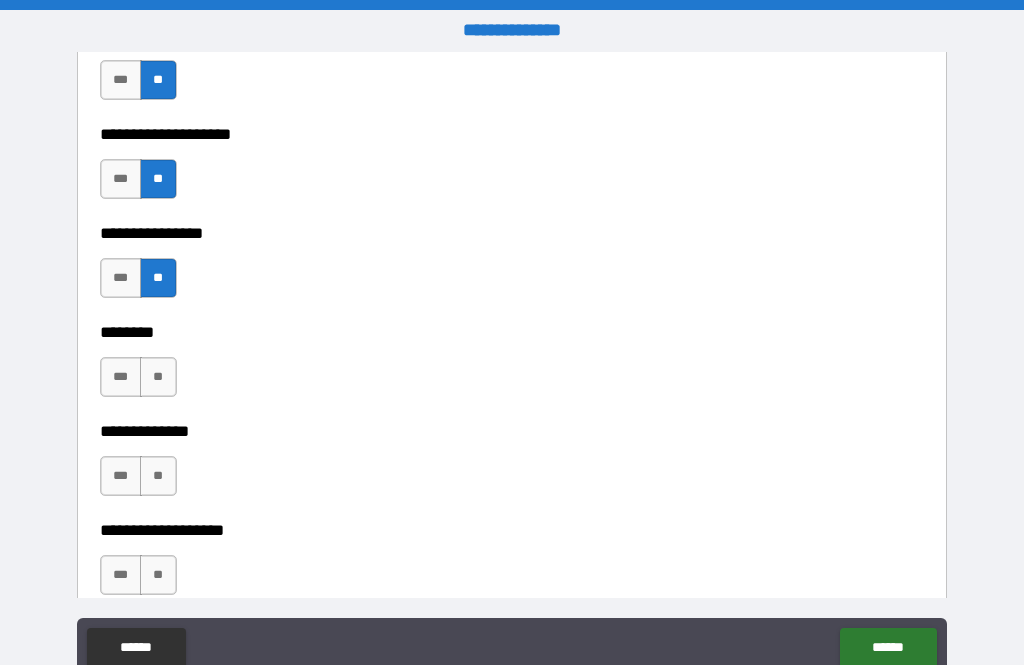scroll, scrollTop: 7444, scrollLeft: 0, axis: vertical 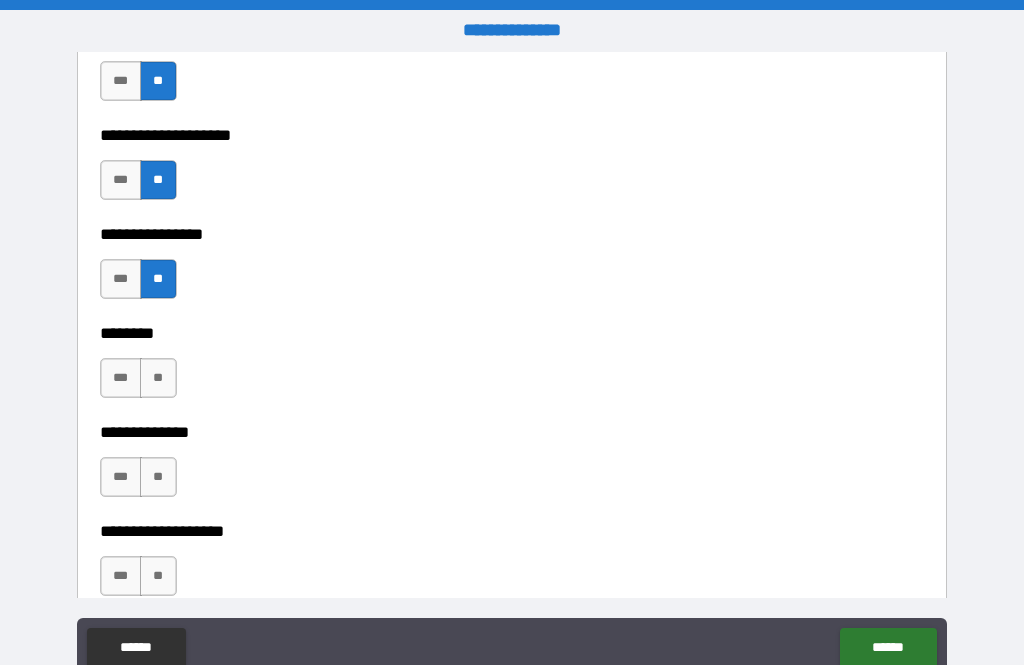 click on "**" at bounding box center [158, 378] 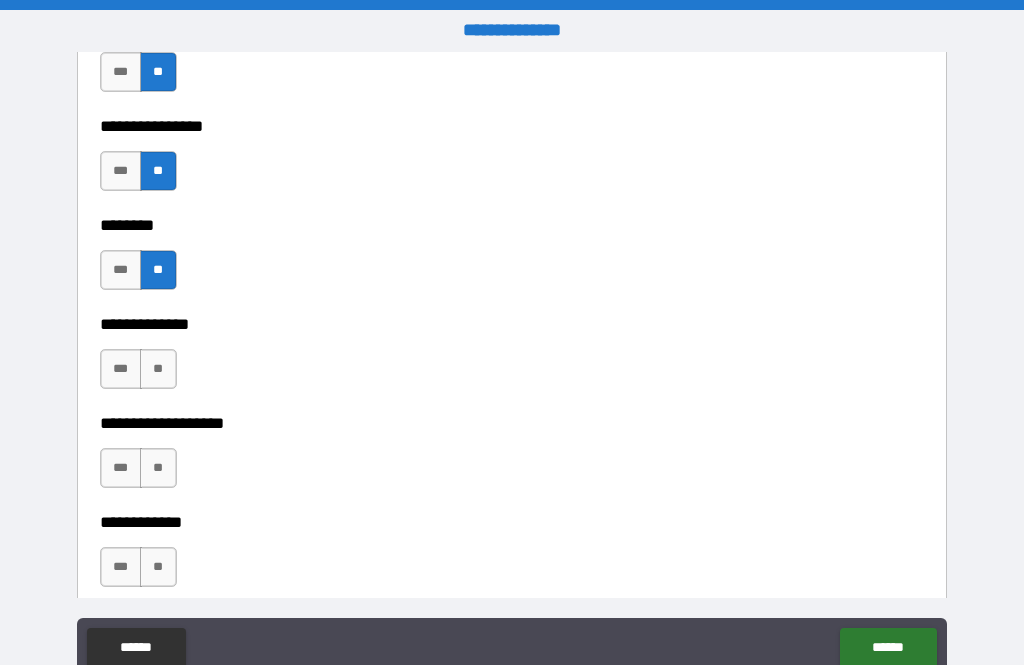 scroll, scrollTop: 7556, scrollLeft: 0, axis: vertical 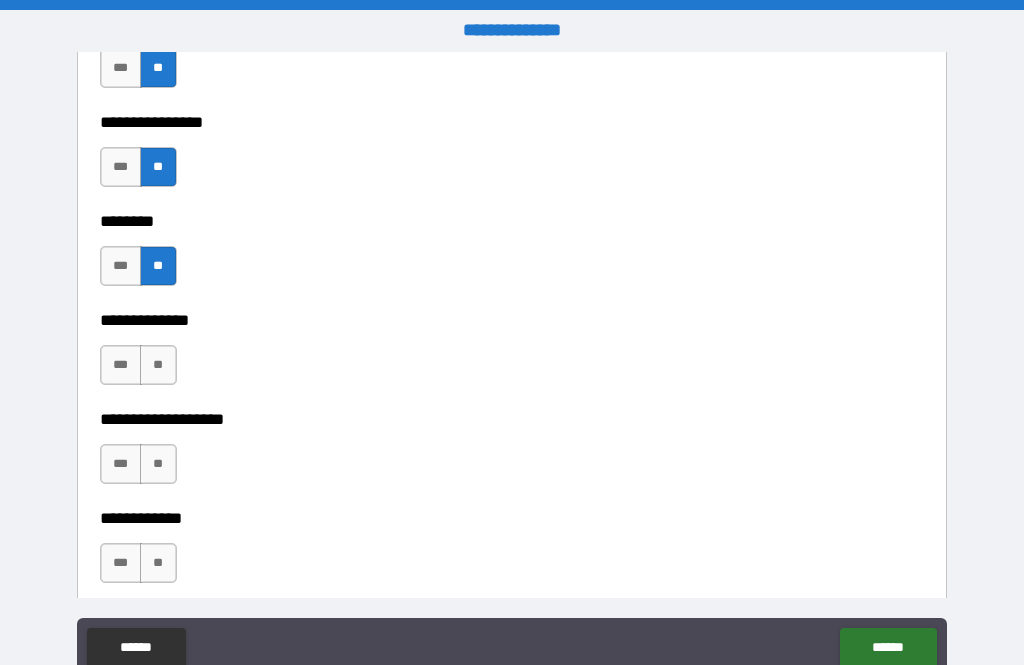 click on "**" at bounding box center (158, 365) 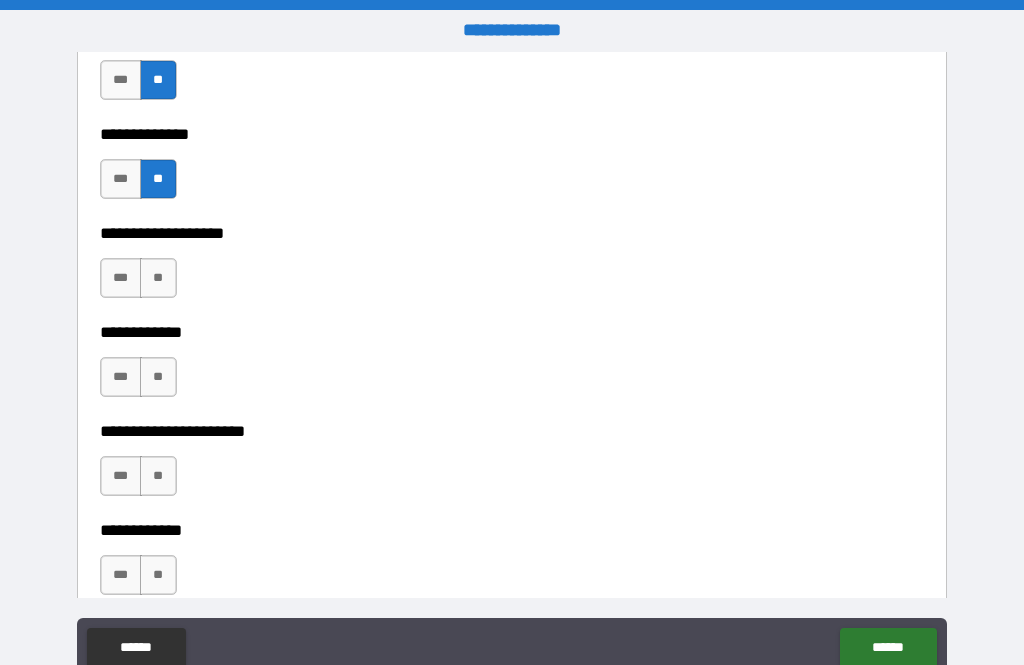 scroll, scrollTop: 7779, scrollLeft: 0, axis: vertical 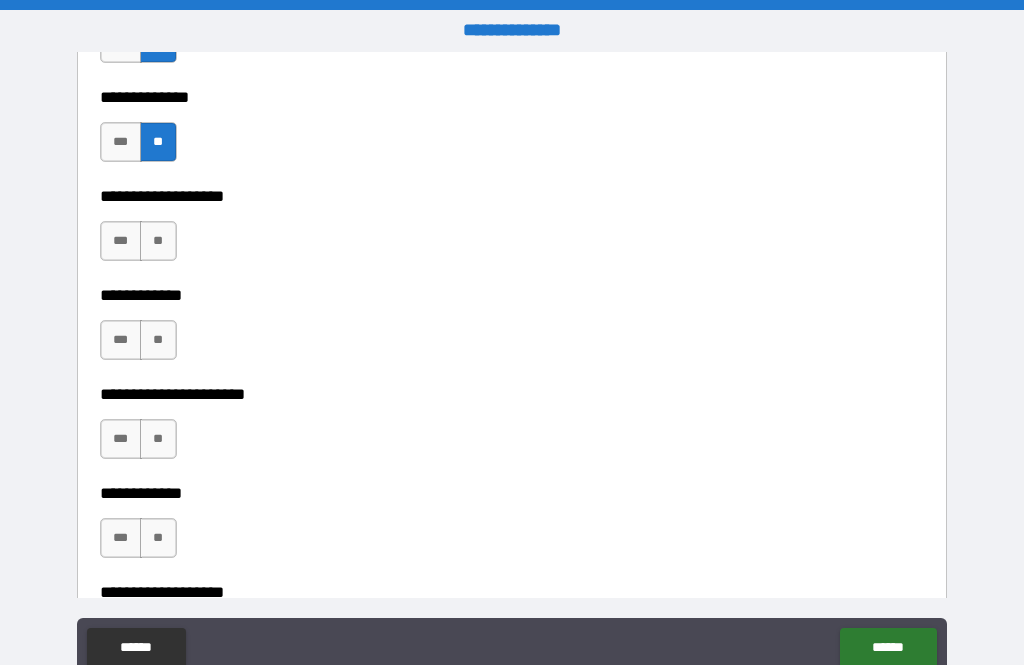 click on "**" at bounding box center [158, 241] 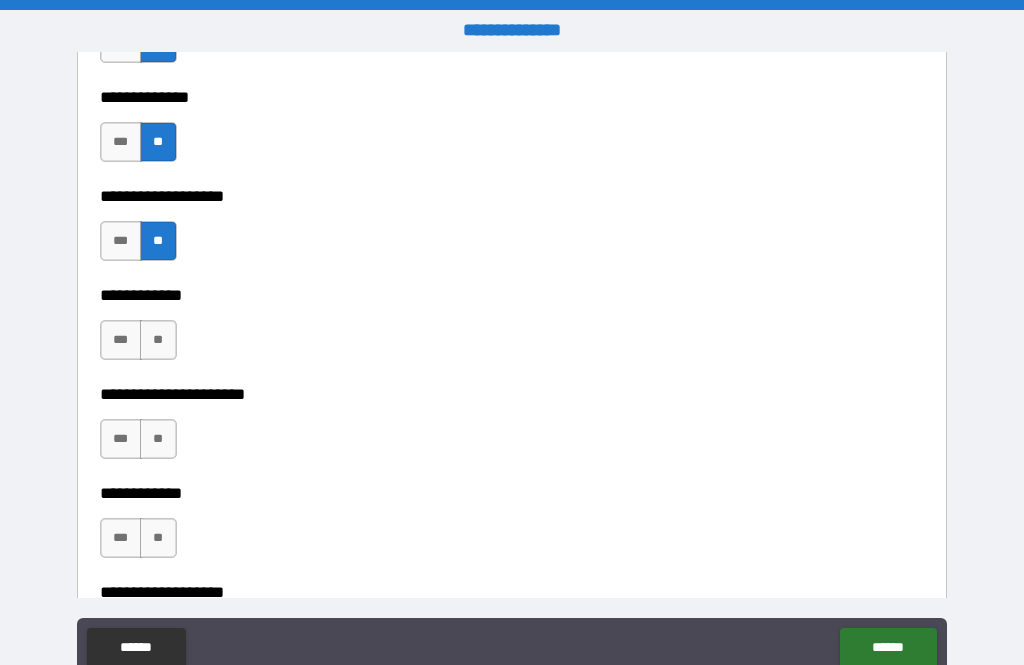 click on "**" at bounding box center (158, 340) 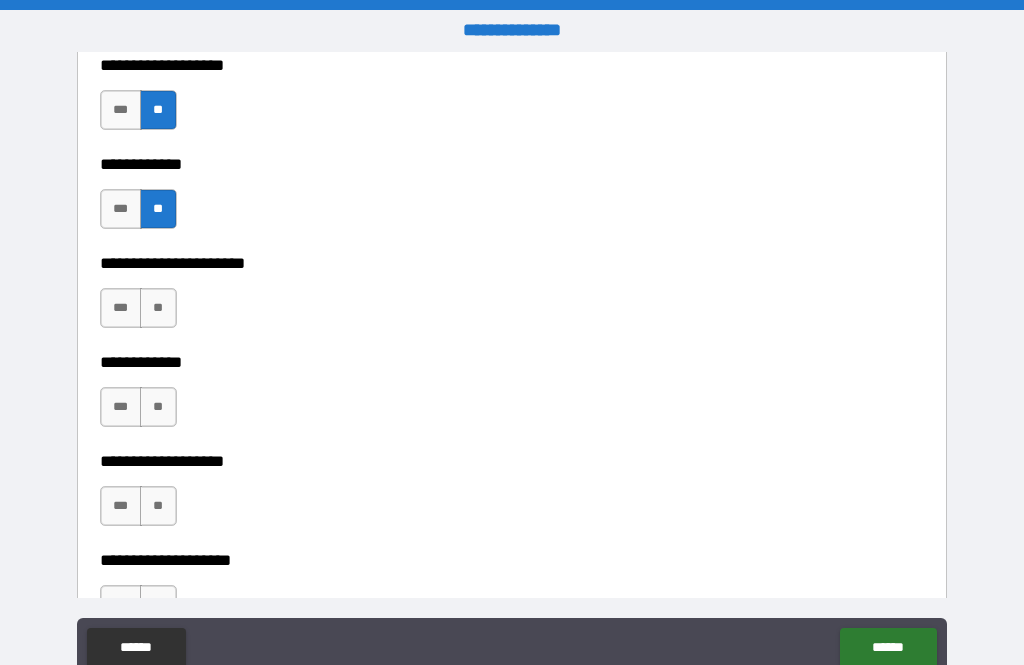 scroll, scrollTop: 7926, scrollLeft: 0, axis: vertical 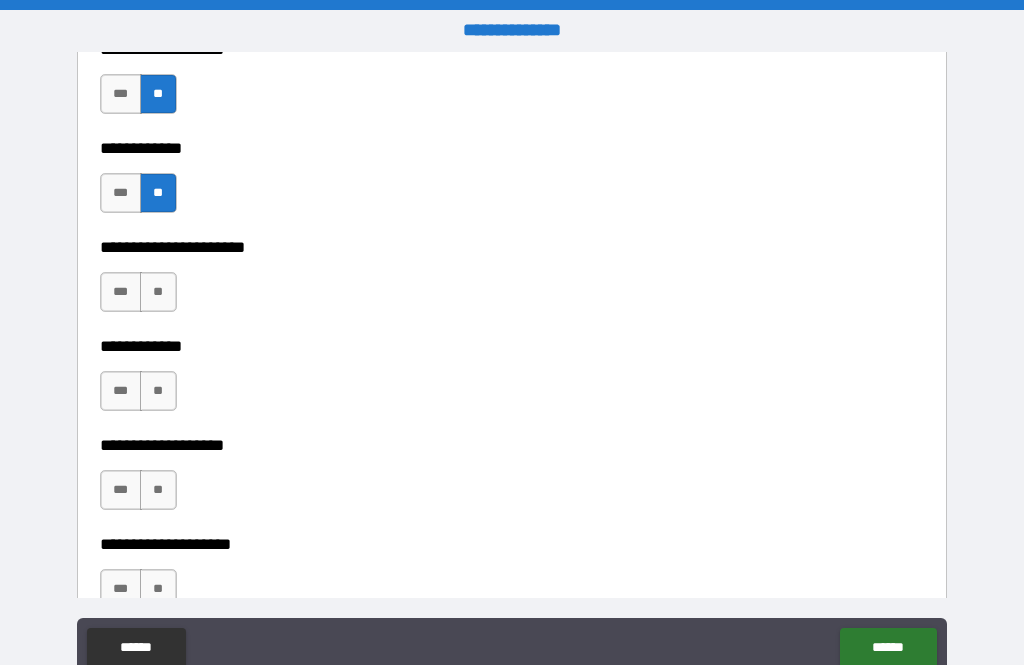 click on "**" at bounding box center [158, 292] 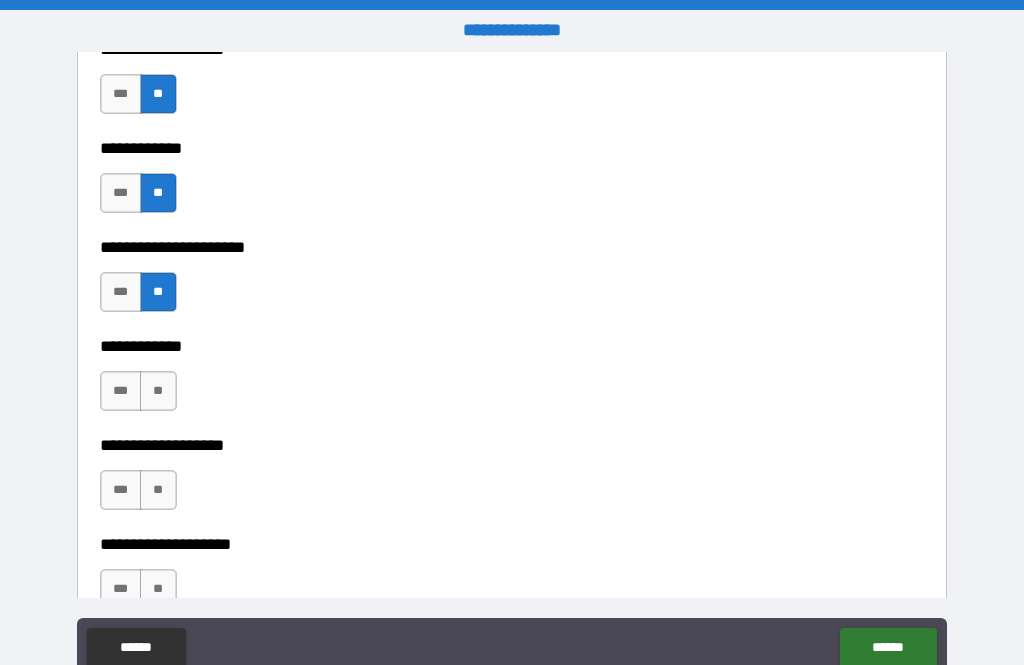 click on "**" at bounding box center [158, 391] 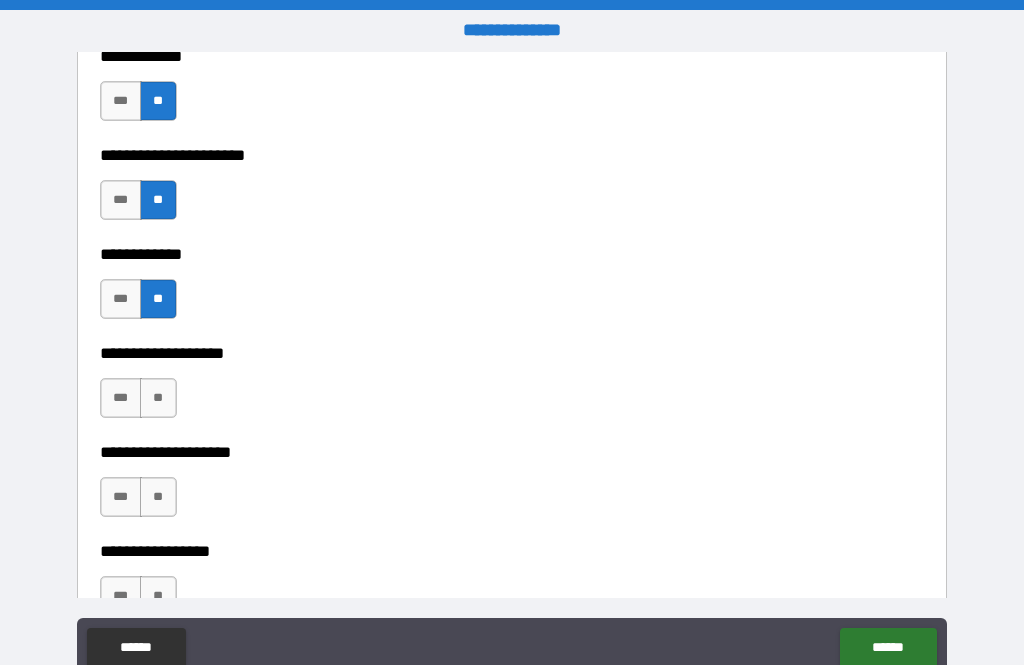 scroll, scrollTop: 8060, scrollLeft: 0, axis: vertical 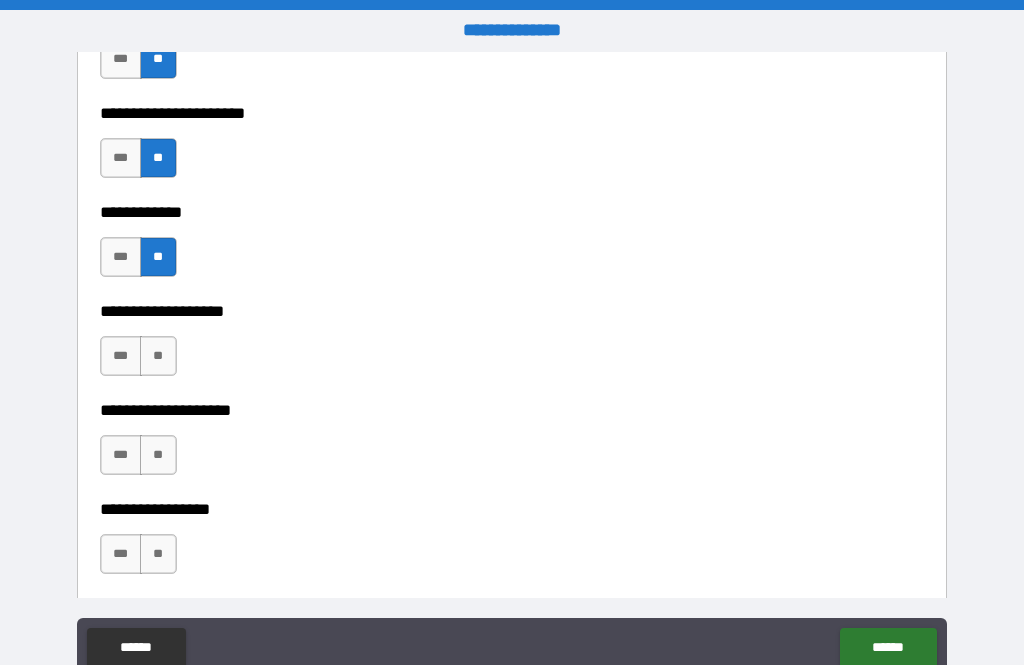 click on "**" at bounding box center (158, 356) 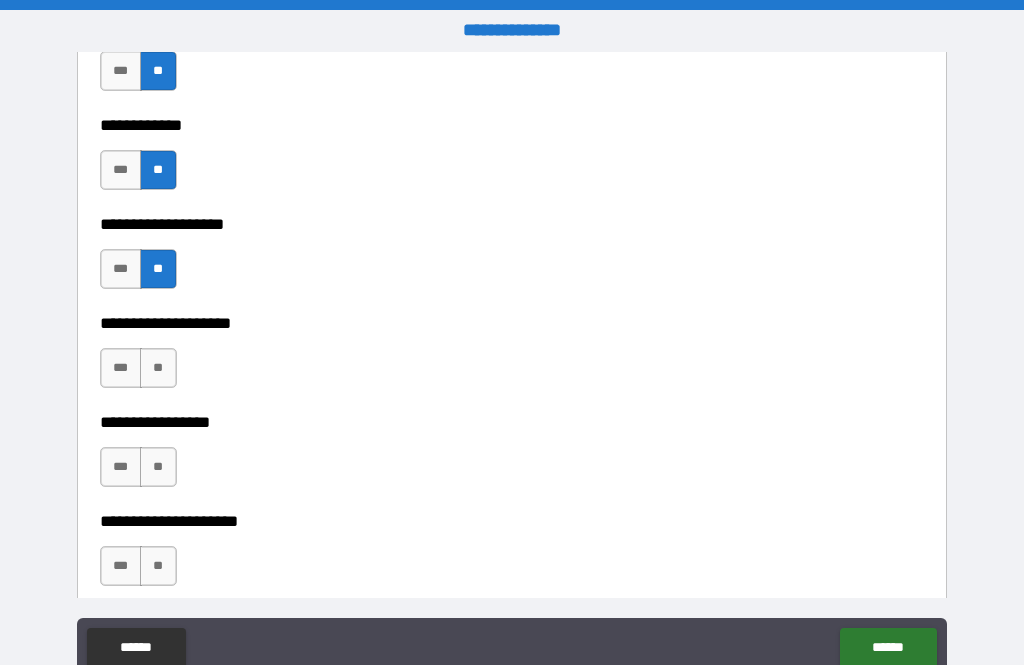 scroll, scrollTop: 8224, scrollLeft: 0, axis: vertical 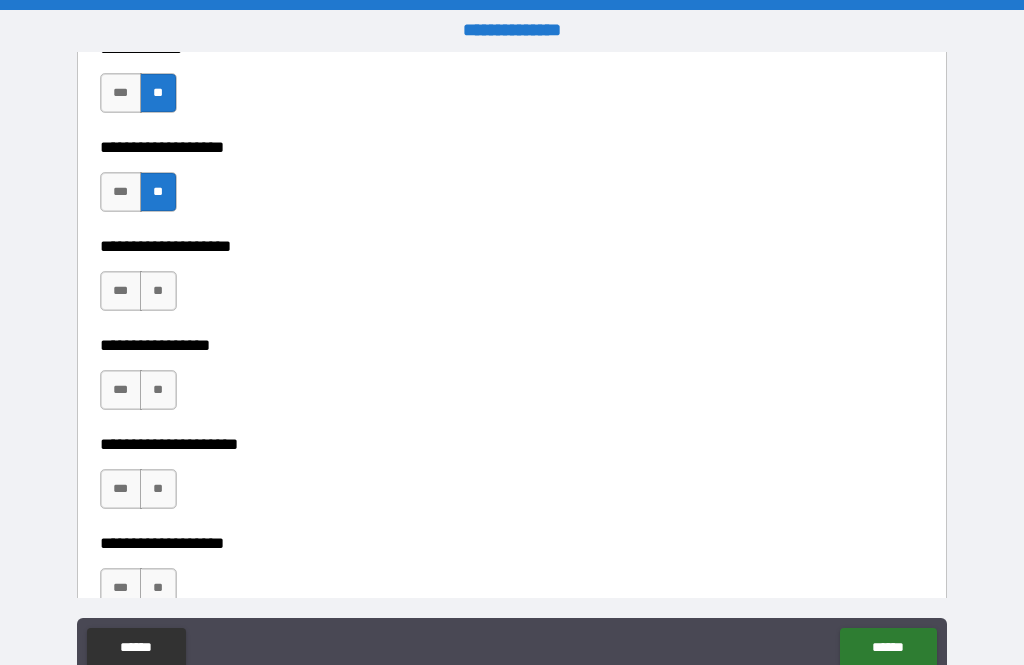 click on "**" at bounding box center (158, 291) 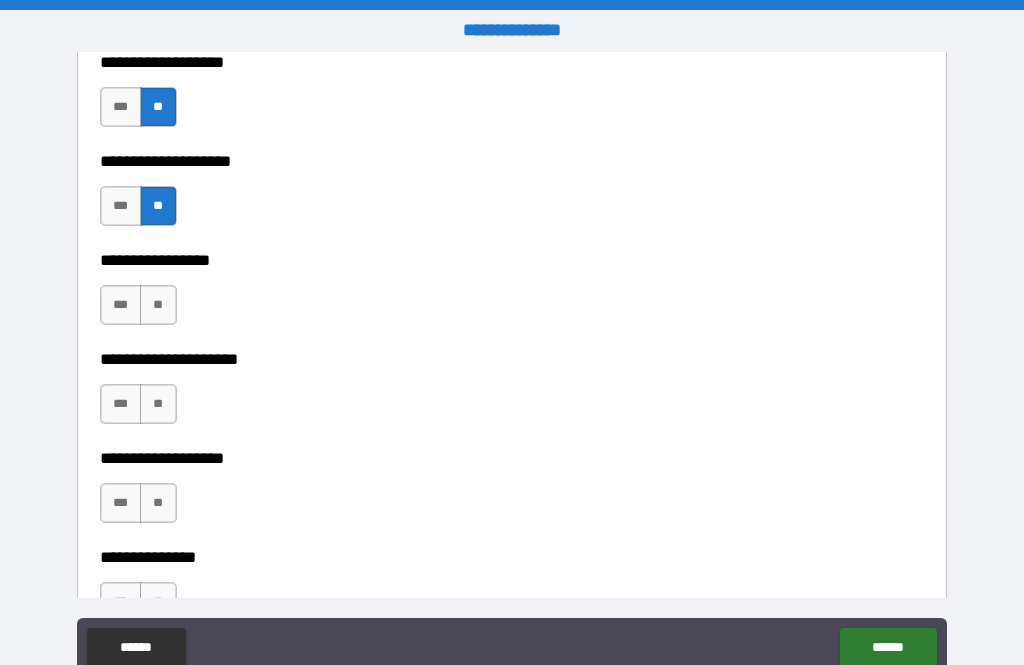 scroll, scrollTop: 8354, scrollLeft: 0, axis: vertical 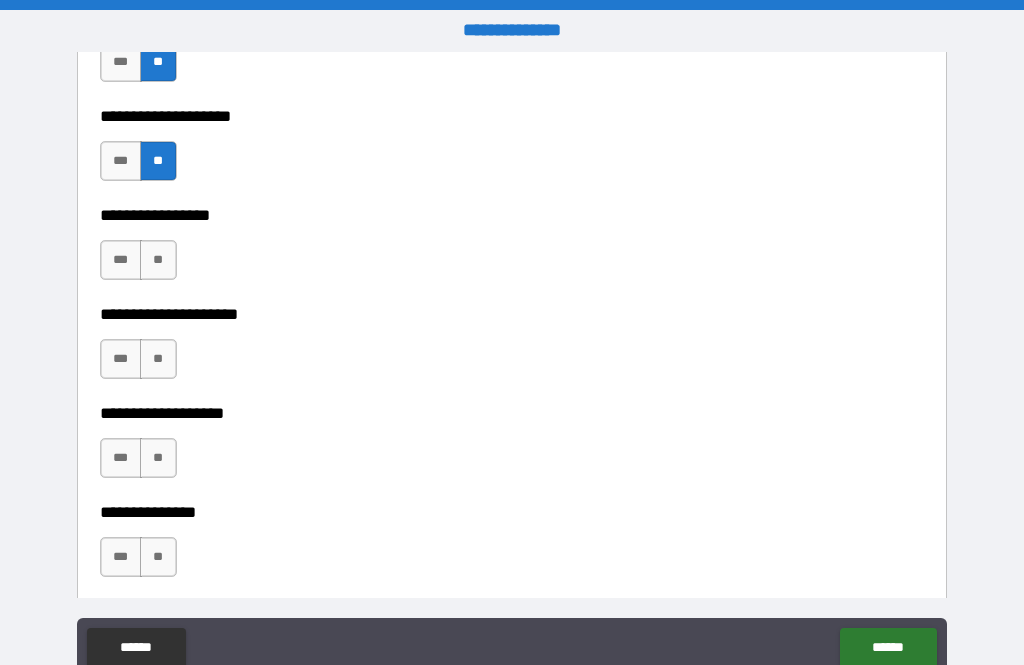 click on "**" at bounding box center [158, 260] 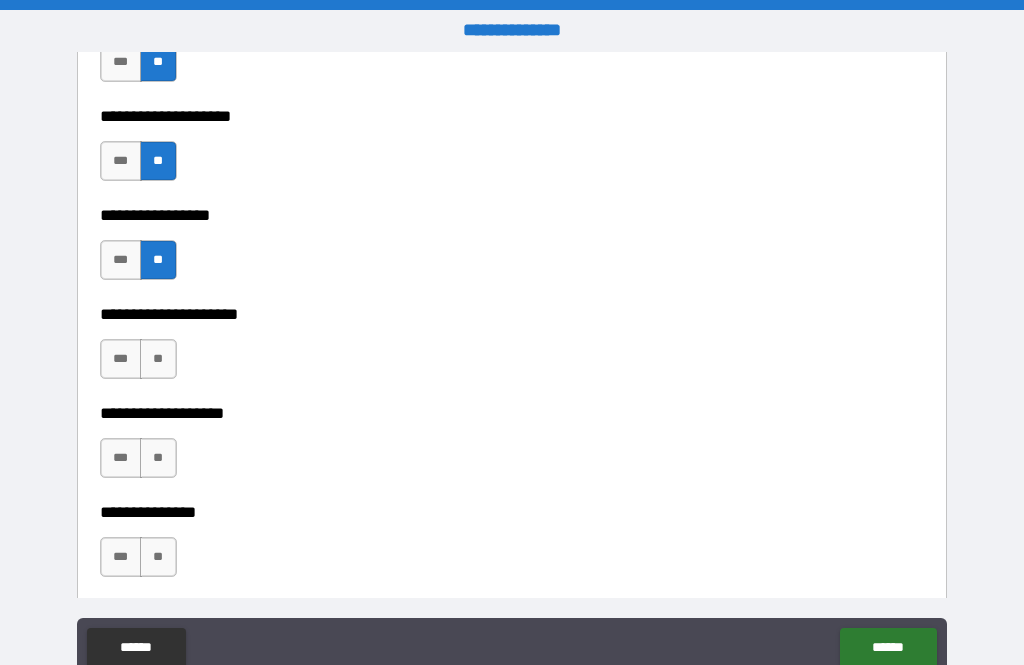click on "**" at bounding box center [158, 359] 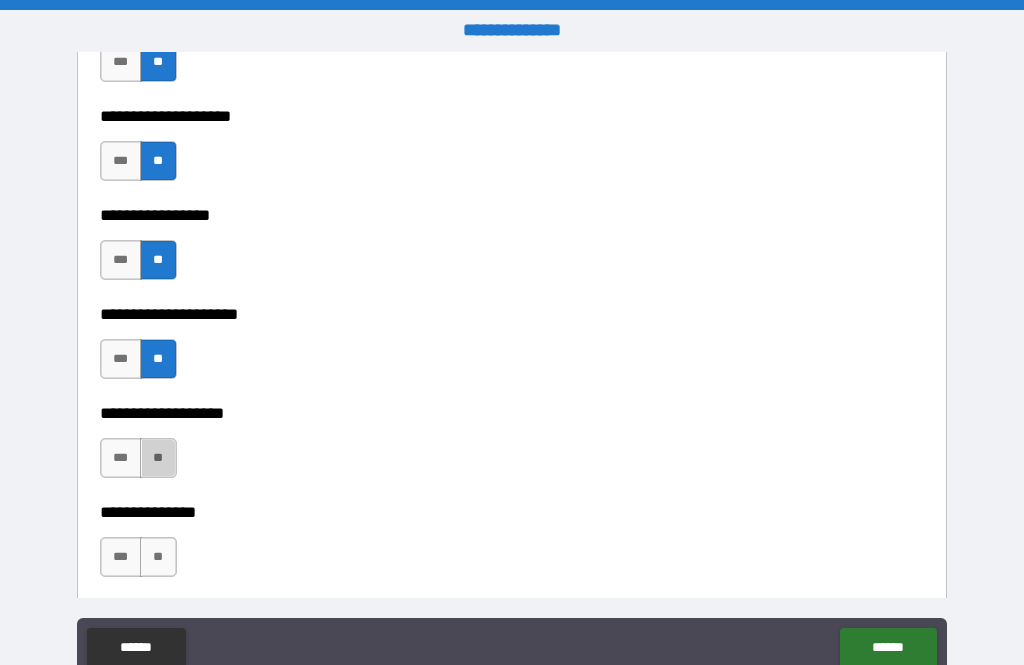 click on "**" at bounding box center (158, 458) 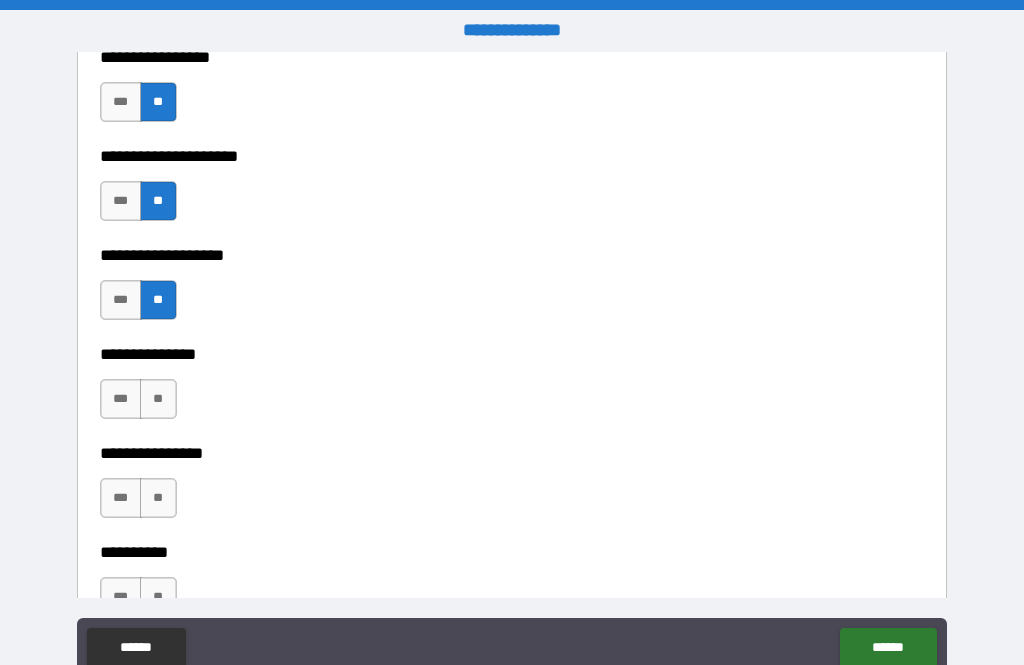 click on "**" at bounding box center (158, 399) 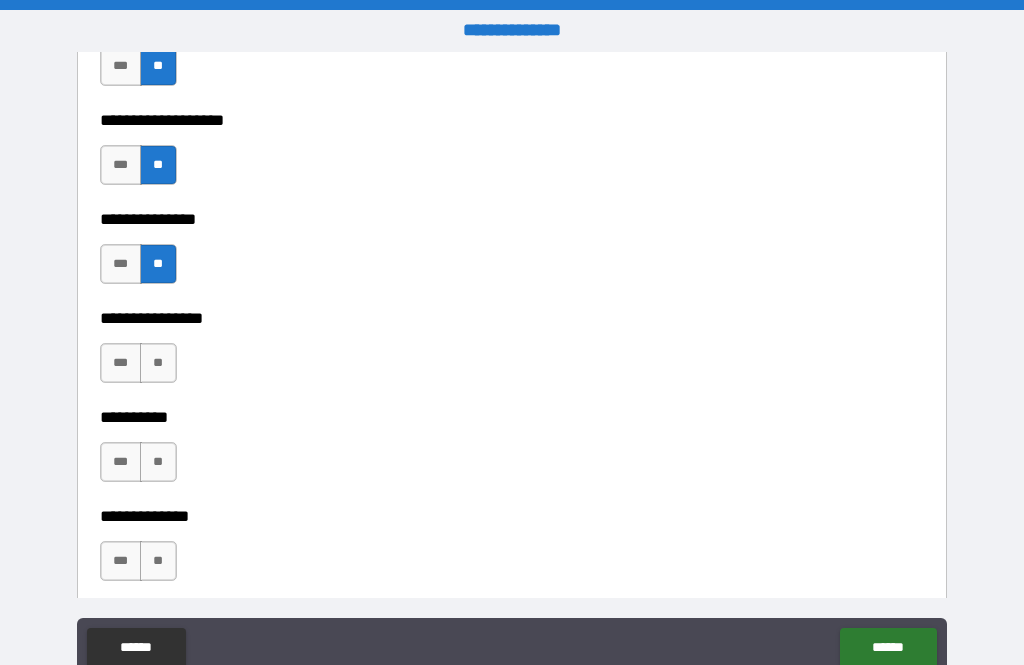 scroll, scrollTop: 8660, scrollLeft: 0, axis: vertical 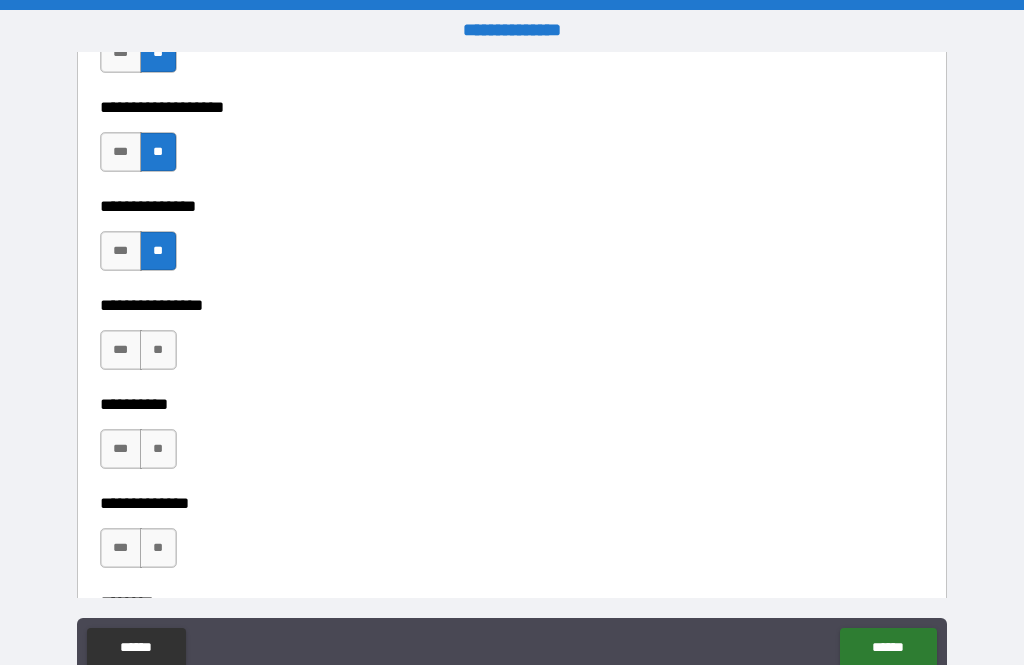 click on "**" at bounding box center (158, 350) 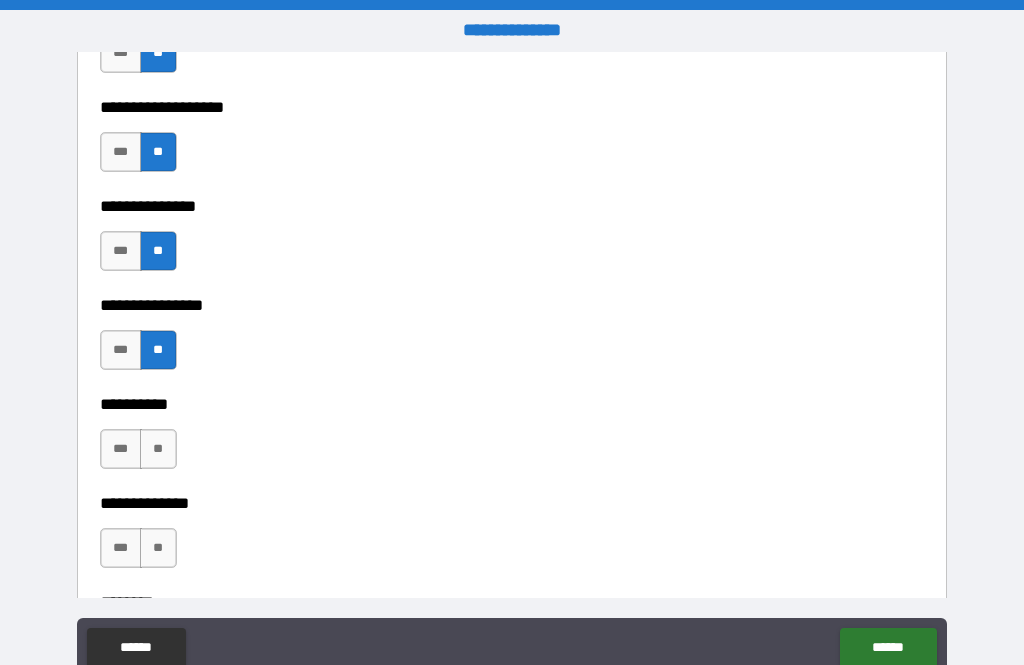 click on "**" at bounding box center [158, 449] 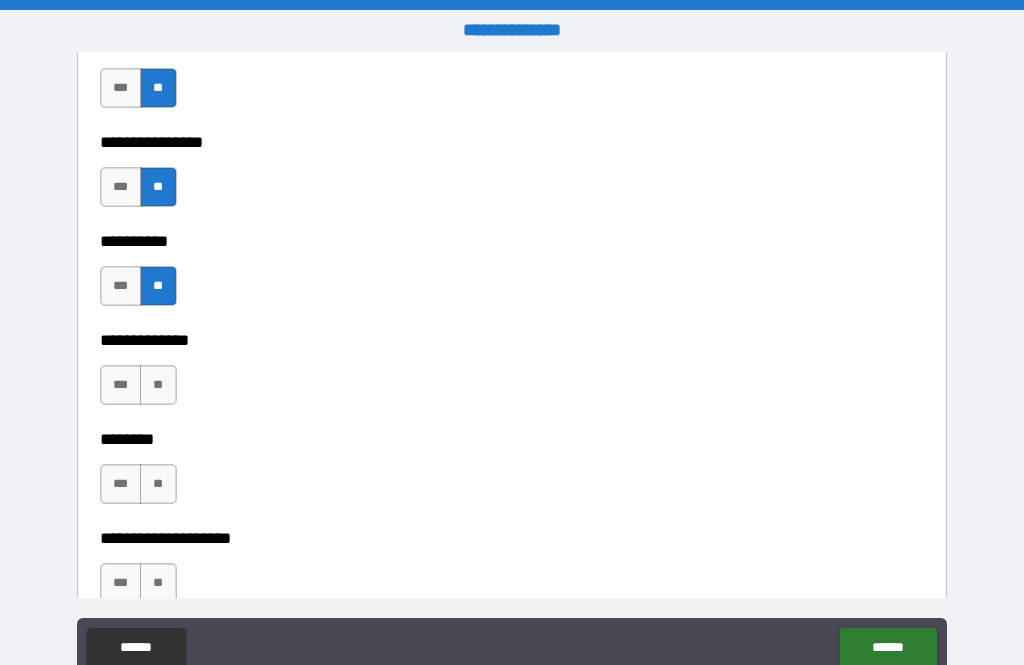 scroll, scrollTop: 8822, scrollLeft: 0, axis: vertical 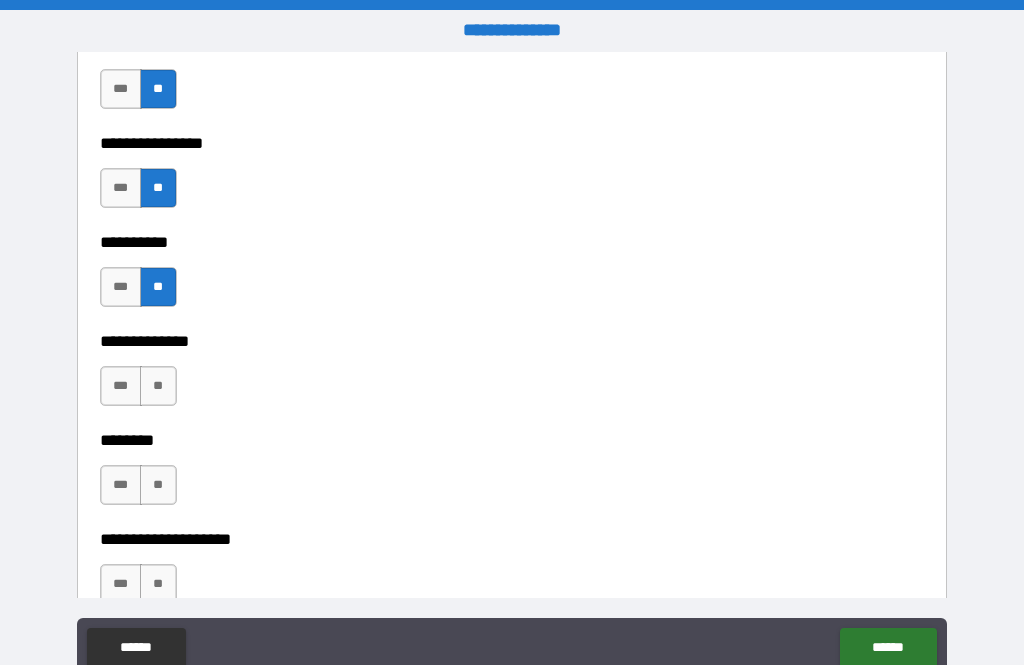 click on "**" at bounding box center (158, 386) 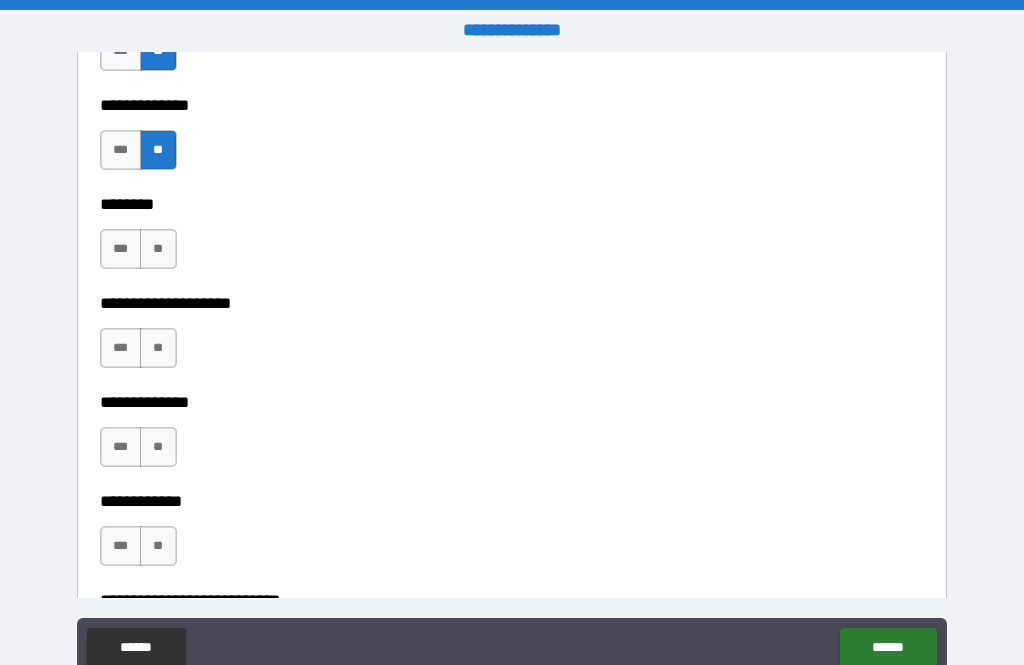 scroll, scrollTop: 9061, scrollLeft: 0, axis: vertical 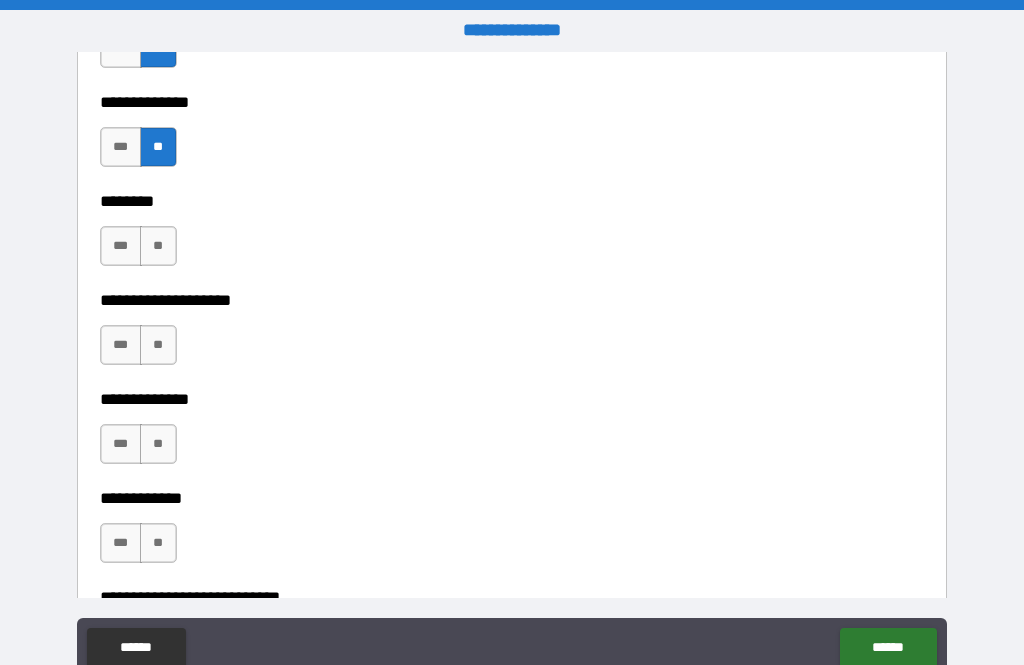 click on "**" at bounding box center [158, 246] 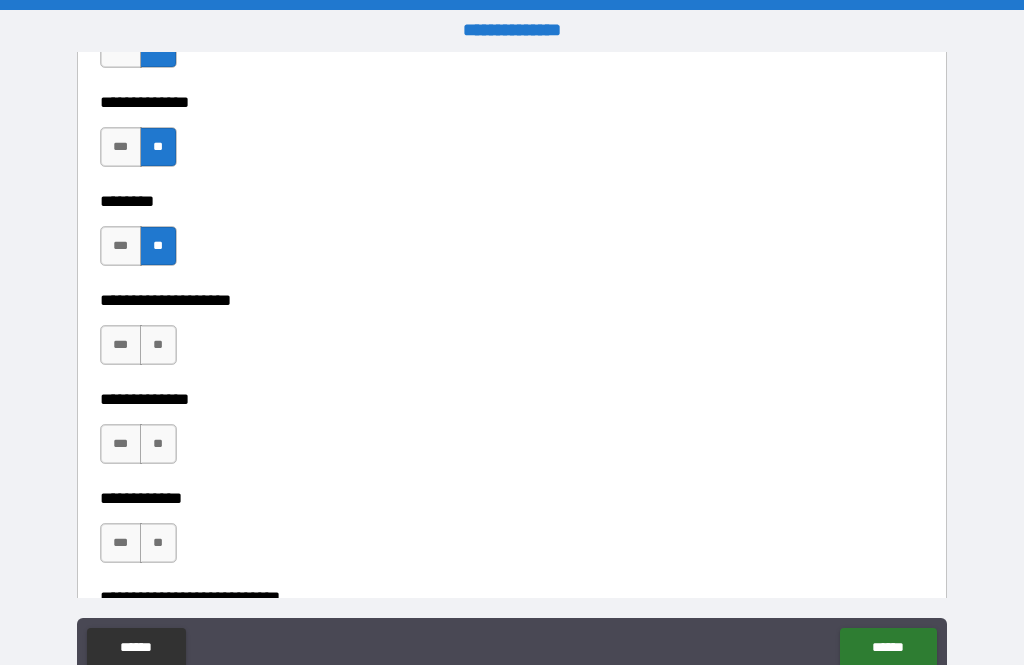 click on "**" at bounding box center [158, 345] 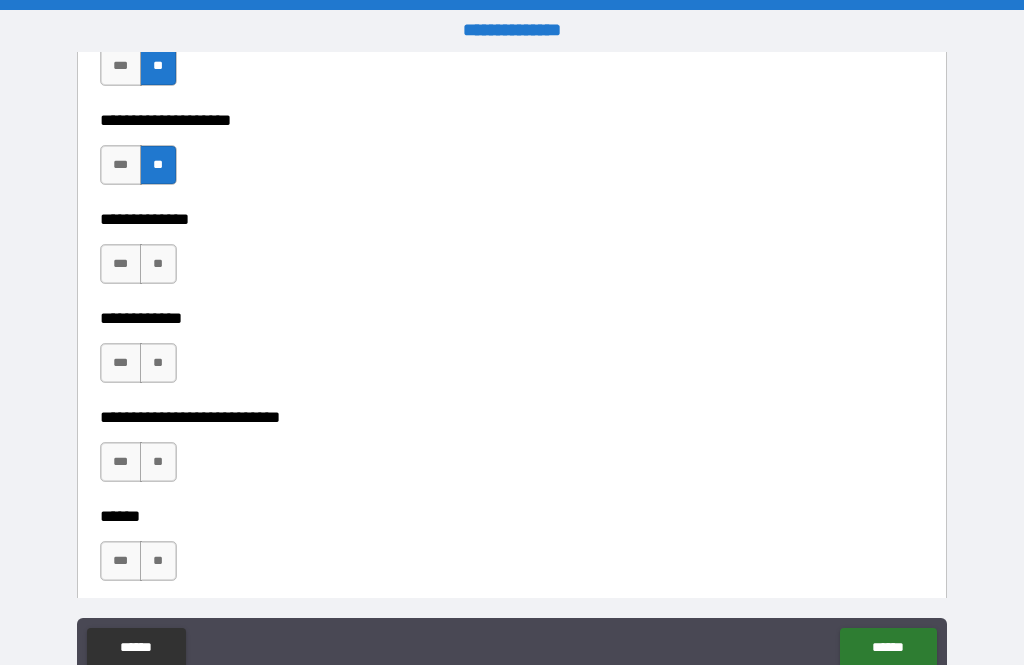 scroll, scrollTop: 9242, scrollLeft: 0, axis: vertical 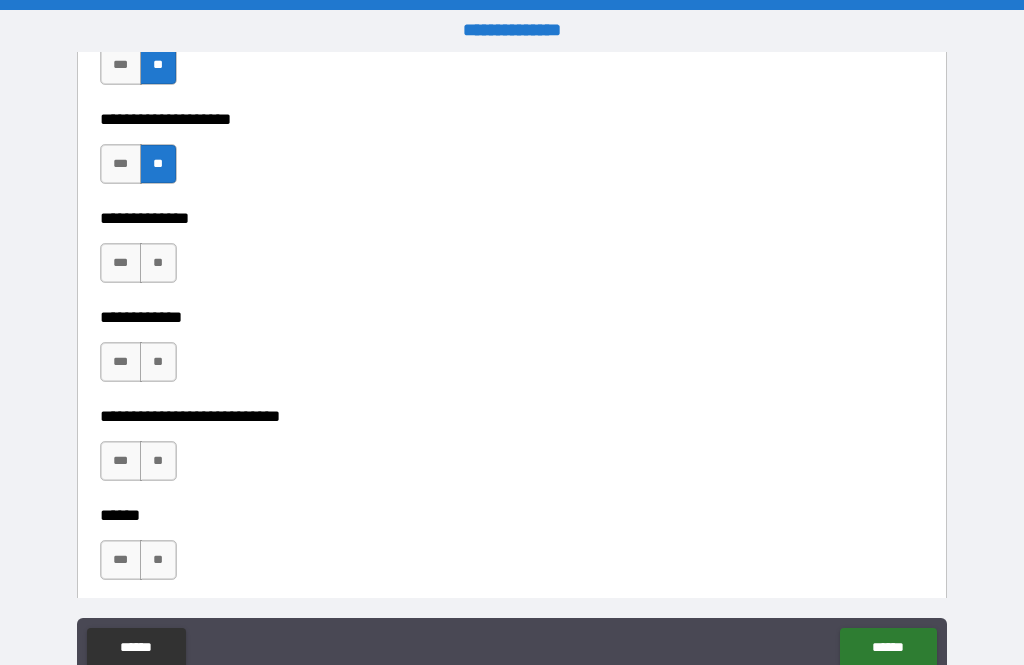 click on "**" at bounding box center (158, 263) 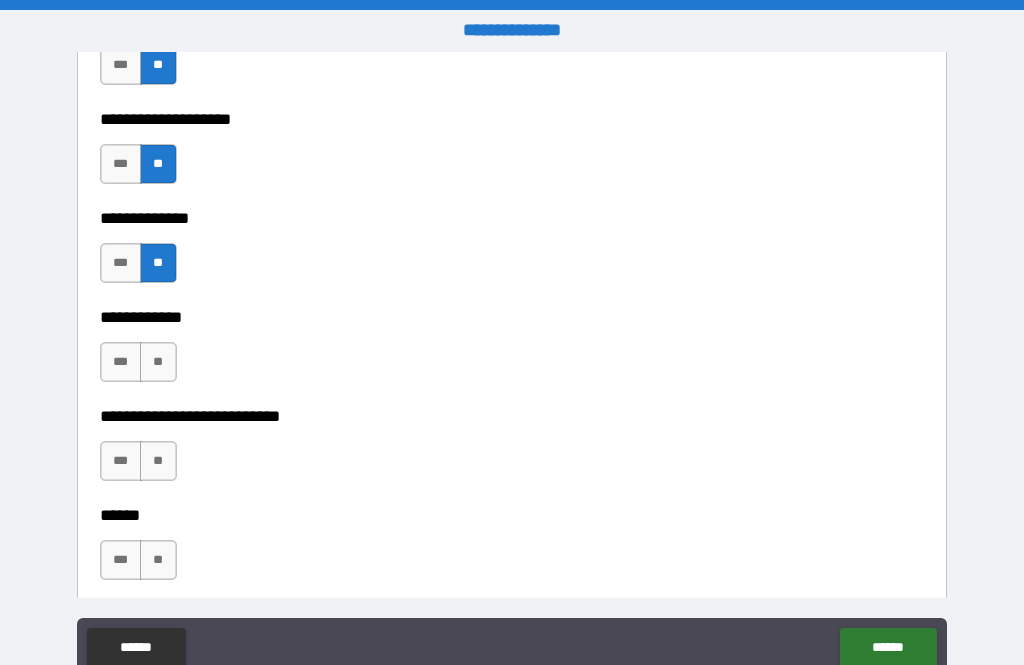click on "**" at bounding box center (158, 362) 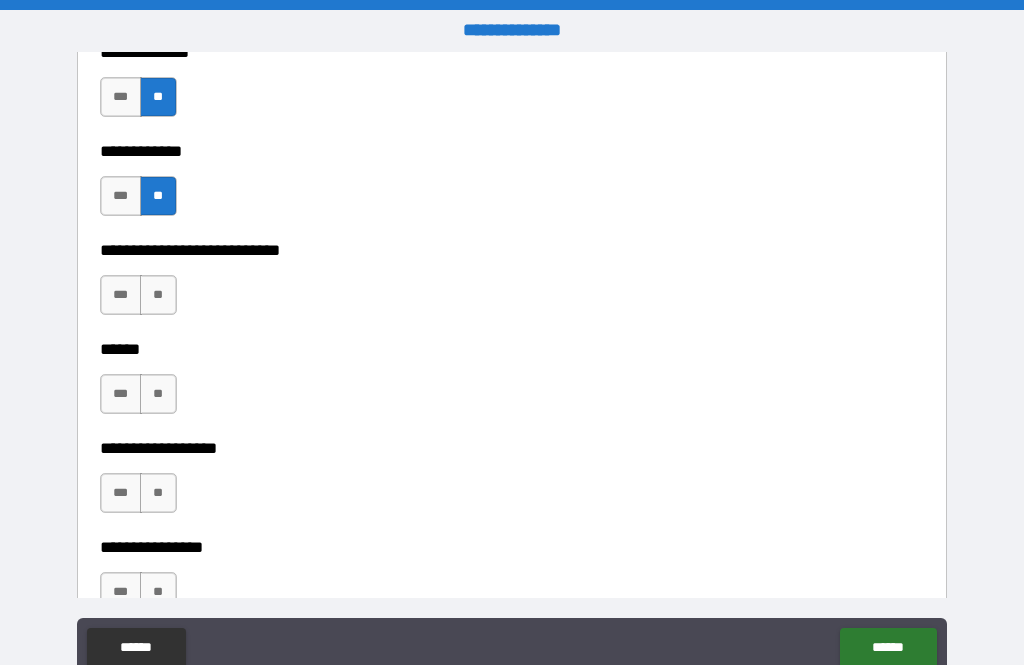scroll, scrollTop: 9408, scrollLeft: 0, axis: vertical 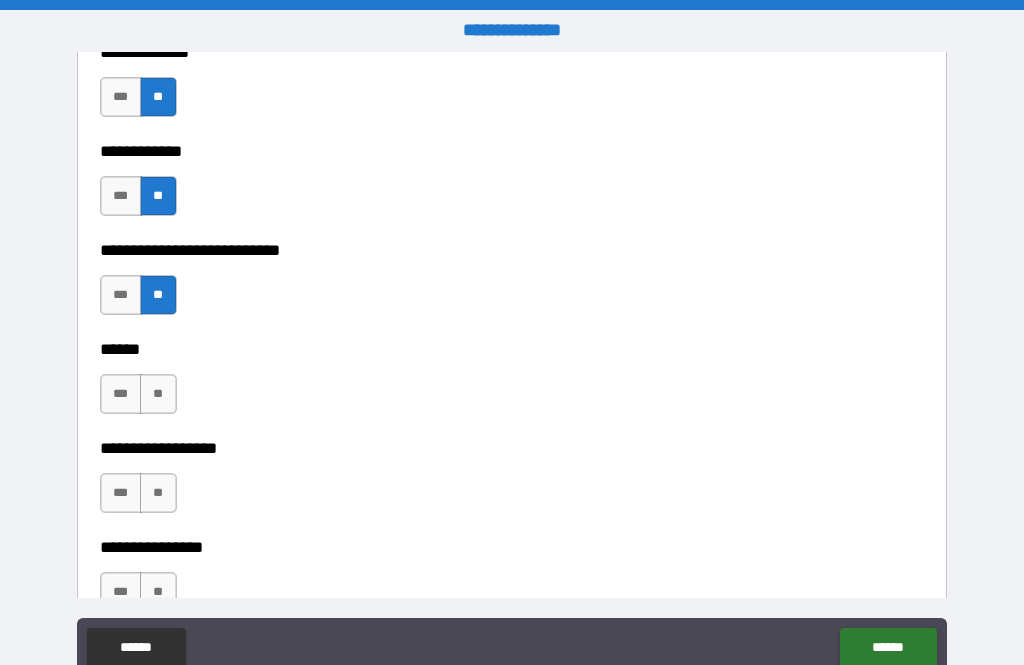 click on "**" at bounding box center [158, 394] 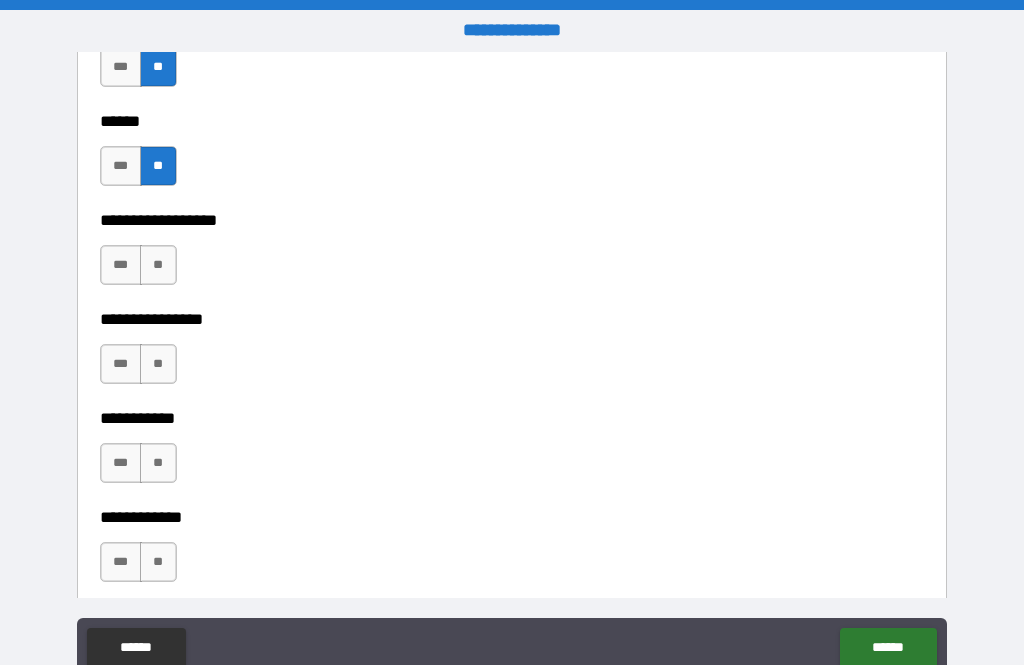 scroll, scrollTop: 9640, scrollLeft: 0, axis: vertical 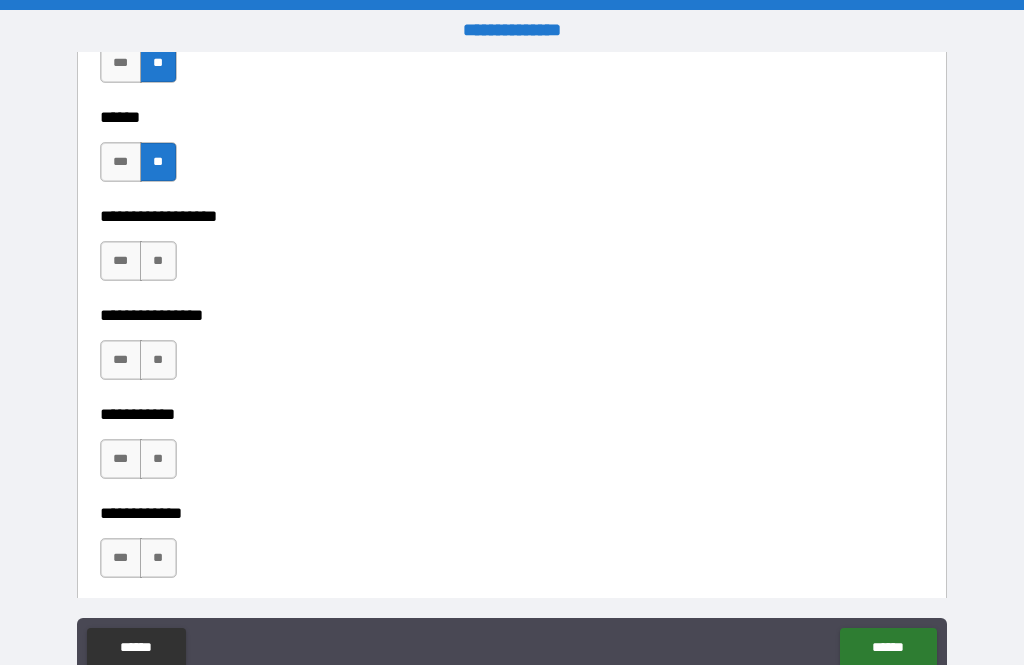 click on "**" at bounding box center [158, 261] 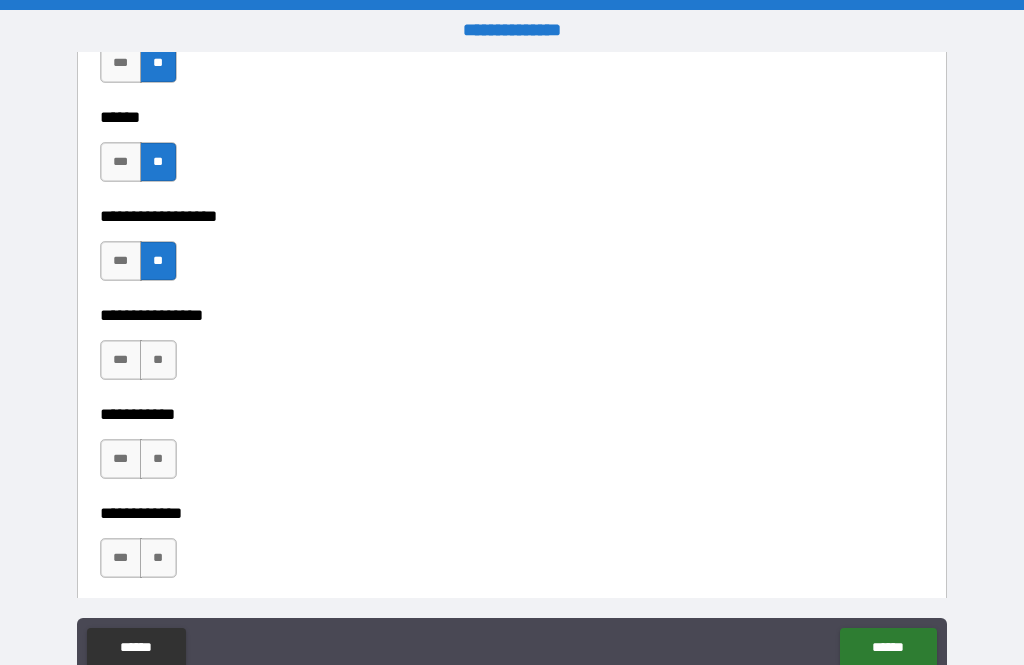 click on "**" at bounding box center (158, 360) 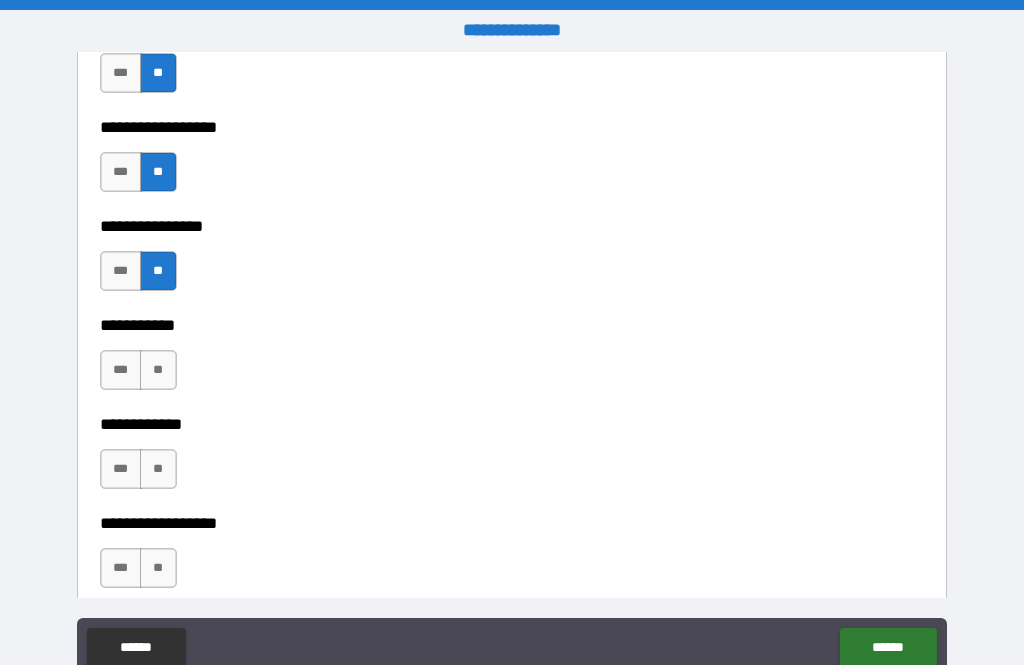 scroll, scrollTop: 9786, scrollLeft: 0, axis: vertical 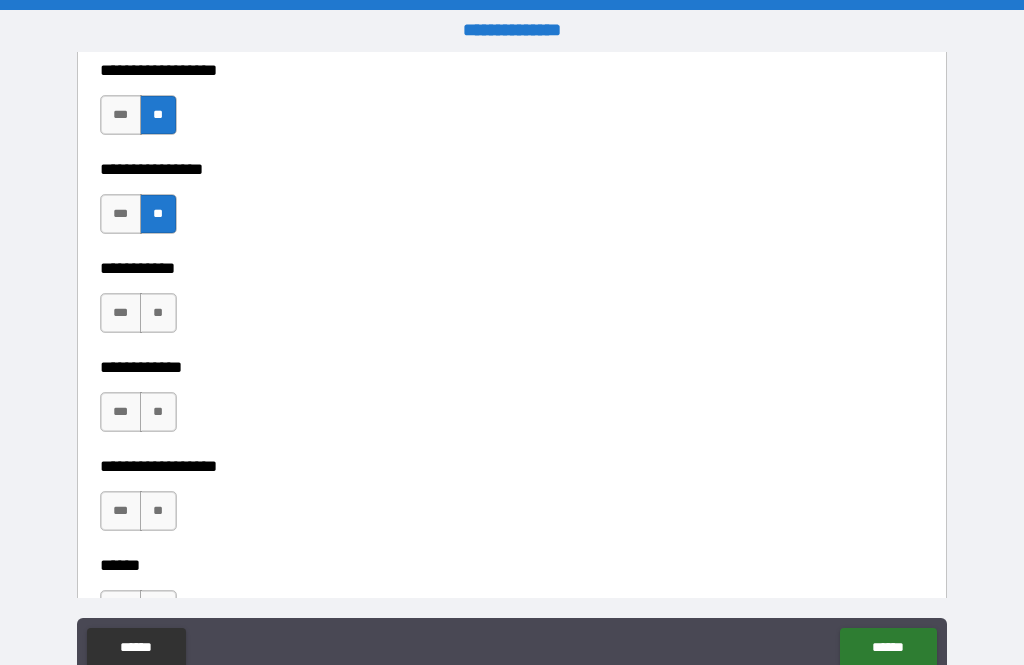 click on "**" at bounding box center [158, 313] 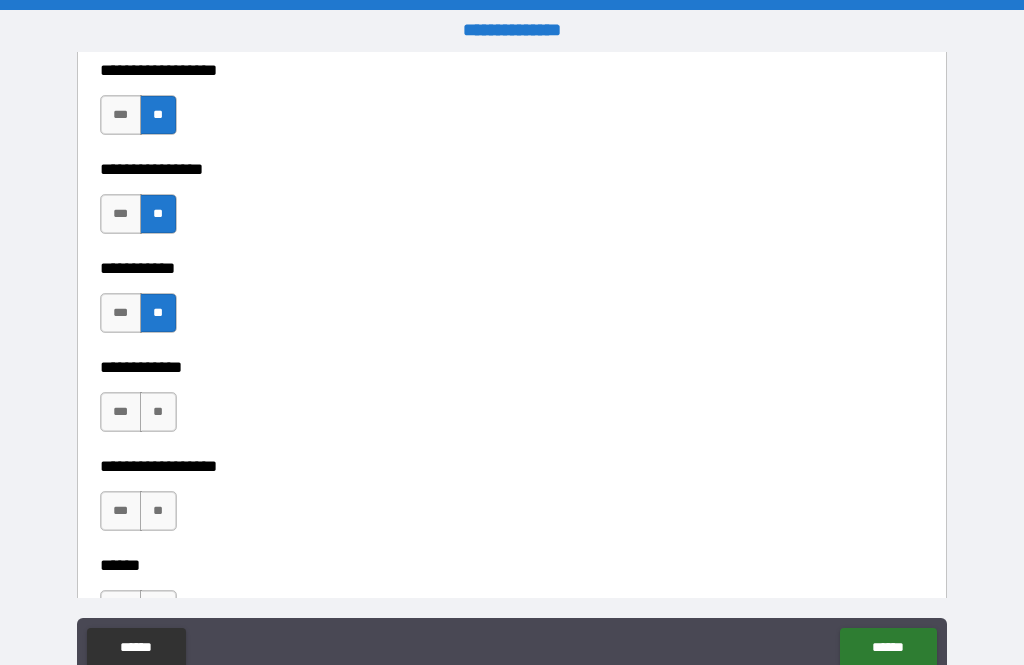 click on "**" at bounding box center (158, 412) 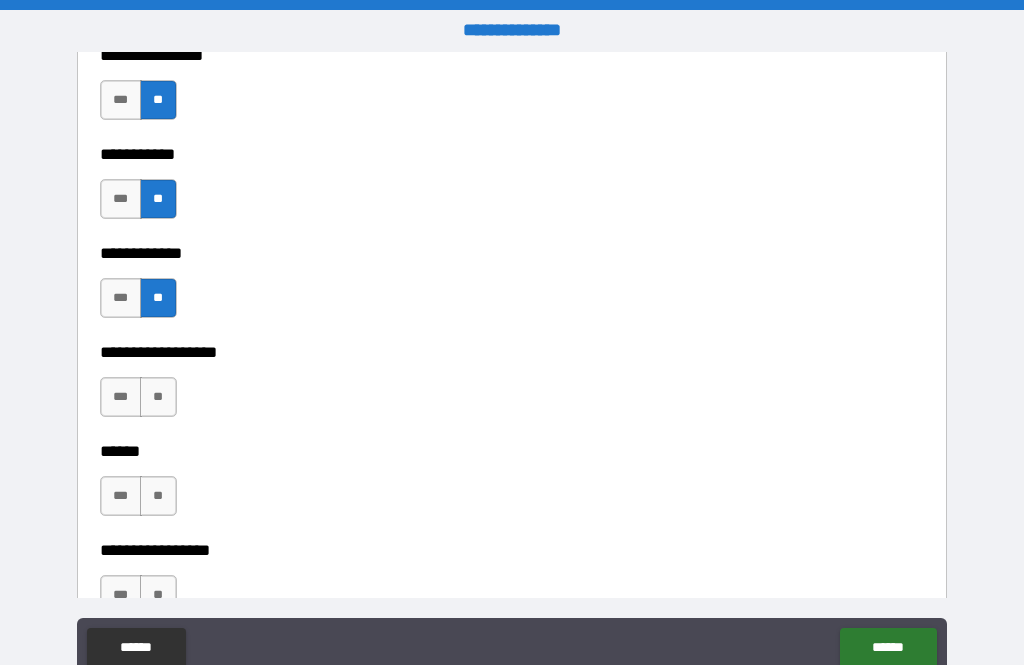 scroll, scrollTop: 9901, scrollLeft: 0, axis: vertical 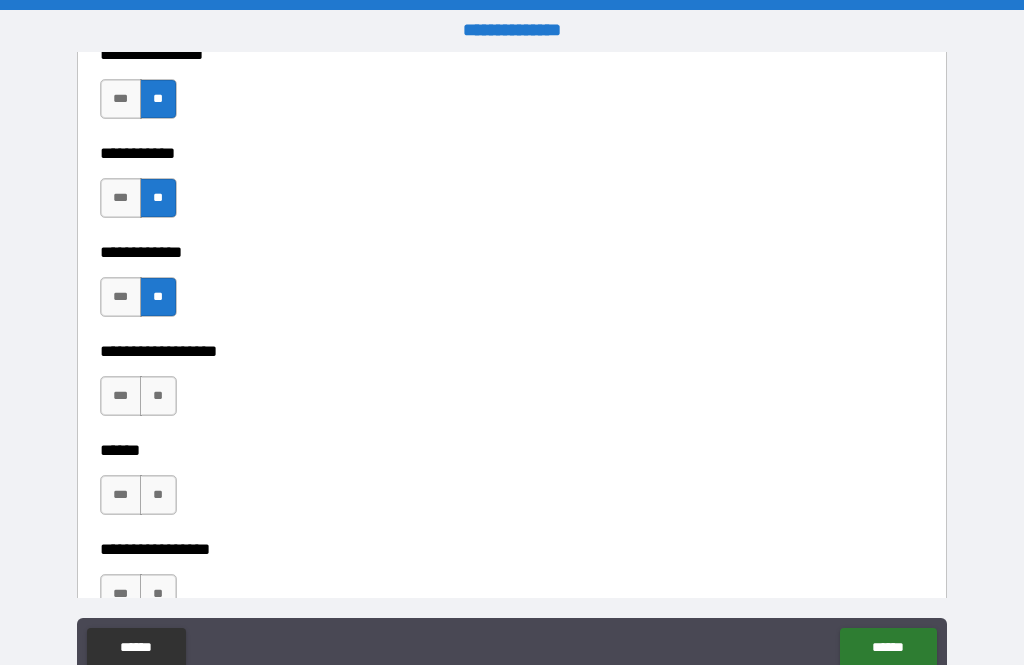 click on "**********" at bounding box center [512, 337] 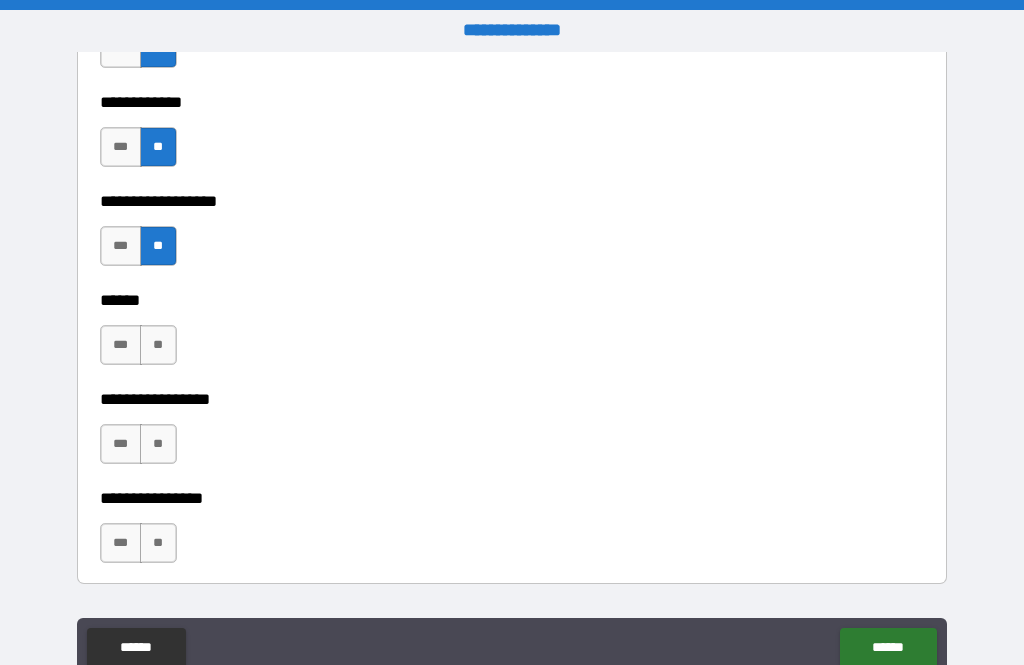 scroll, scrollTop: 10072, scrollLeft: 0, axis: vertical 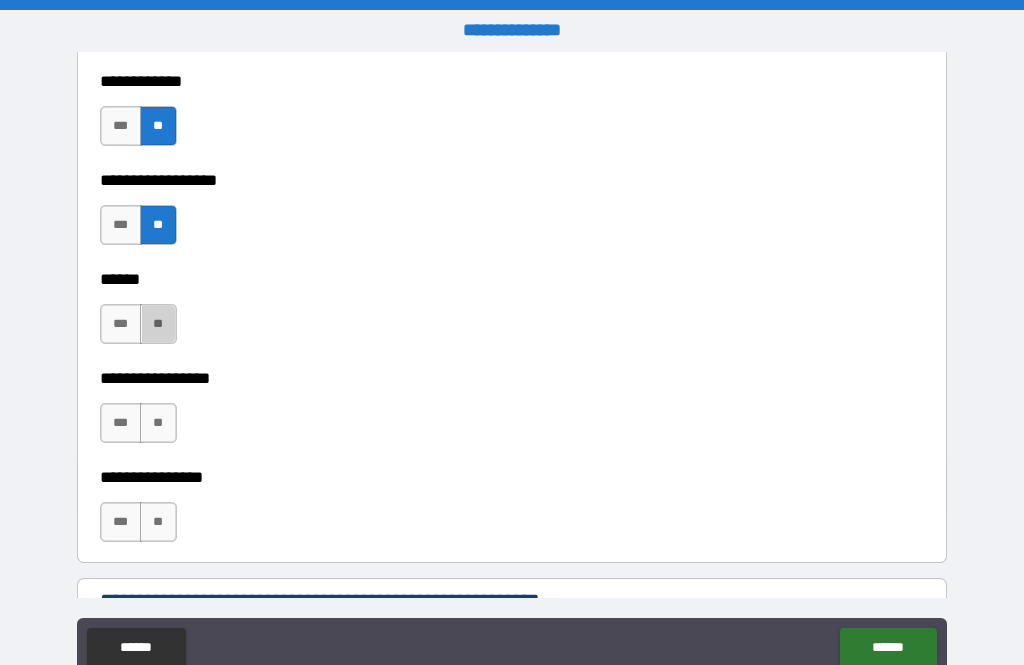 click on "**" at bounding box center (158, 324) 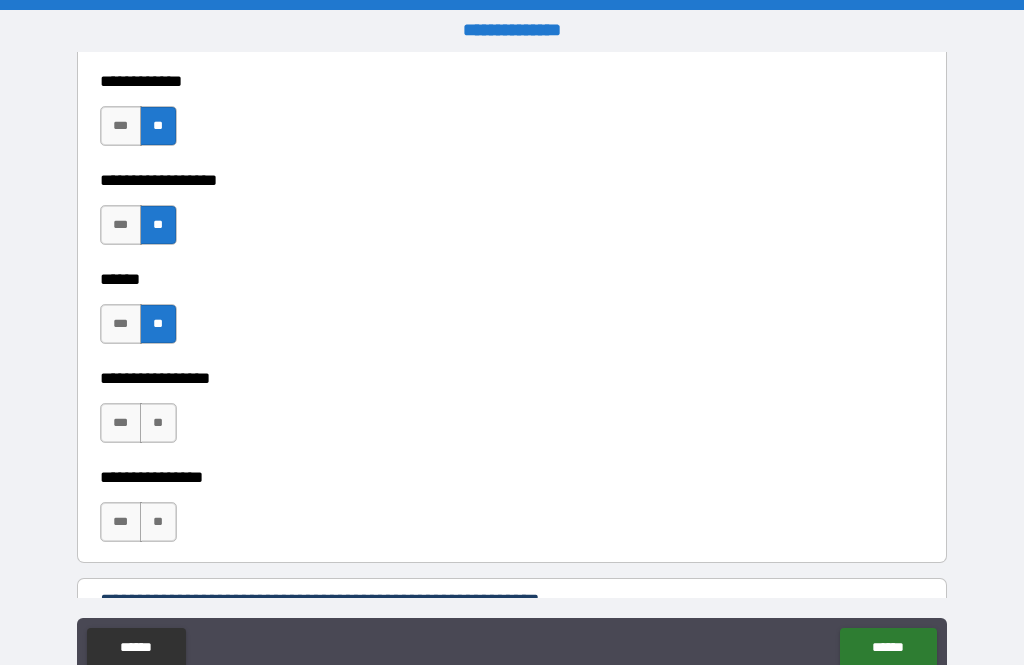 click on "**" at bounding box center [158, 423] 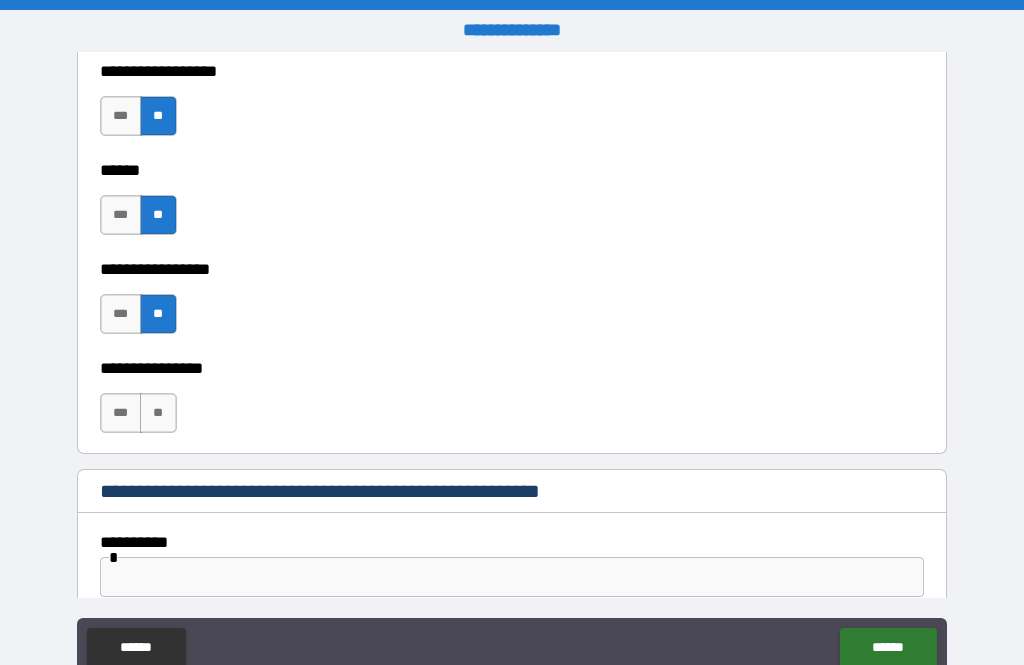 scroll 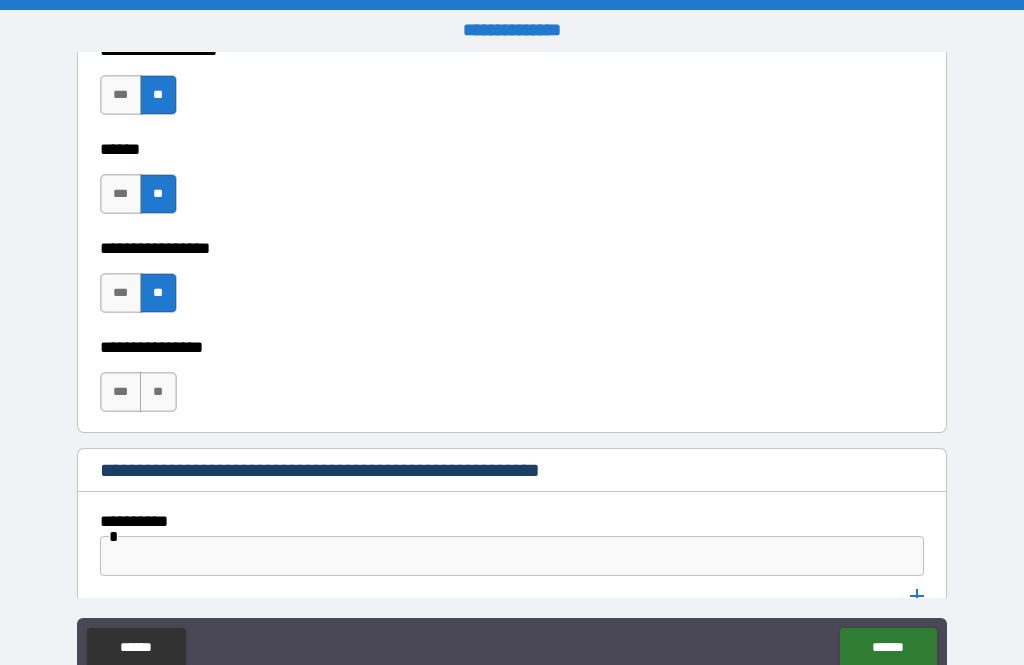 click on "**" at bounding box center [158, 392] 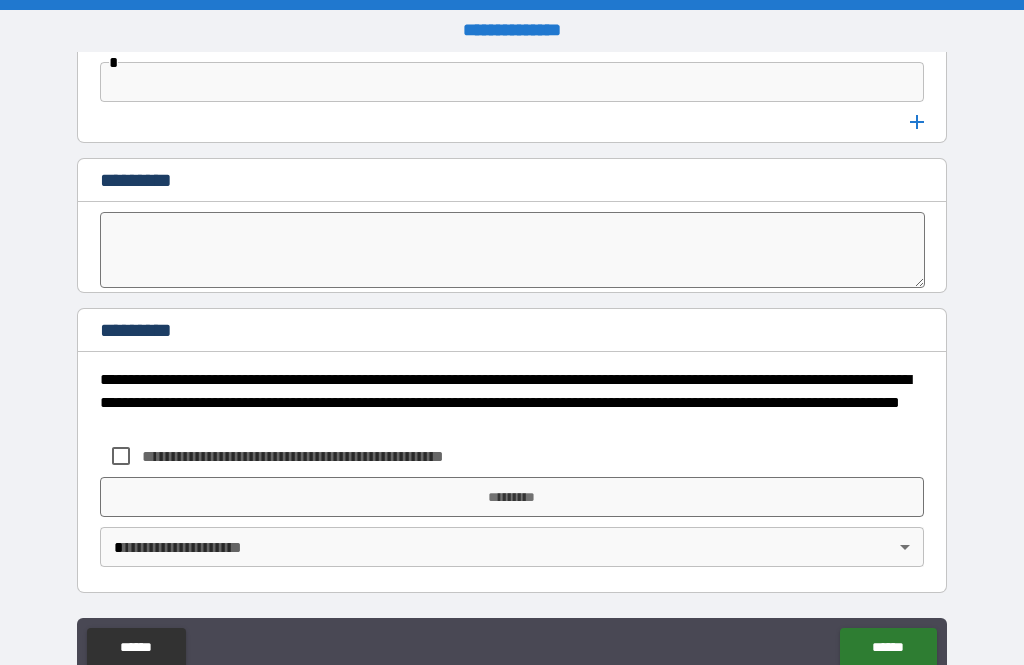 scroll, scrollTop: 10676, scrollLeft: 0, axis: vertical 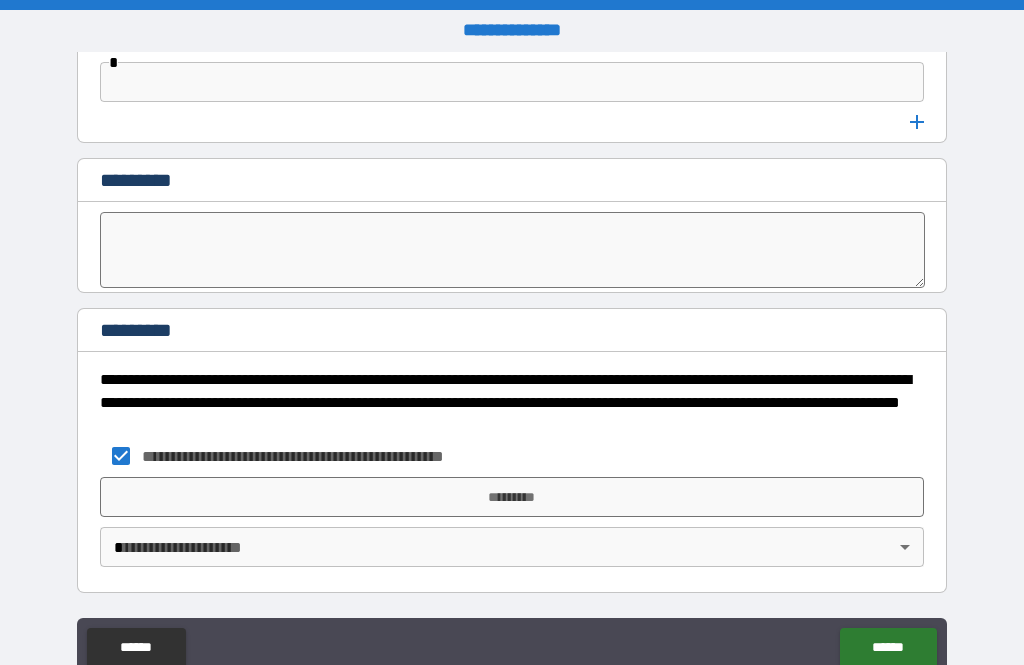 click on "*********" at bounding box center [512, 497] 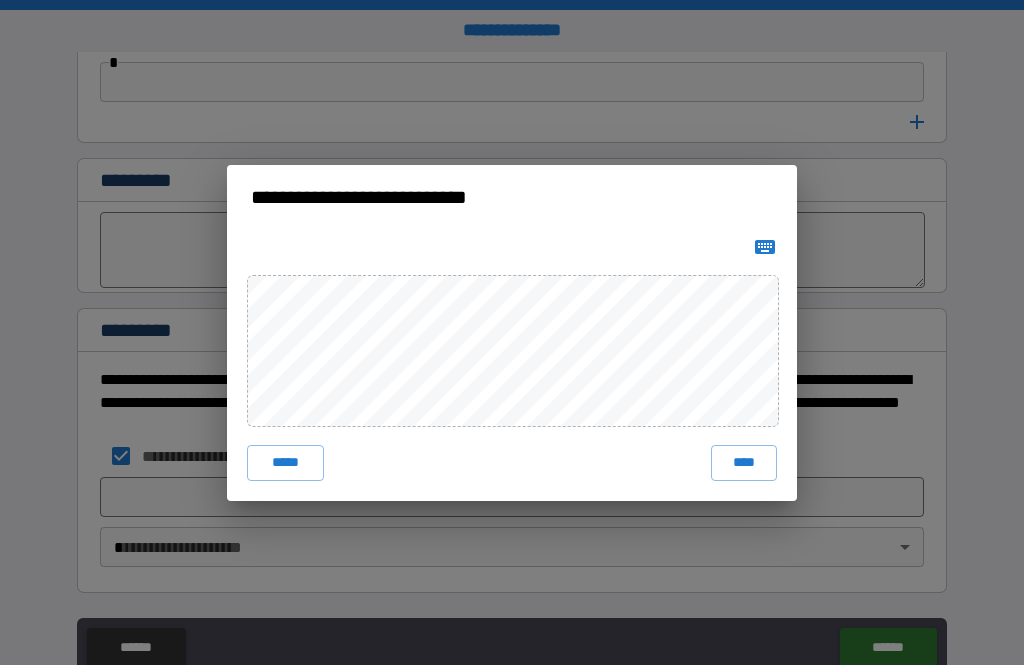 click on "****" at bounding box center [744, 463] 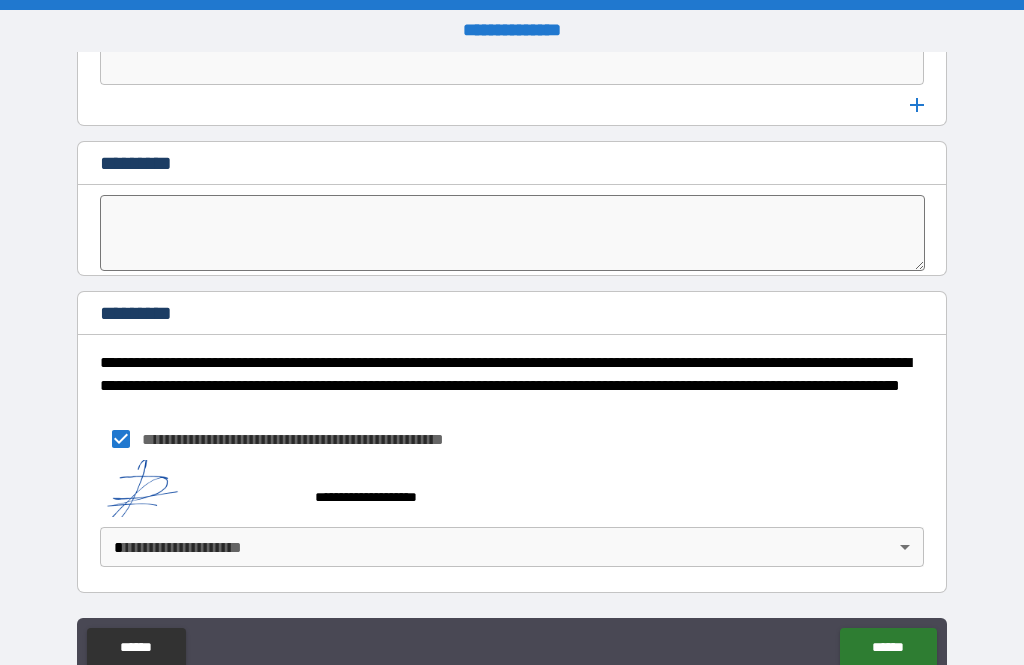 scroll, scrollTop: 10693, scrollLeft: 0, axis: vertical 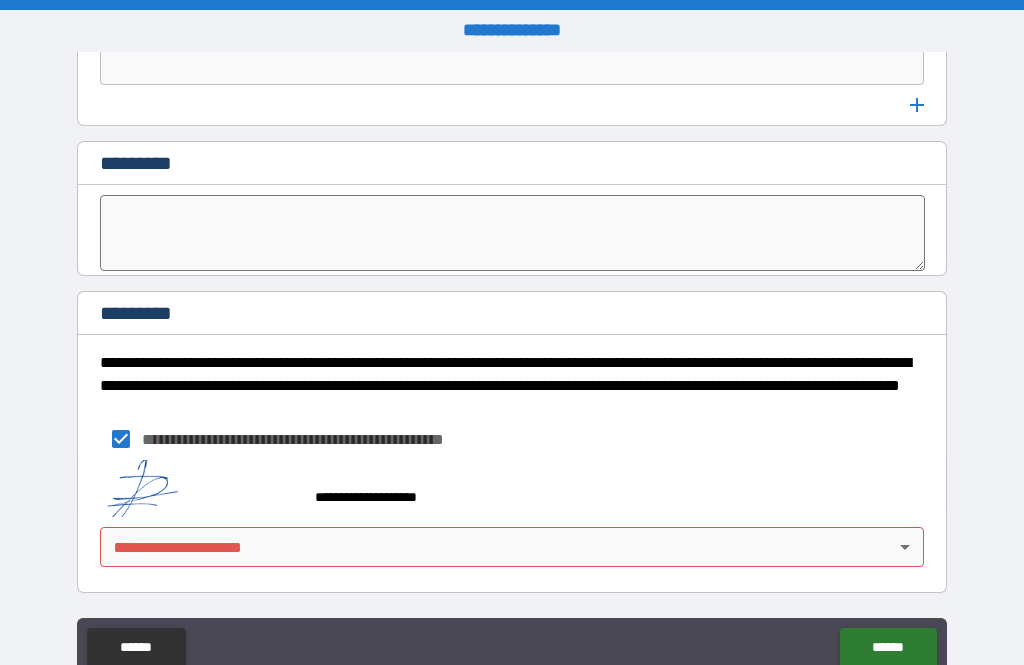 click on "[FIRST] [LAST] [ADDRESS] [CITY] [STATE] [ZIP] [COUNTRY] [PHONE] [EMAIL] [DOB] [GENDER] [OCCUPATION] [COMPANY] [JOB_TITLE] [NATIONALITY] [PASSPORT_NUMBER] [DRIVER_LICENSE] [CREDIT_CARD] [SSN]" at bounding box center [512, 364] 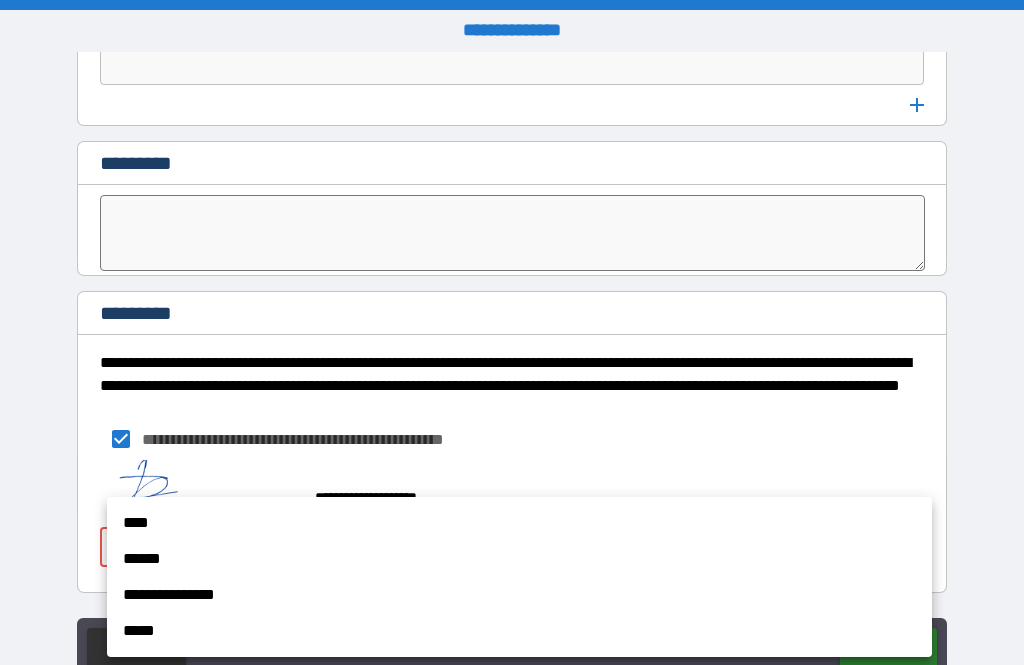 click on "****" at bounding box center (519, 523) 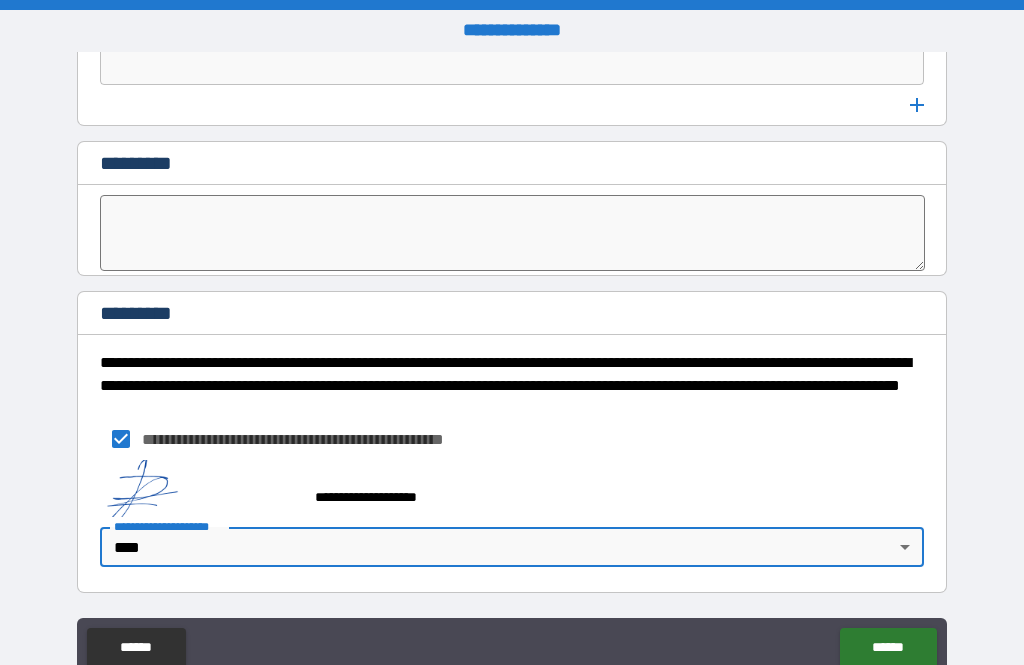 type on "****" 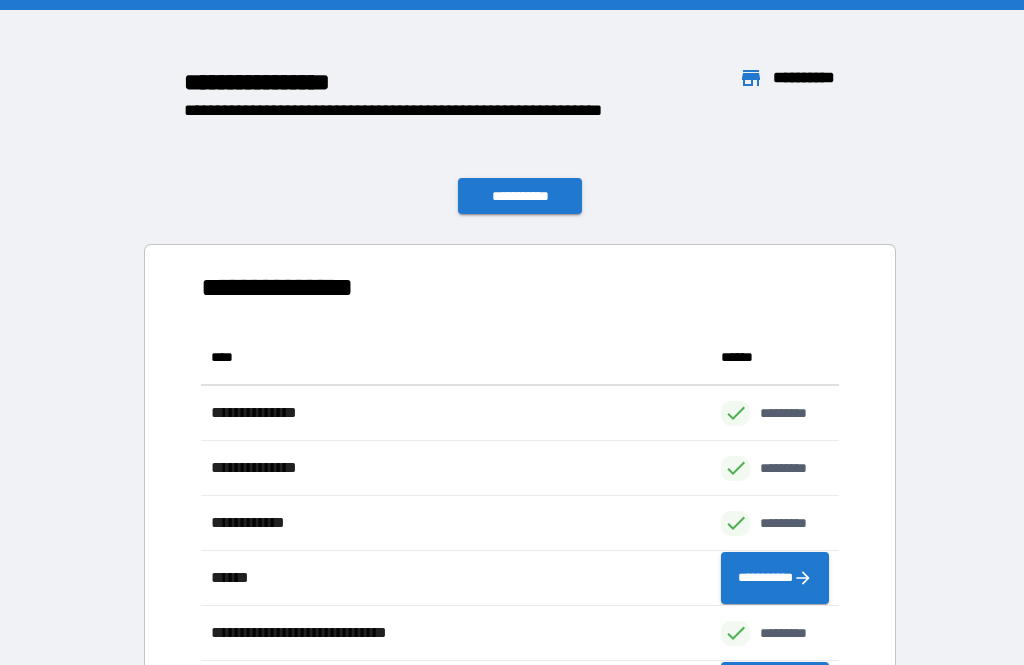 scroll, scrollTop: 386, scrollLeft: 638, axis: both 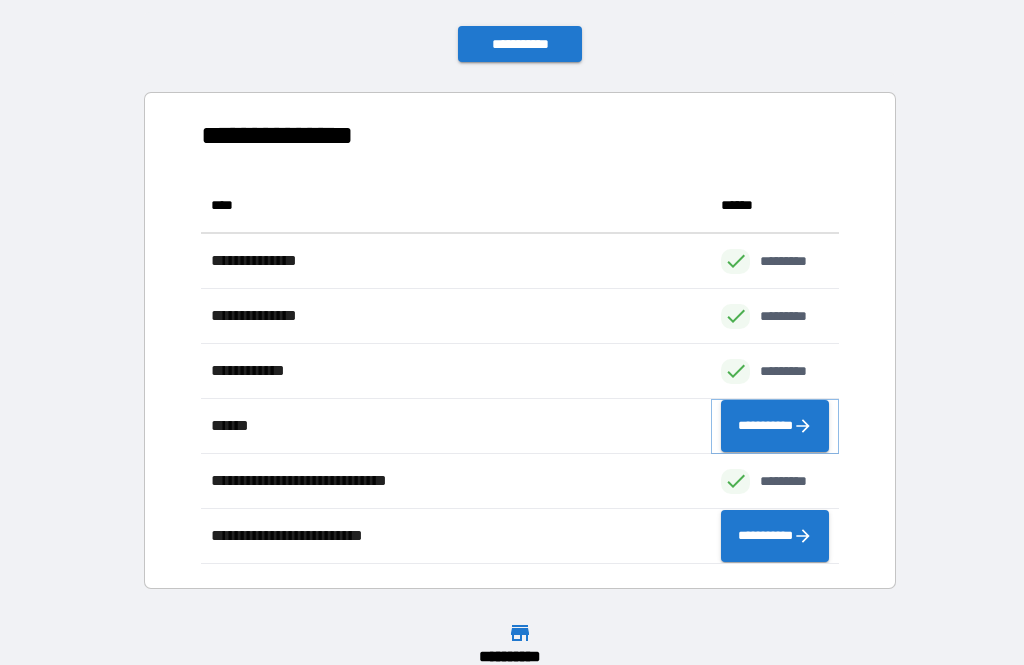 click on "**********" at bounding box center (775, 426) 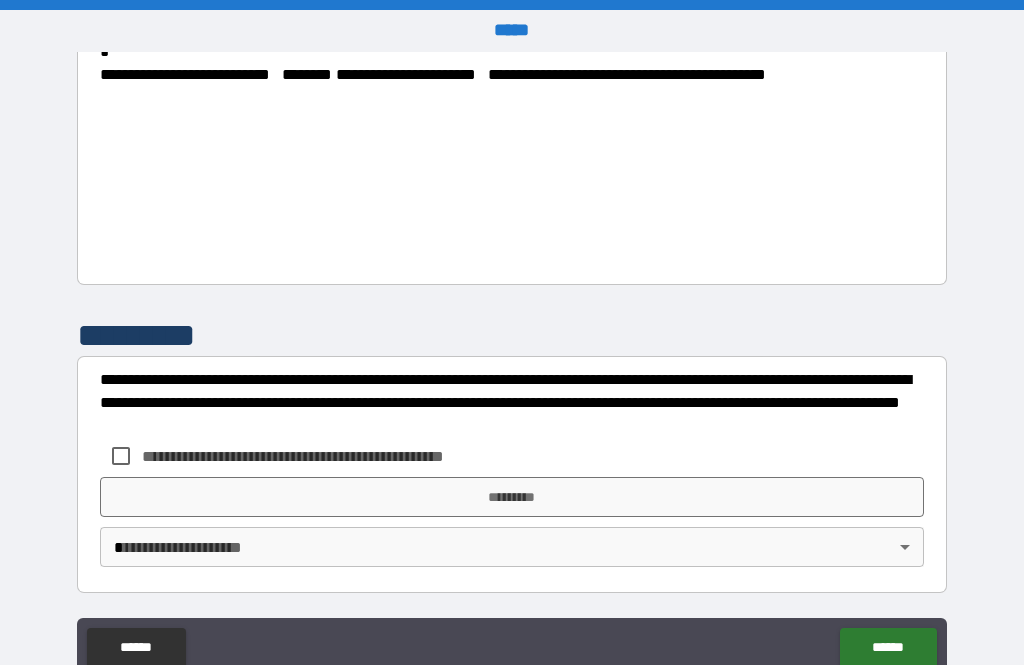 scroll, scrollTop: 2180, scrollLeft: 0, axis: vertical 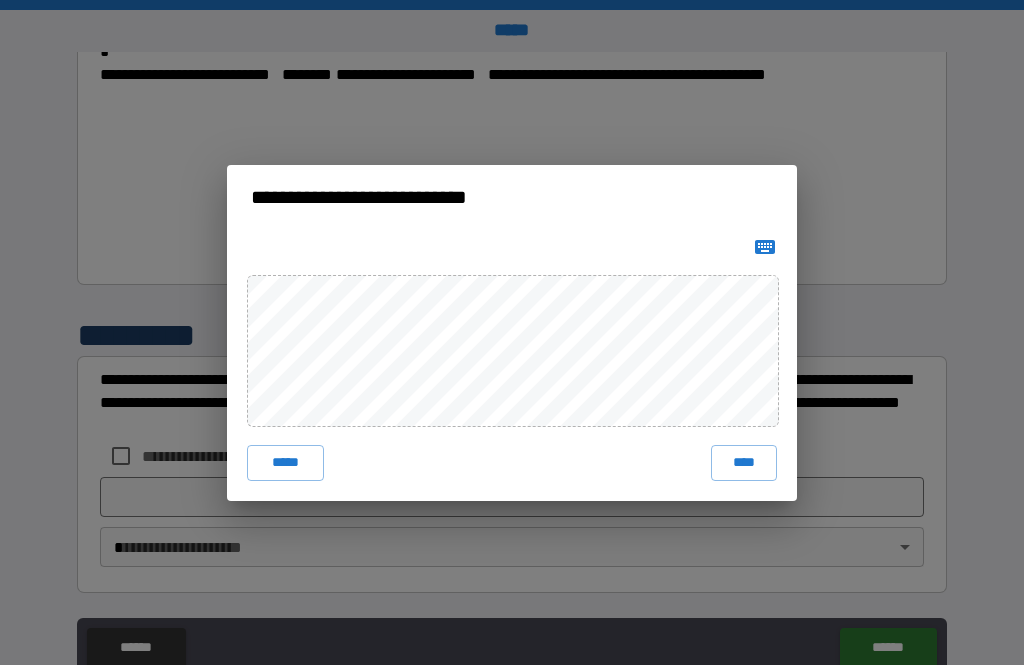 click on "****" at bounding box center (744, 463) 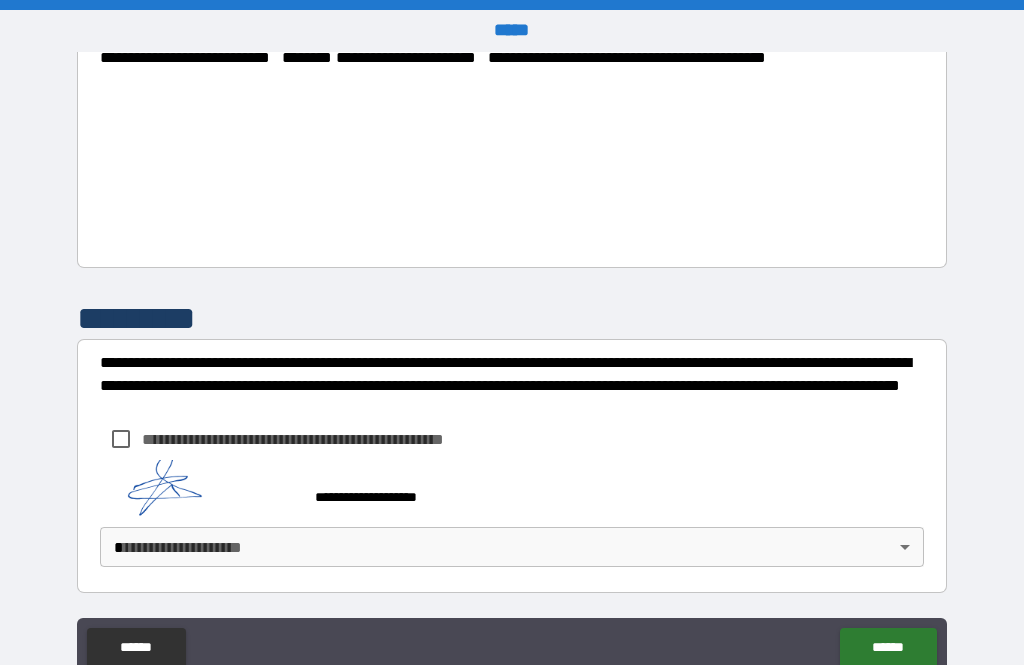 scroll, scrollTop: 2197, scrollLeft: 0, axis: vertical 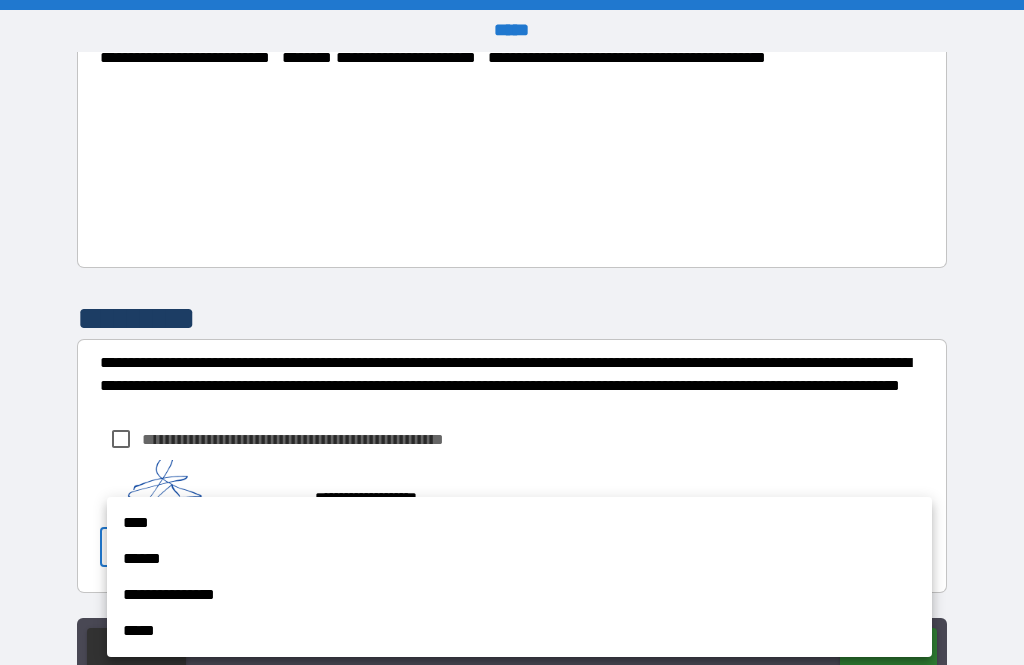 click on "****" at bounding box center (519, 523) 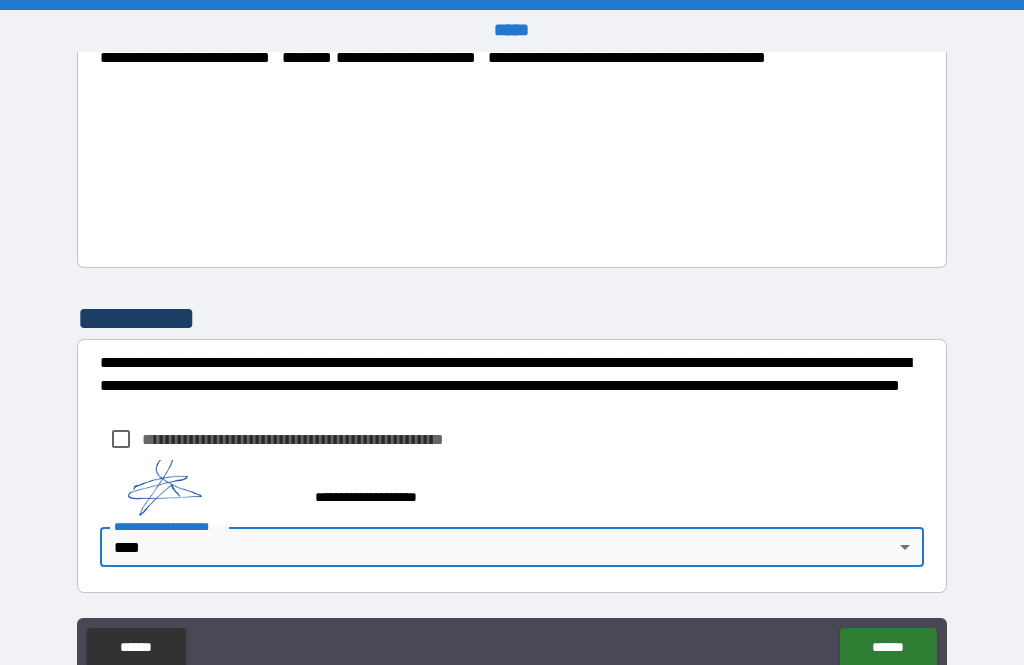 click on "******" at bounding box center [888, 648] 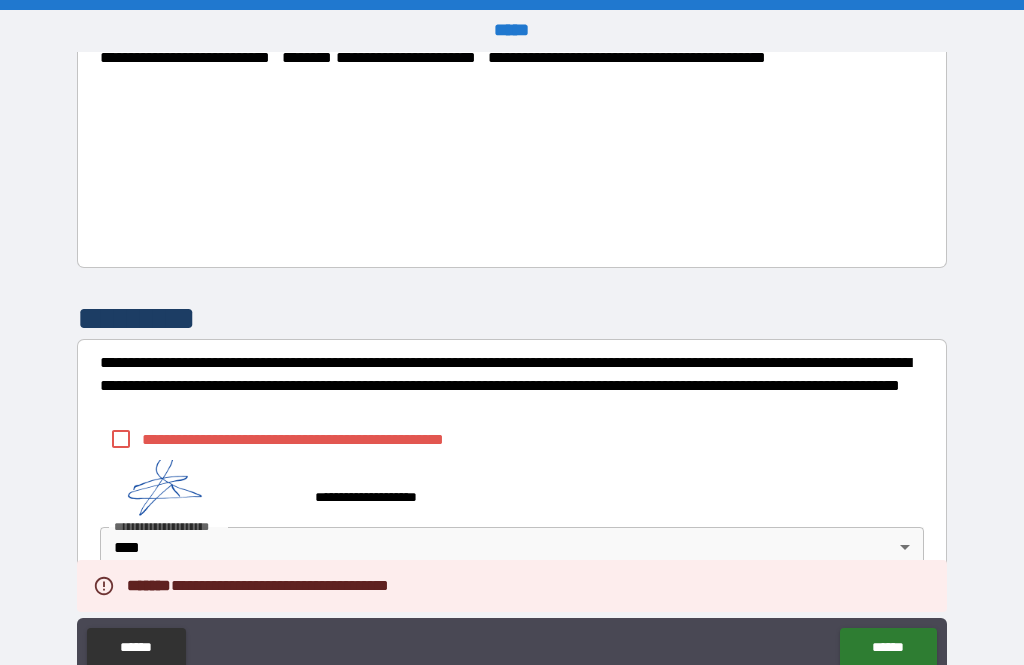 scroll, scrollTop: 2197, scrollLeft: 0, axis: vertical 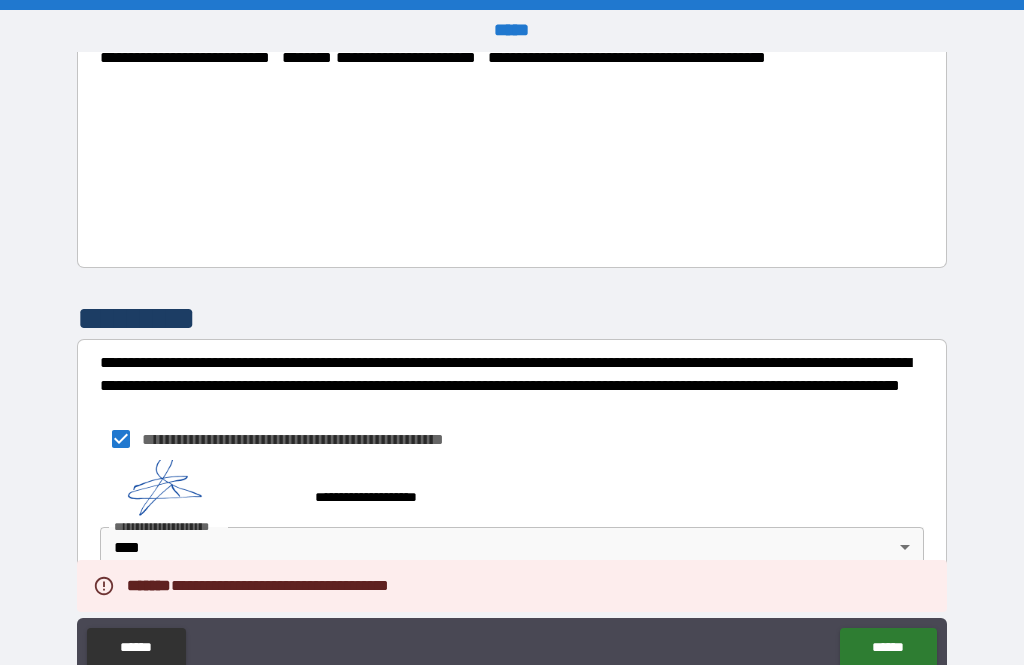 click on "******" at bounding box center [888, 648] 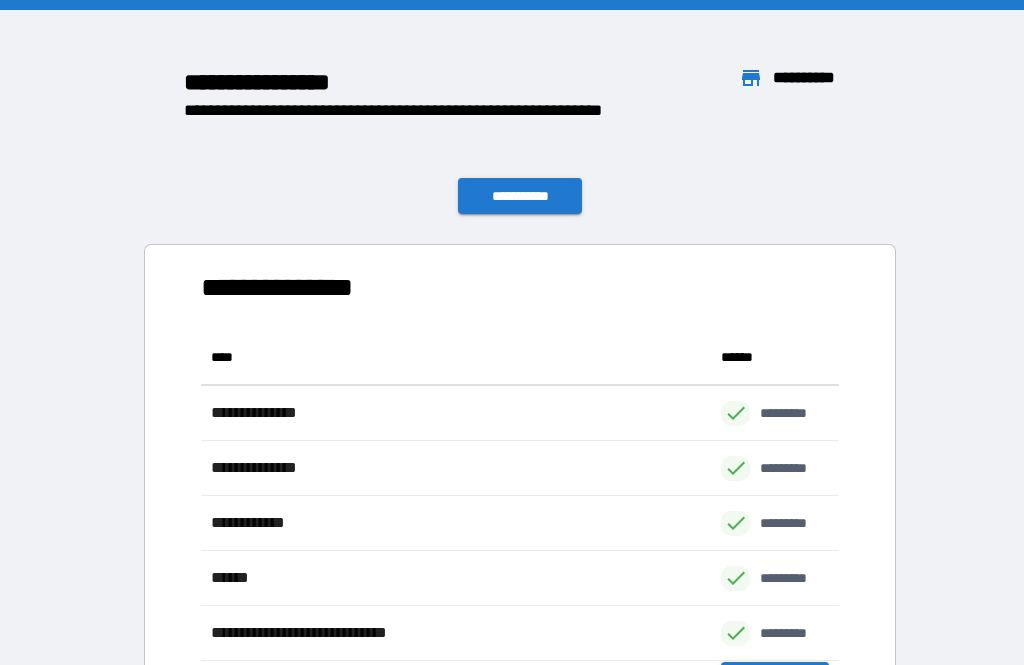 scroll, scrollTop: 1, scrollLeft: 1, axis: both 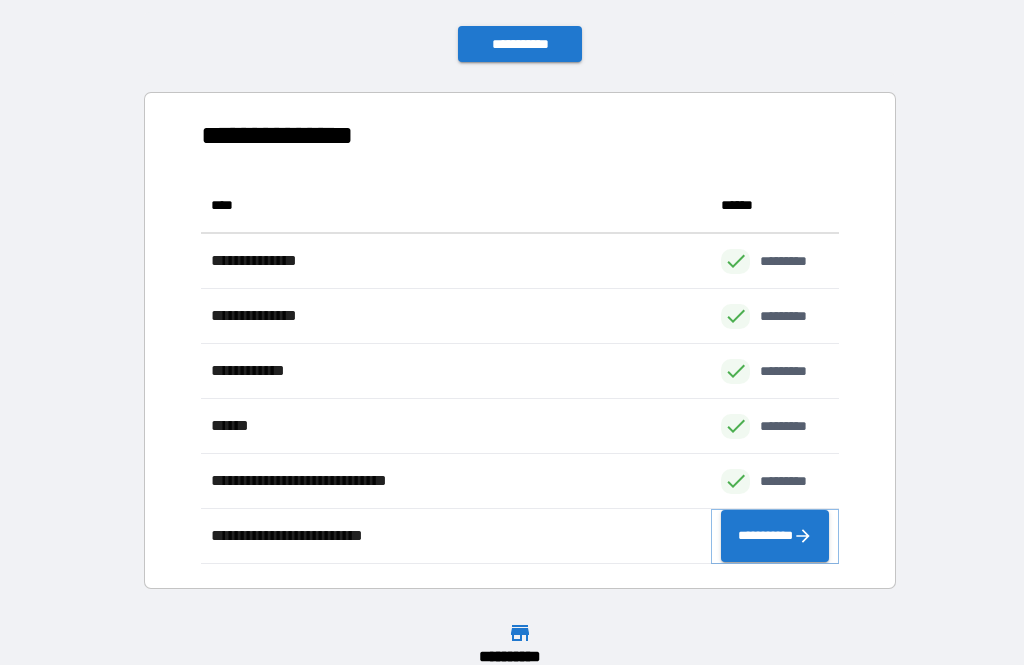 click 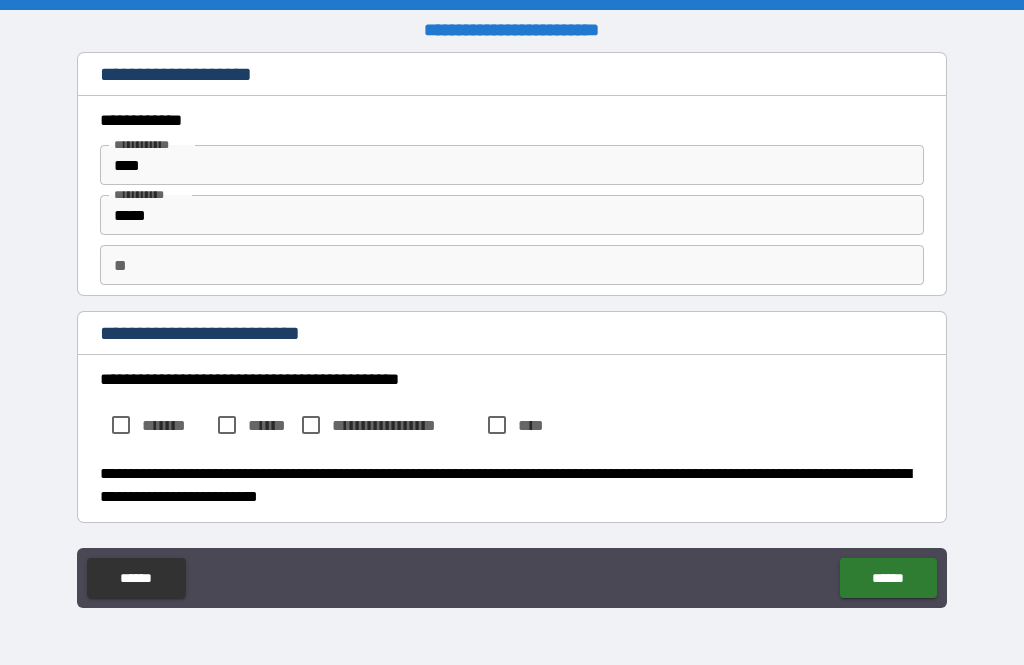 click on "******" at bounding box center (136, 578) 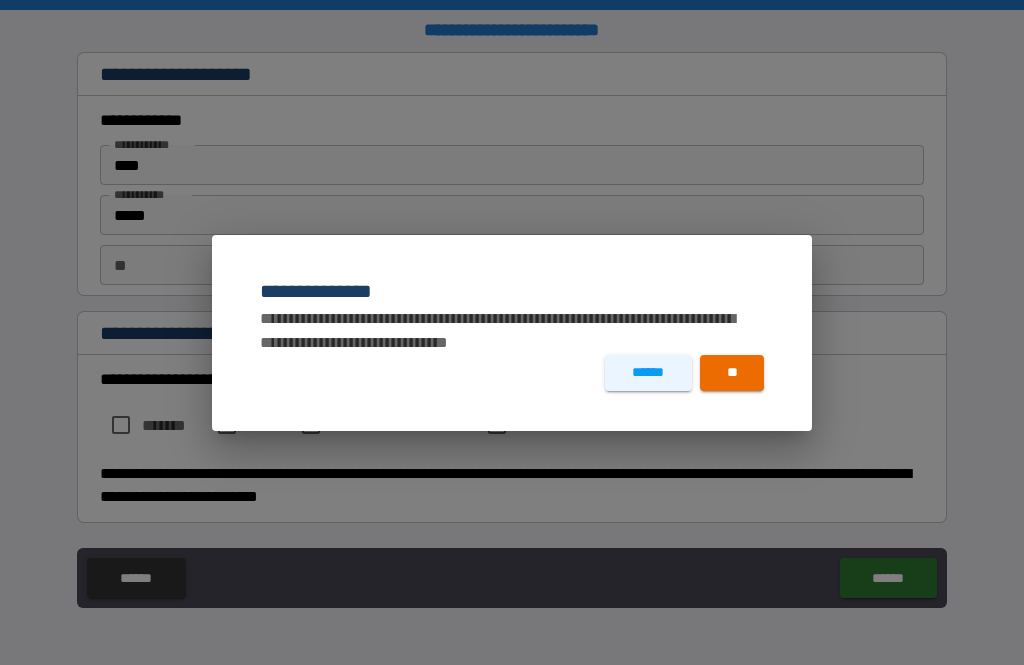 click on "**" at bounding box center (732, 373) 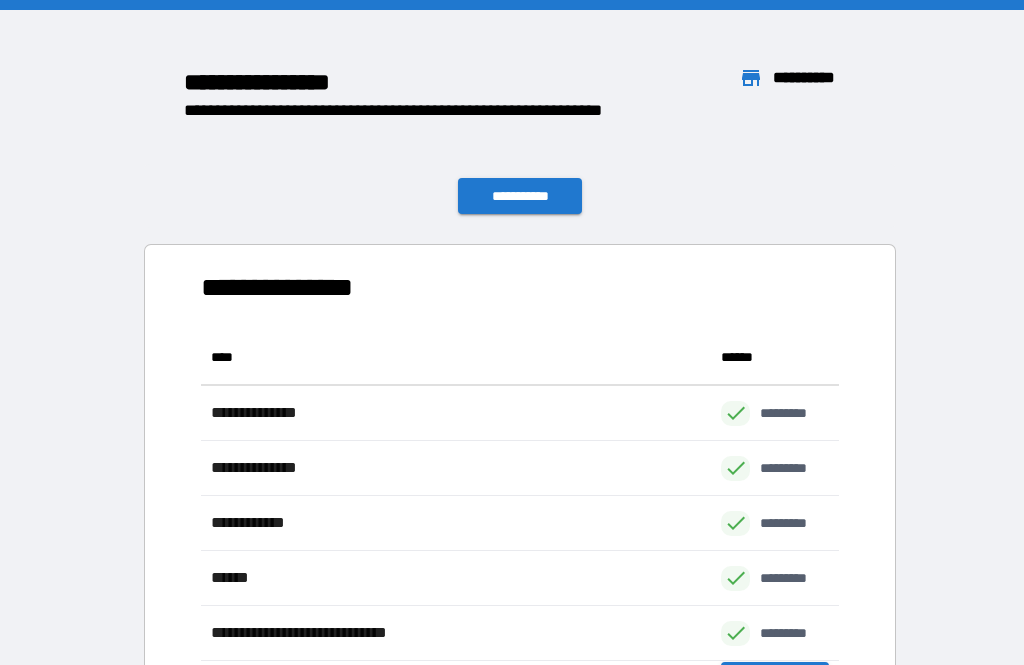 scroll, scrollTop: 386, scrollLeft: 638, axis: both 